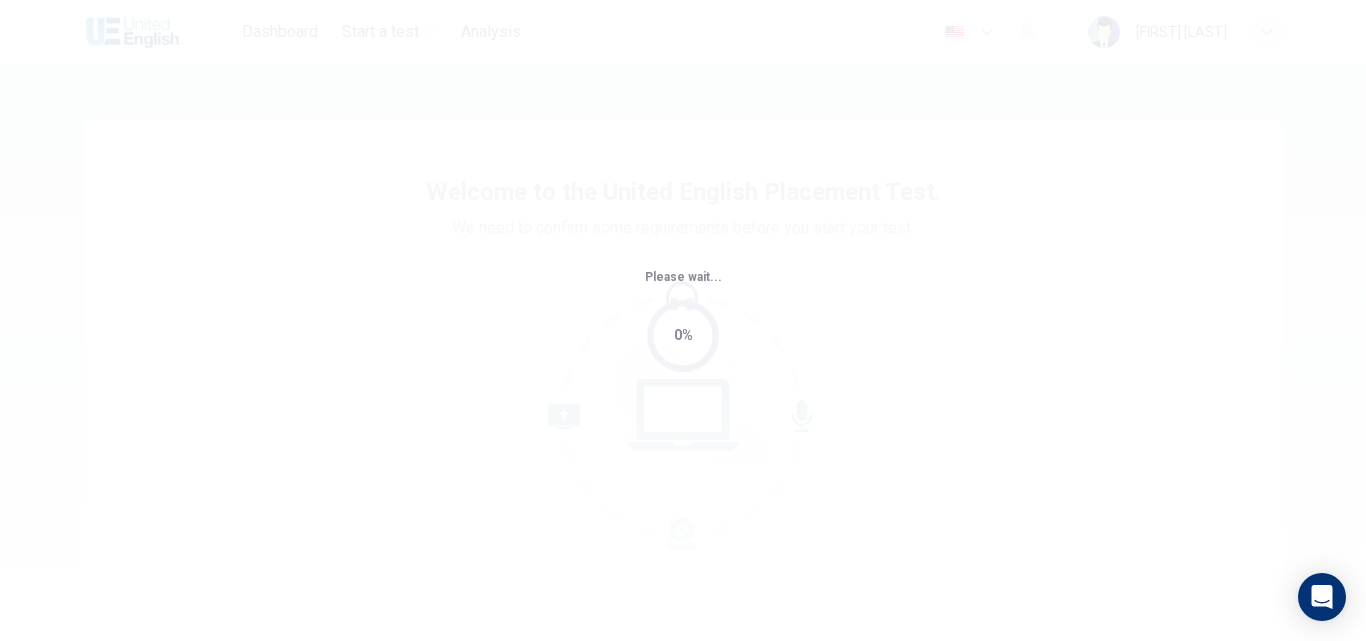 scroll, scrollTop: 0, scrollLeft: 0, axis: both 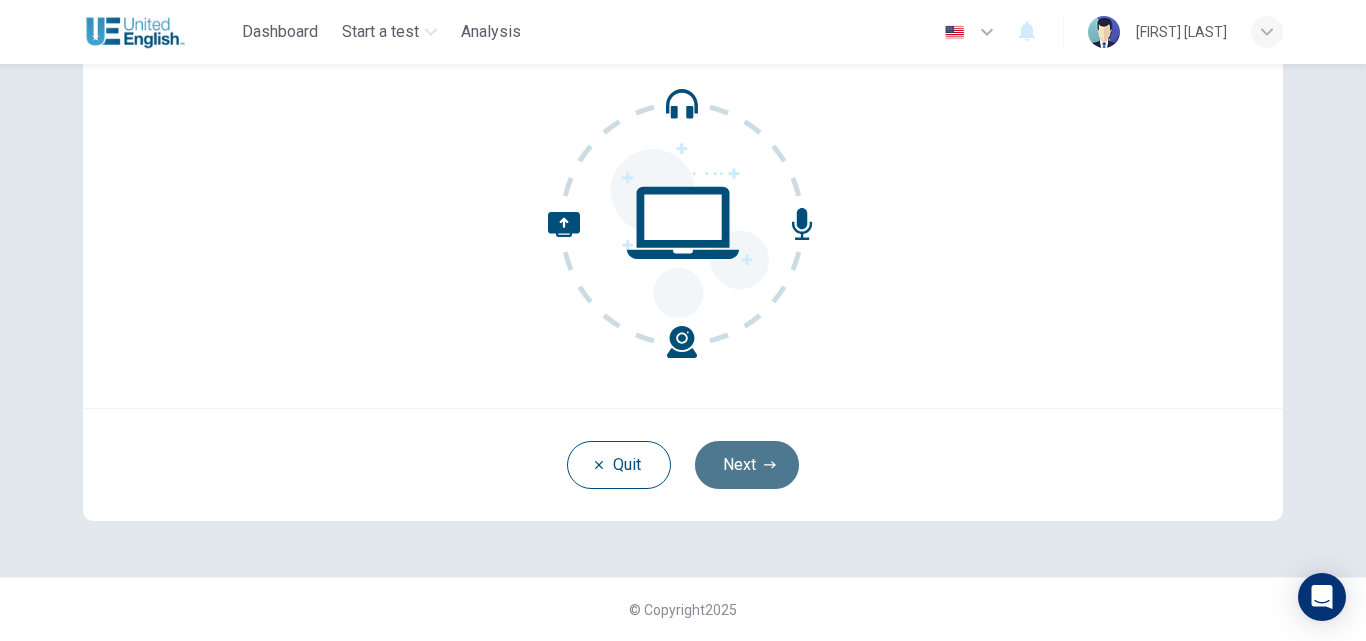 click on "Next" at bounding box center [747, 465] 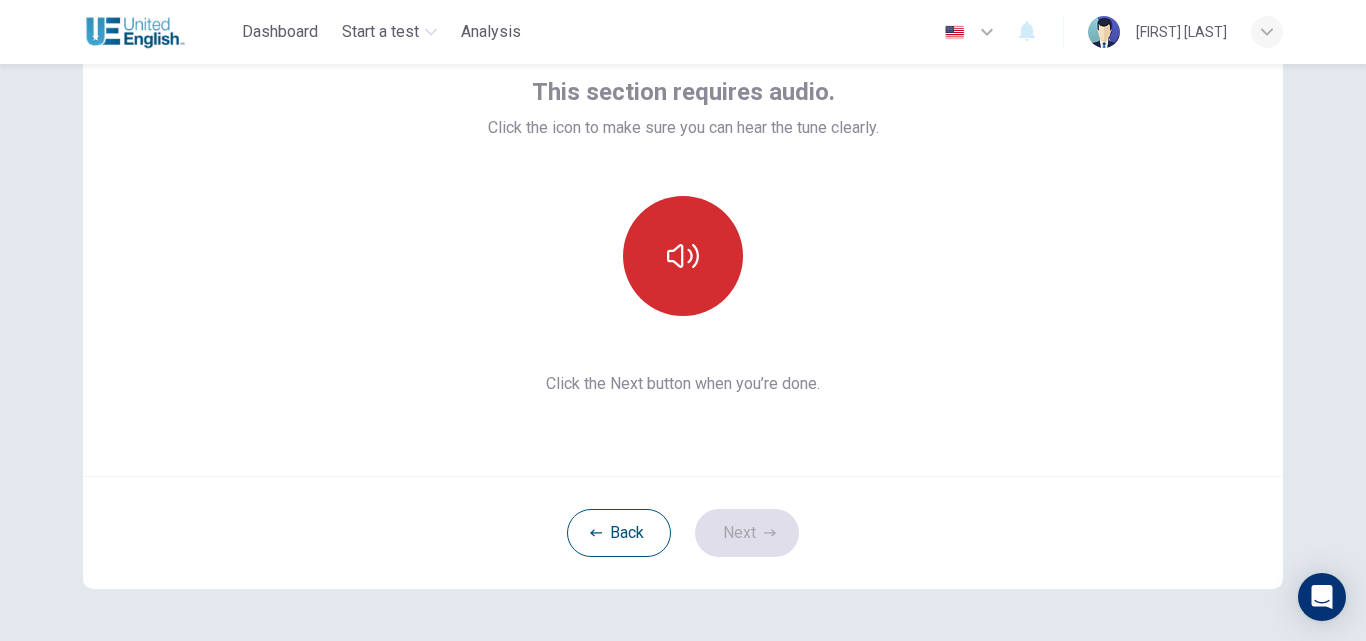 scroll, scrollTop: 92, scrollLeft: 0, axis: vertical 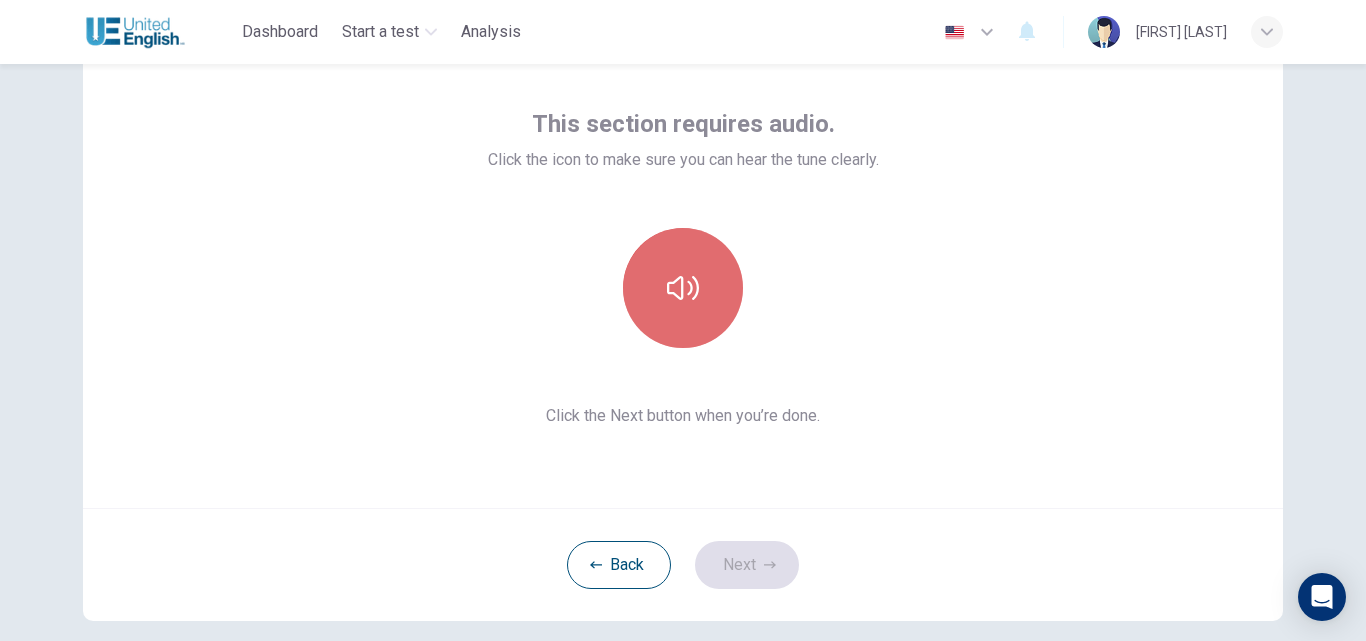 click at bounding box center (683, 288) 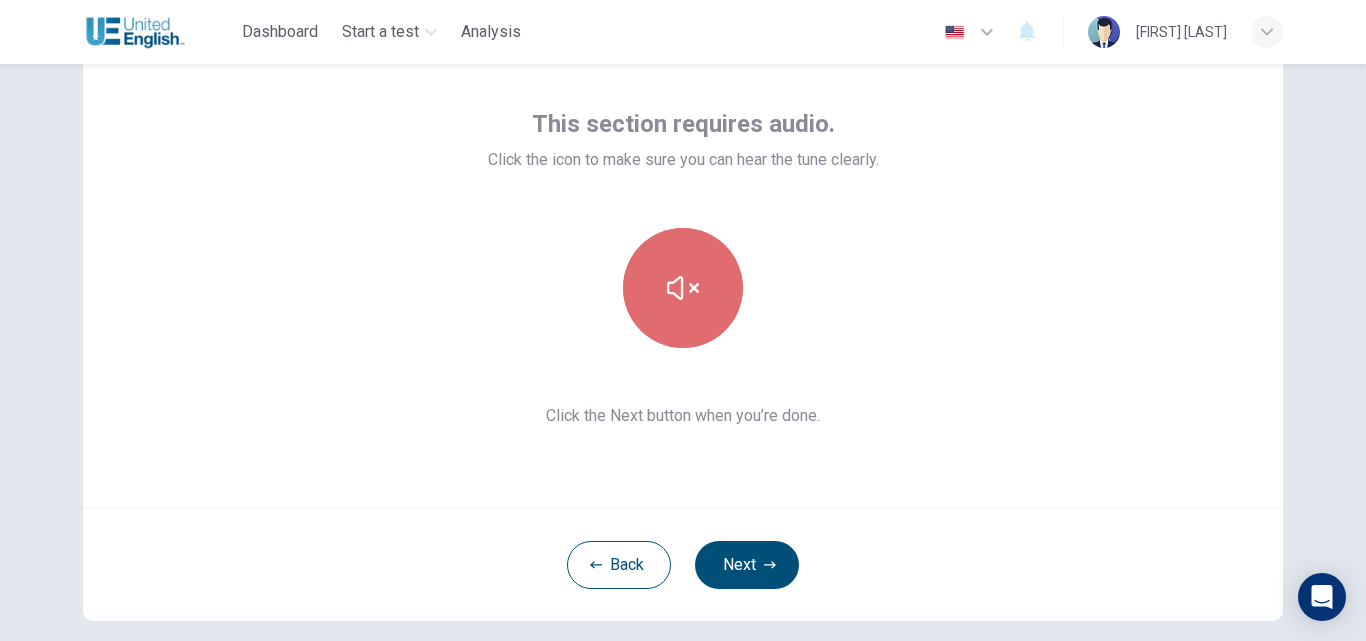 click at bounding box center (683, 288) 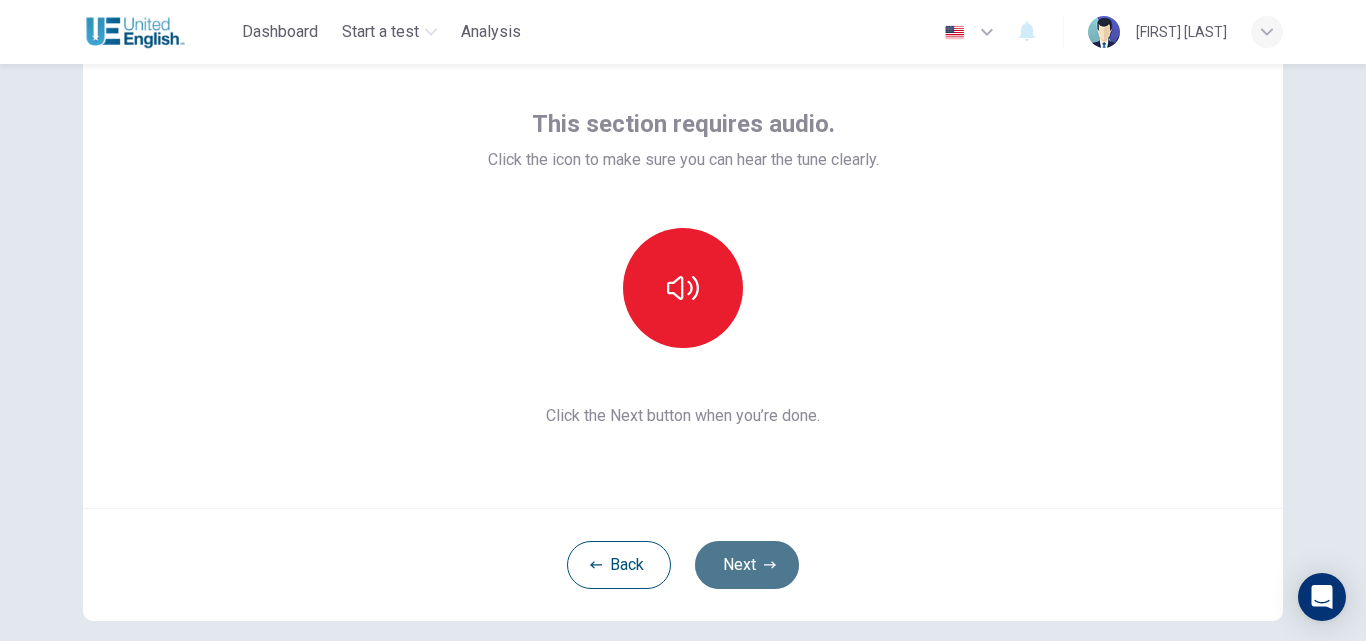 click on "Next" at bounding box center [747, 565] 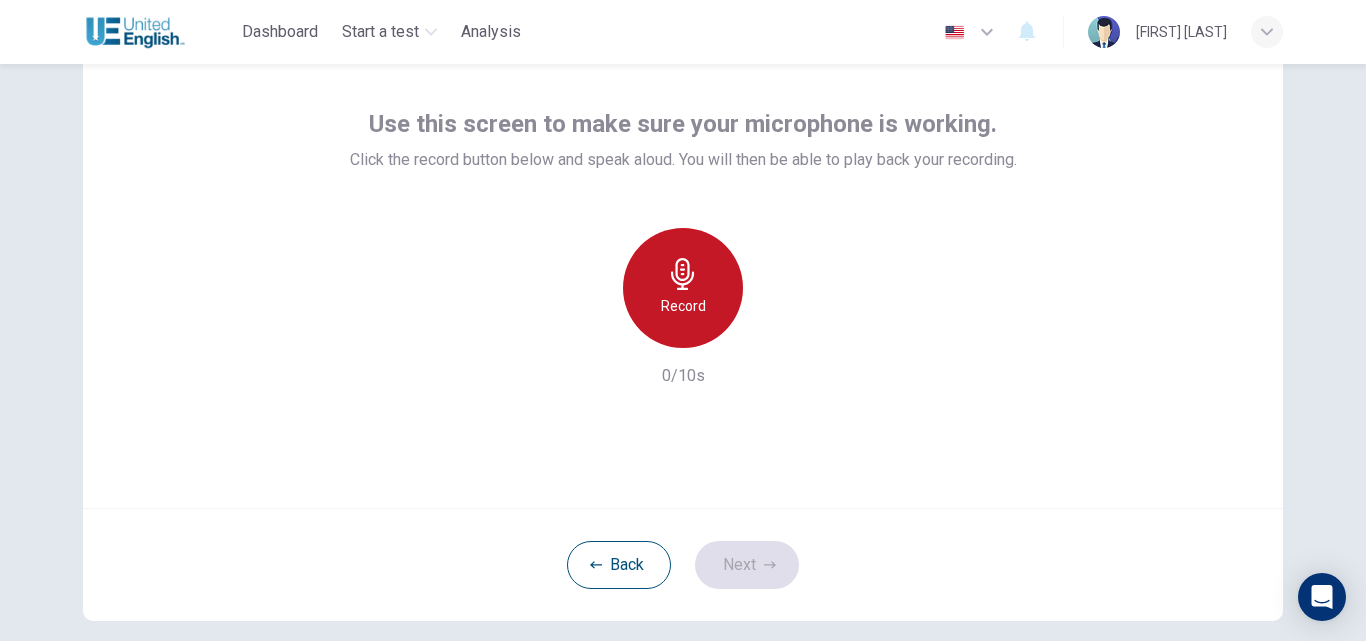 click on "Record" at bounding box center (683, 288) 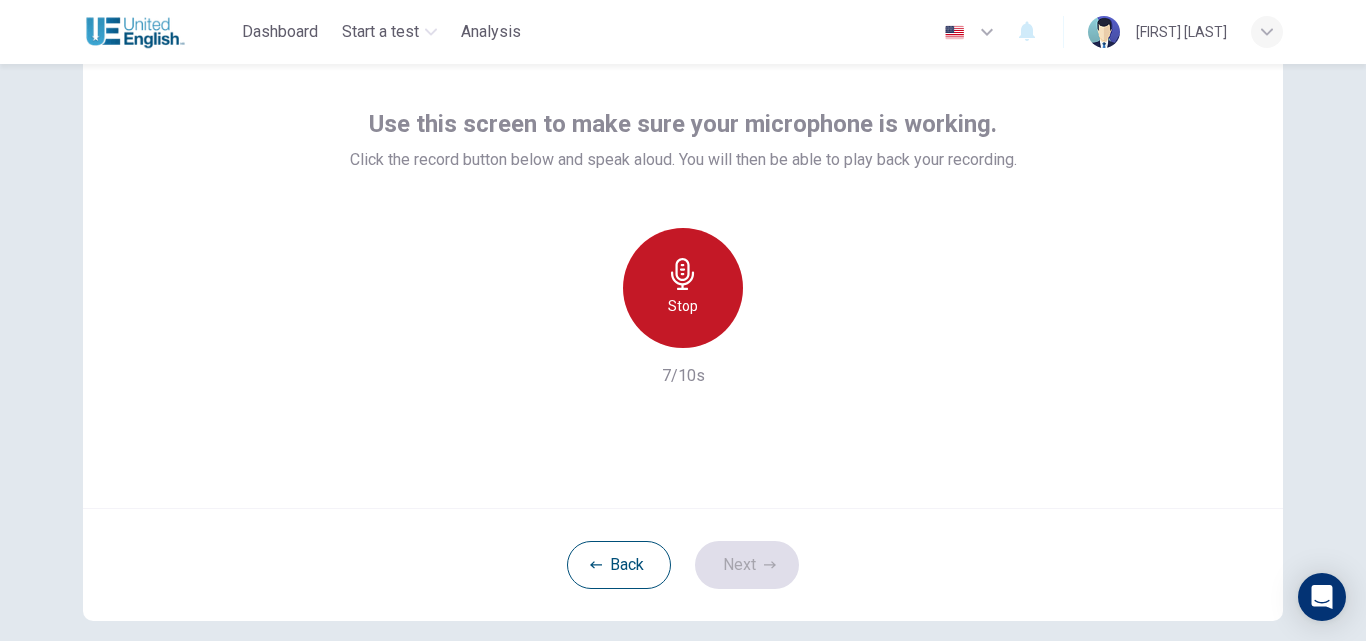 click on "Stop" at bounding box center [683, 288] 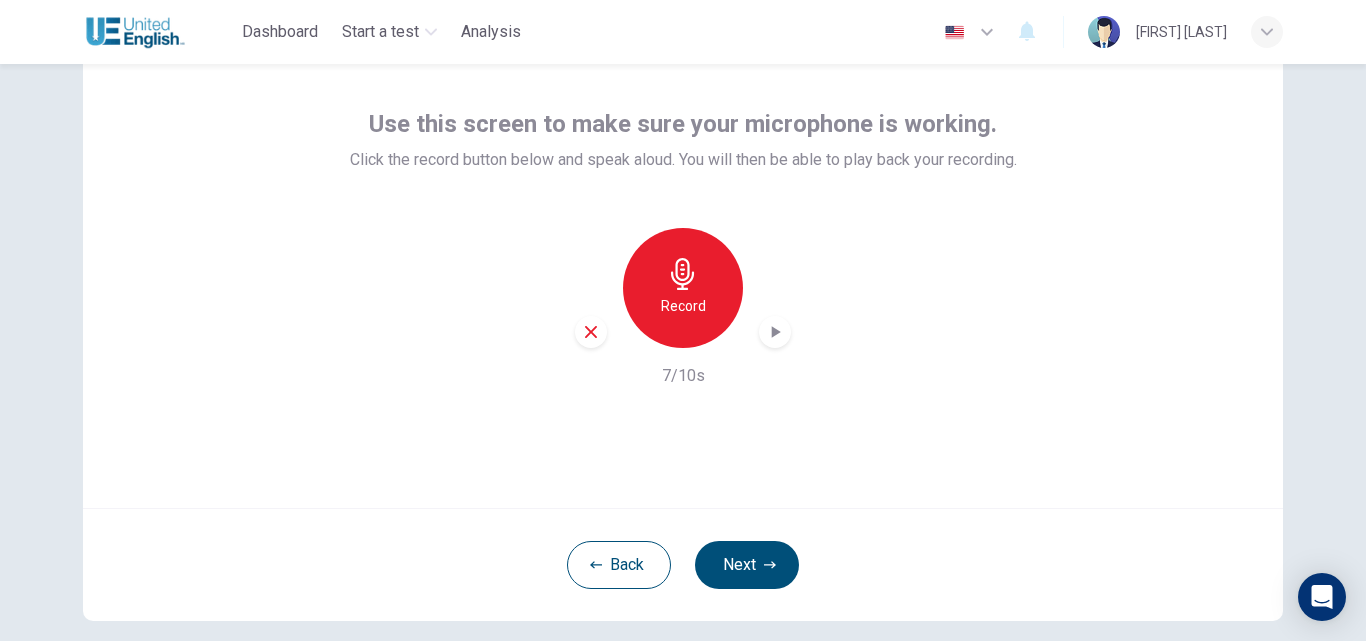 click on "Record 7/10s" at bounding box center (683, 308) 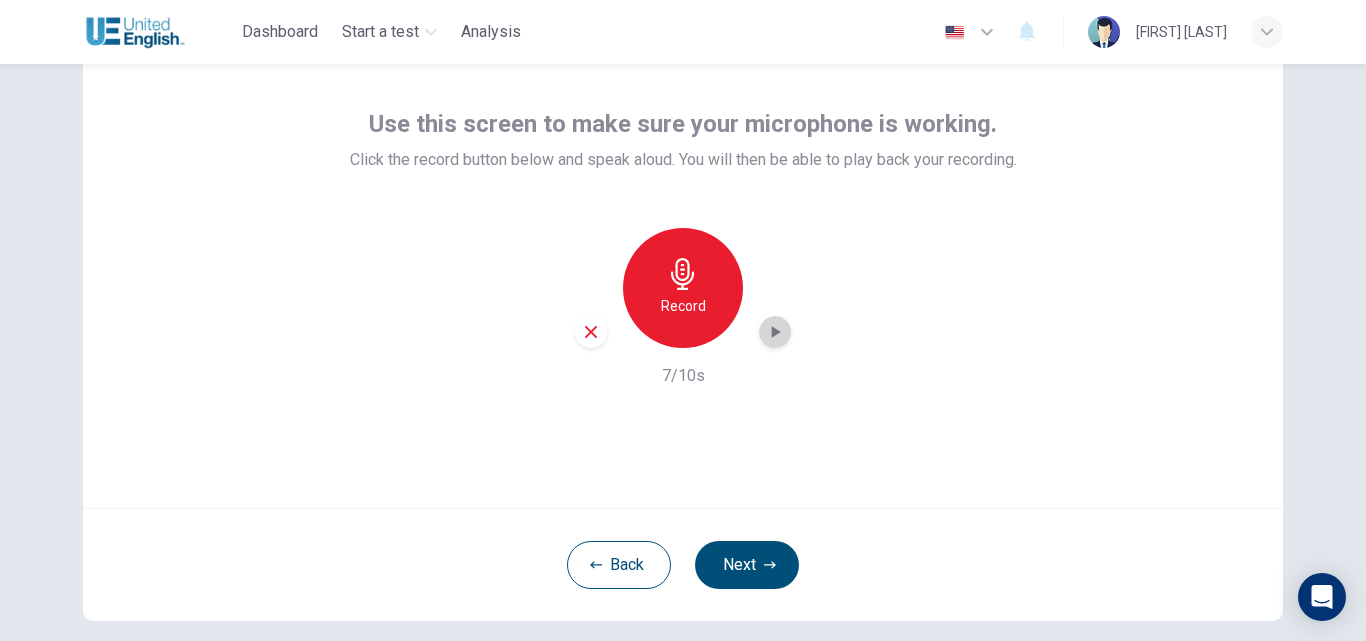 click at bounding box center [775, 332] 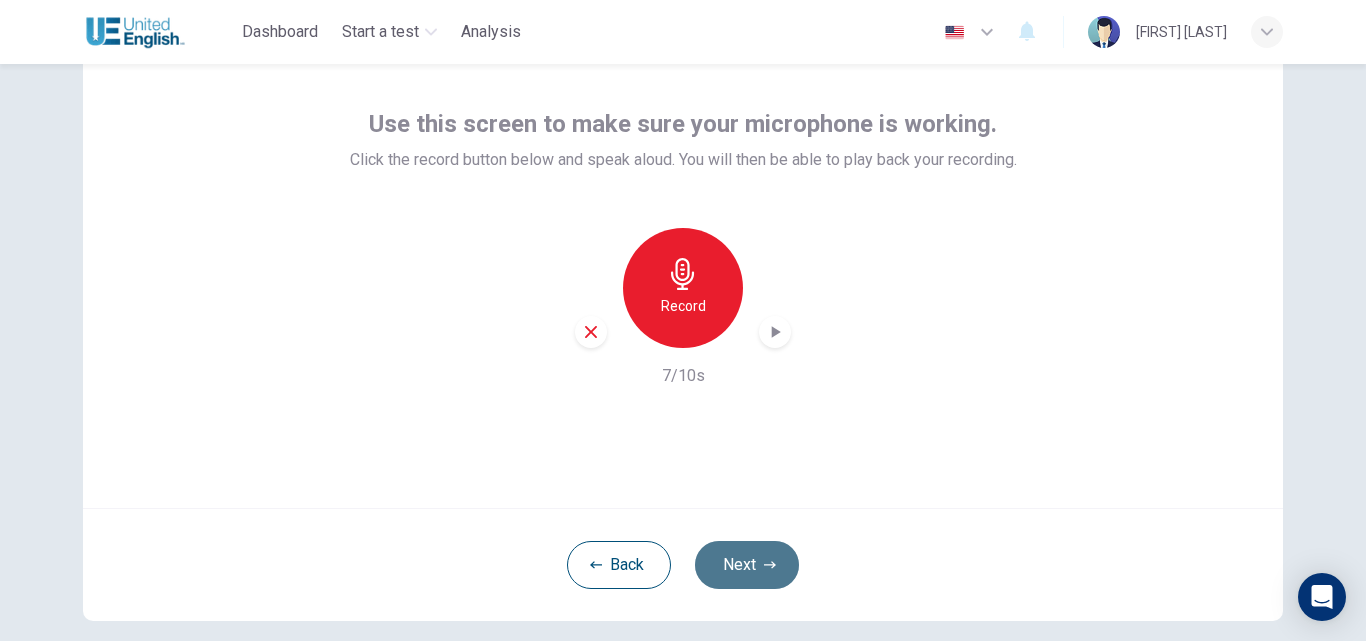 click on "Next" at bounding box center (747, 565) 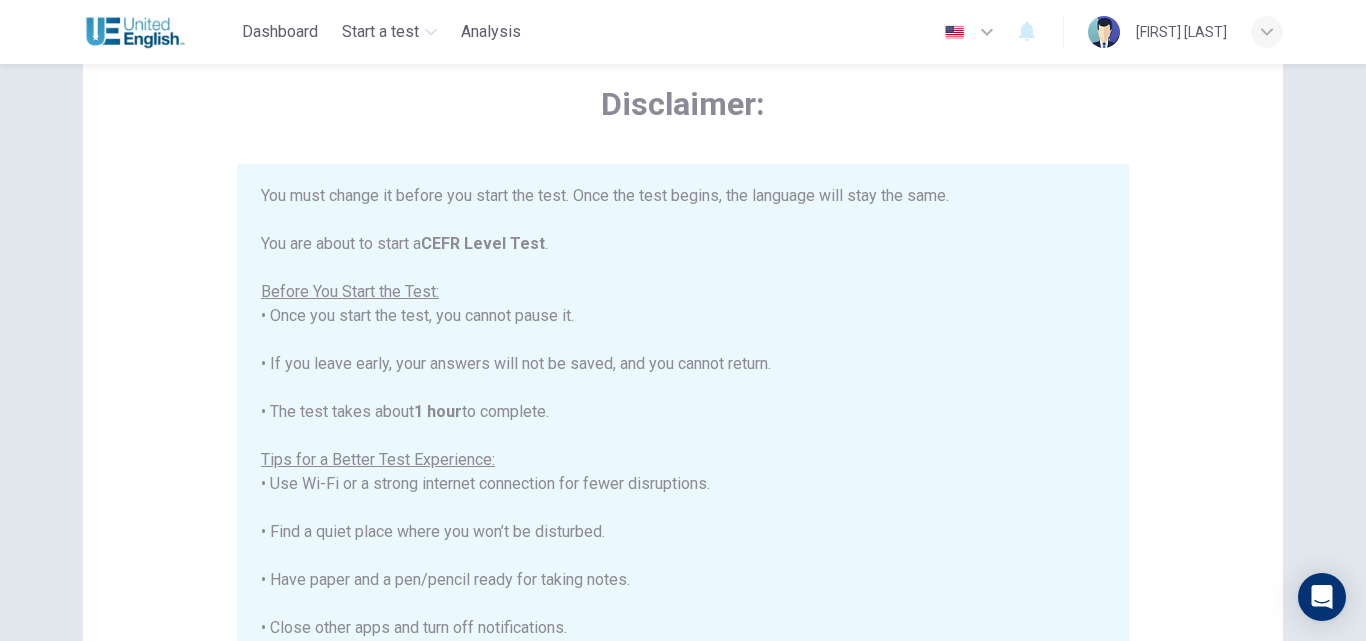 scroll, scrollTop: 191, scrollLeft: 0, axis: vertical 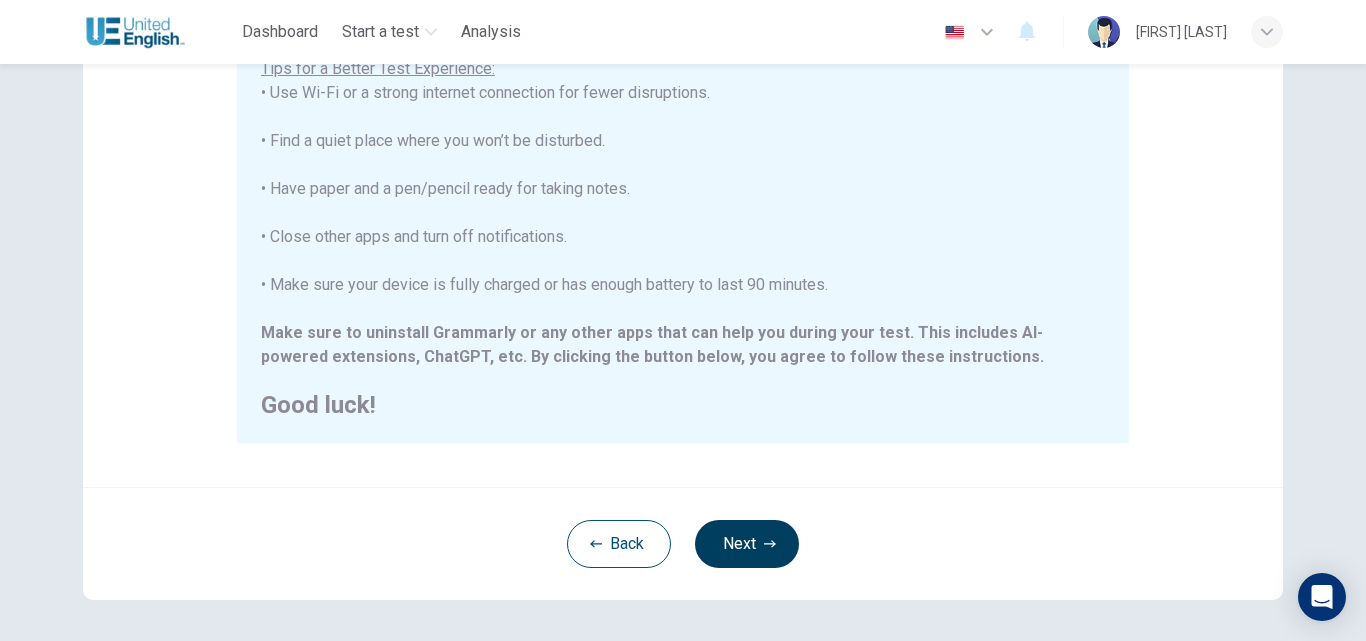 click on "Next" at bounding box center (747, 544) 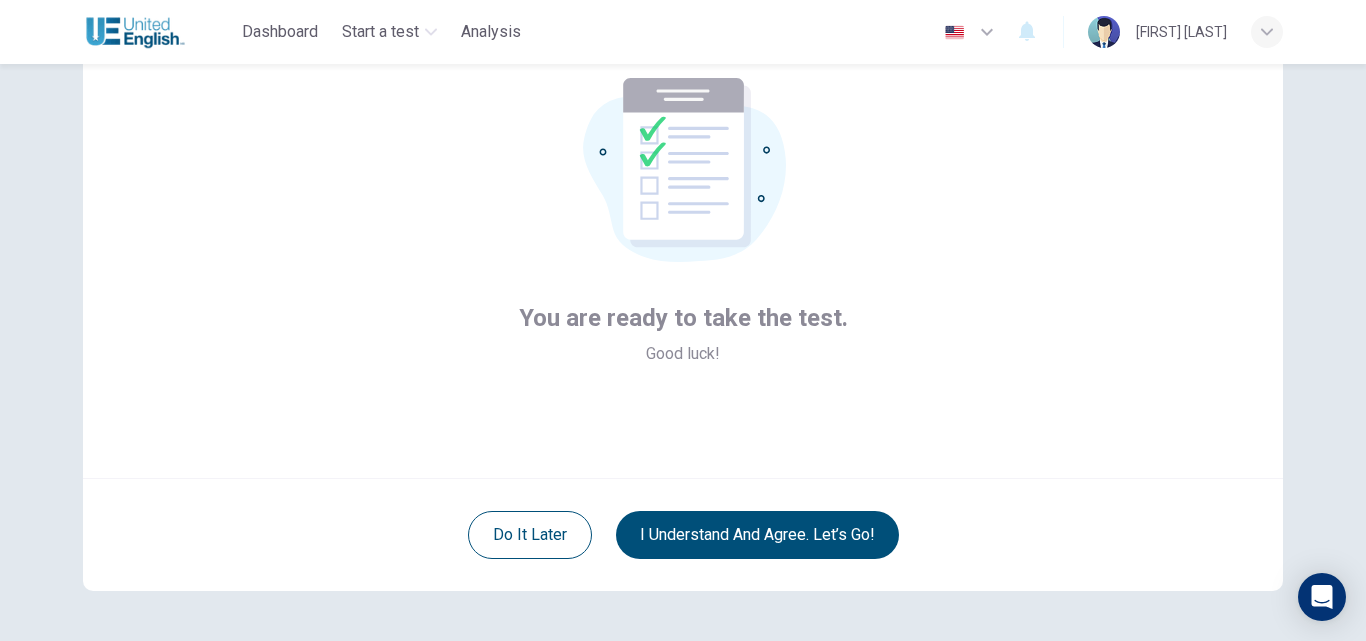 scroll, scrollTop: 92, scrollLeft: 0, axis: vertical 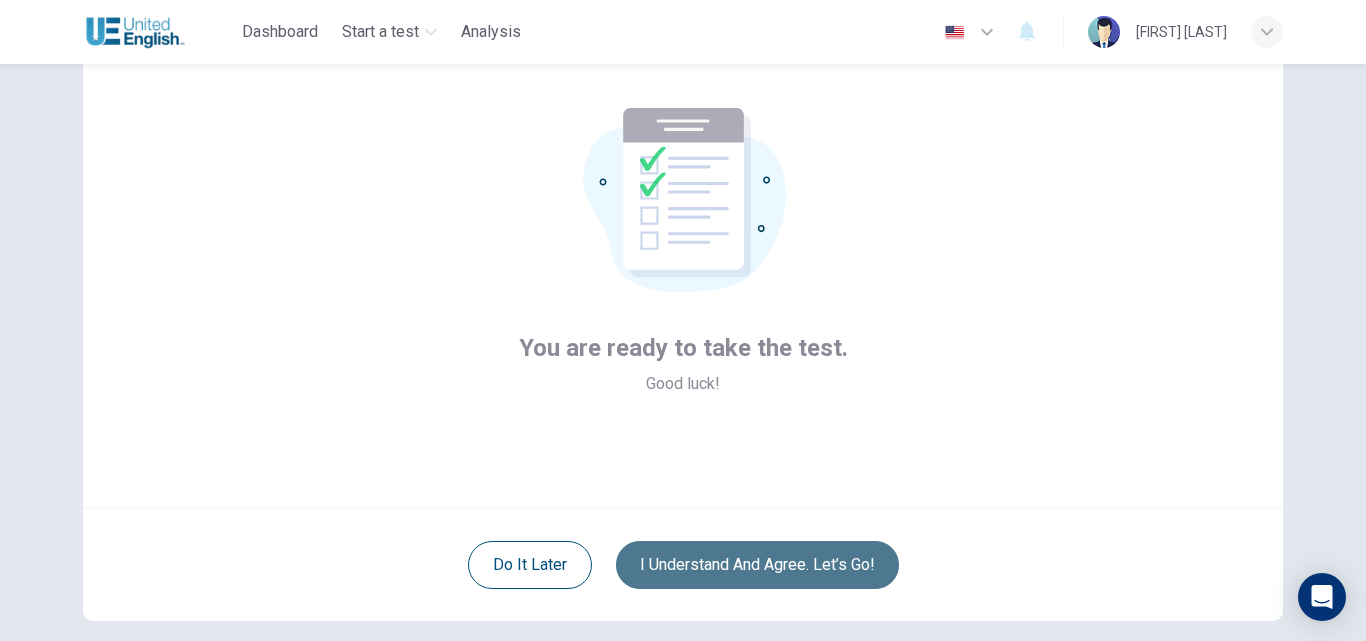 click on "I understand and agree. Let’s go!" at bounding box center (757, 565) 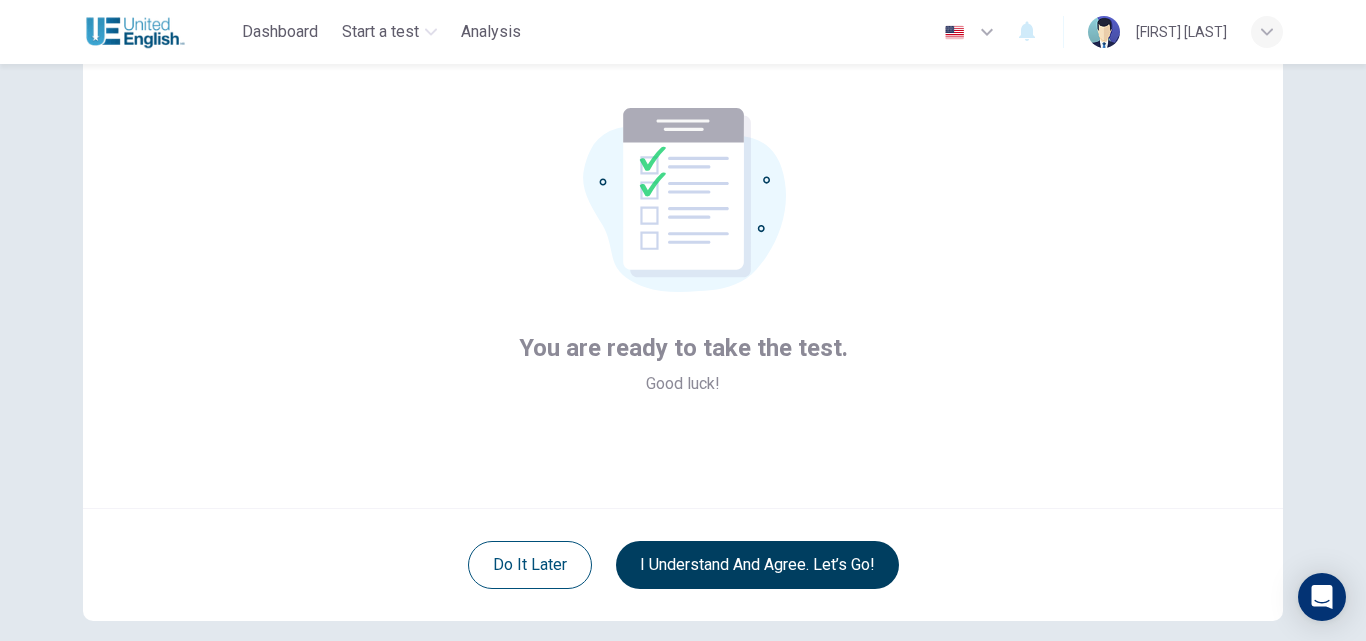 click on "I understand and agree. Let’s go!" at bounding box center (757, 565) 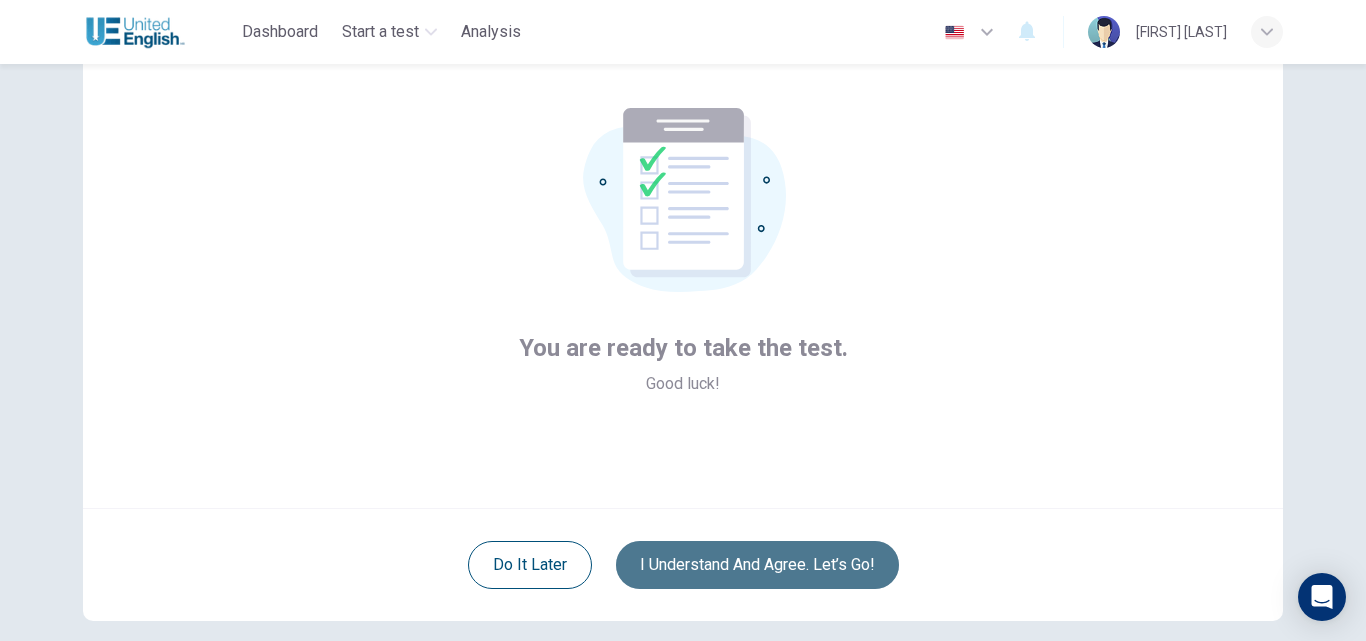 click on "I understand and agree. Let’s go!" at bounding box center (757, 565) 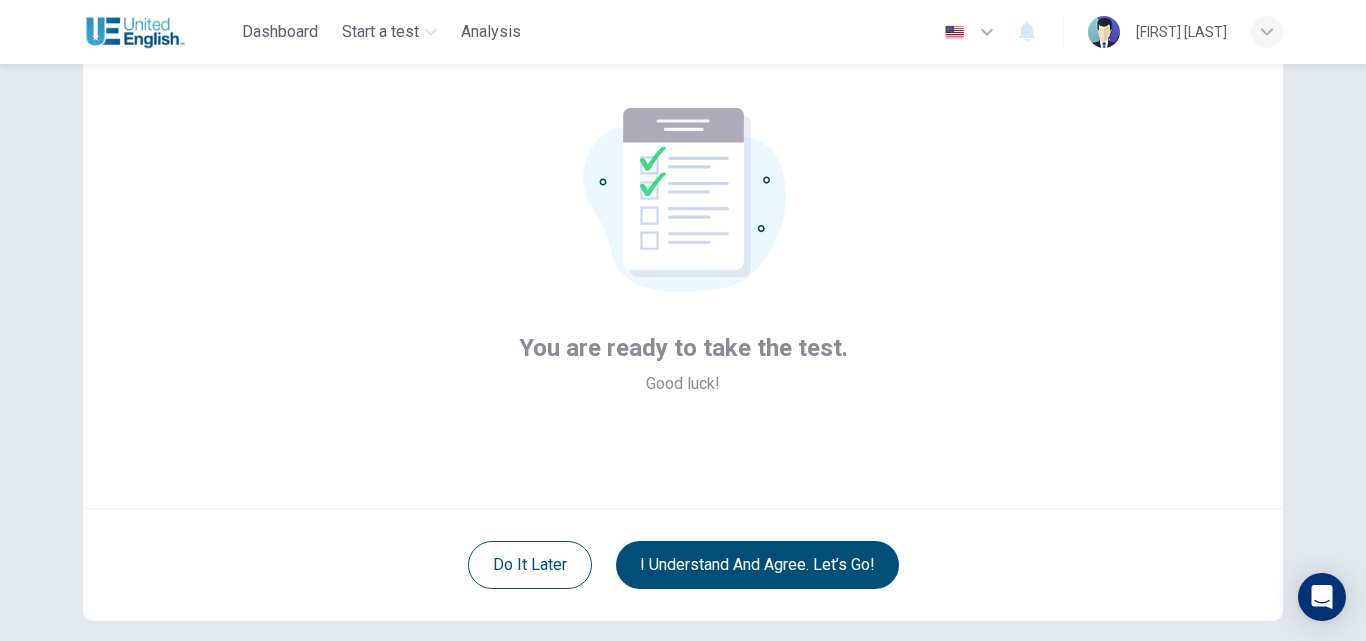 scroll, scrollTop: 0, scrollLeft: 0, axis: both 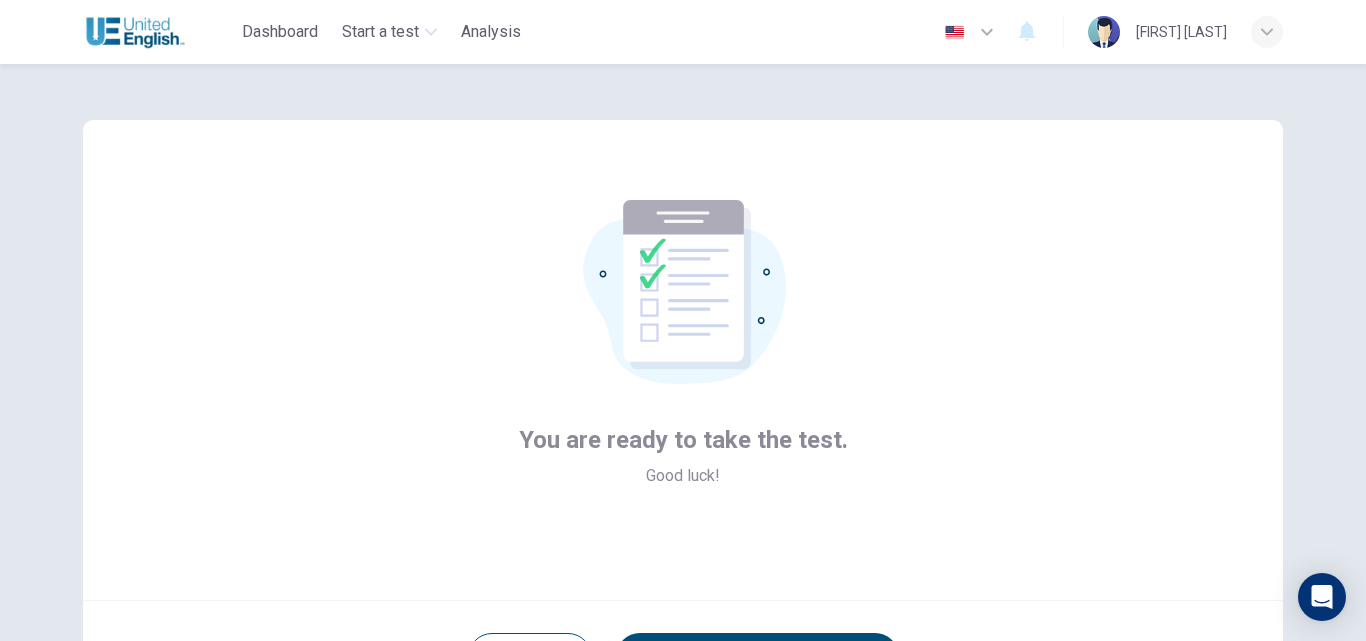 click at bounding box center (683, 281) 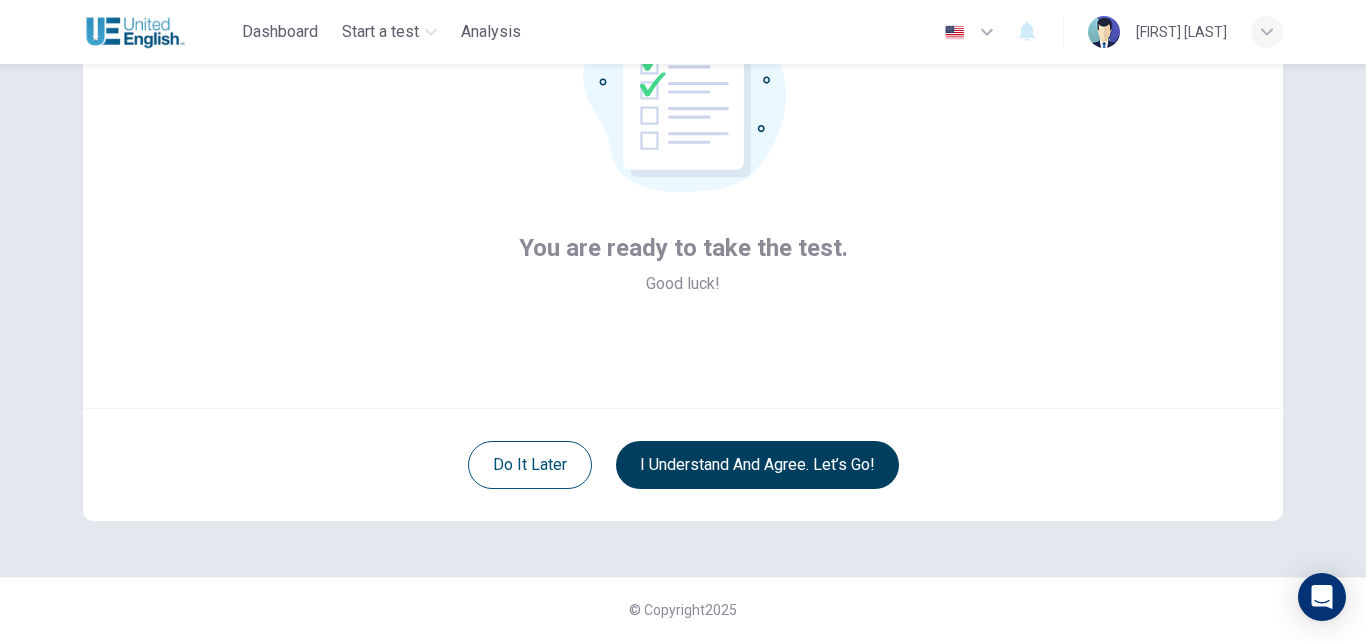 scroll, scrollTop: 92, scrollLeft: 0, axis: vertical 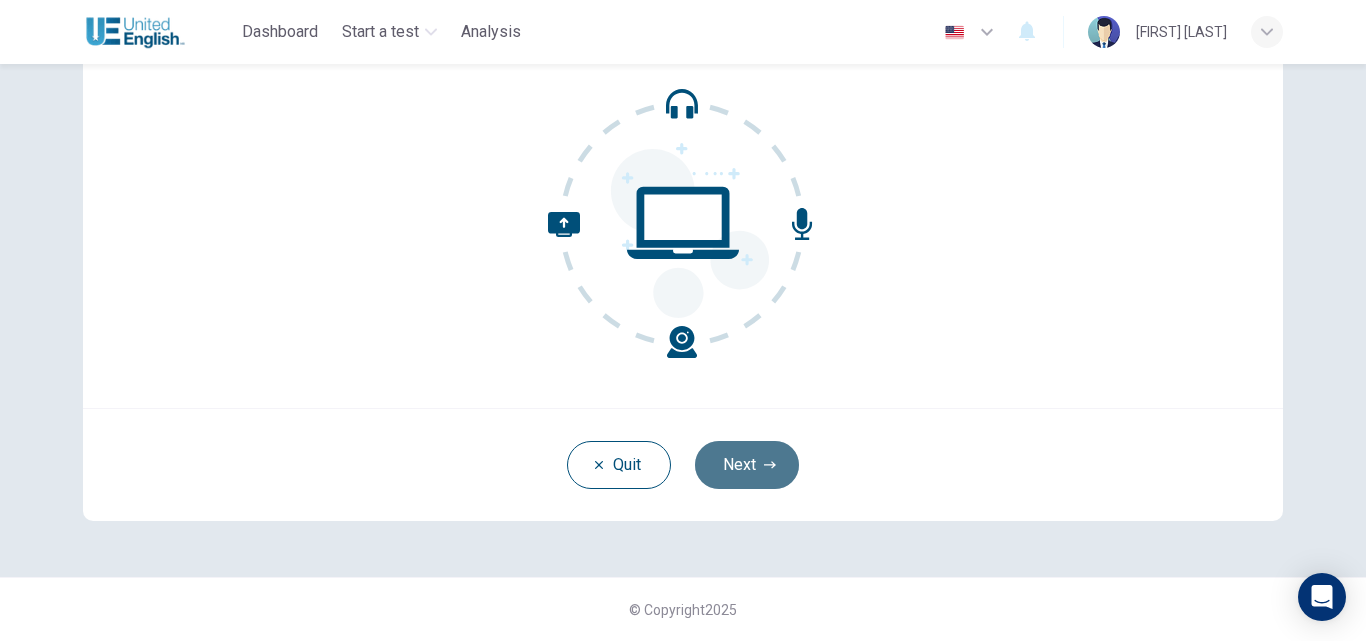 click on "Next" at bounding box center (747, 465) 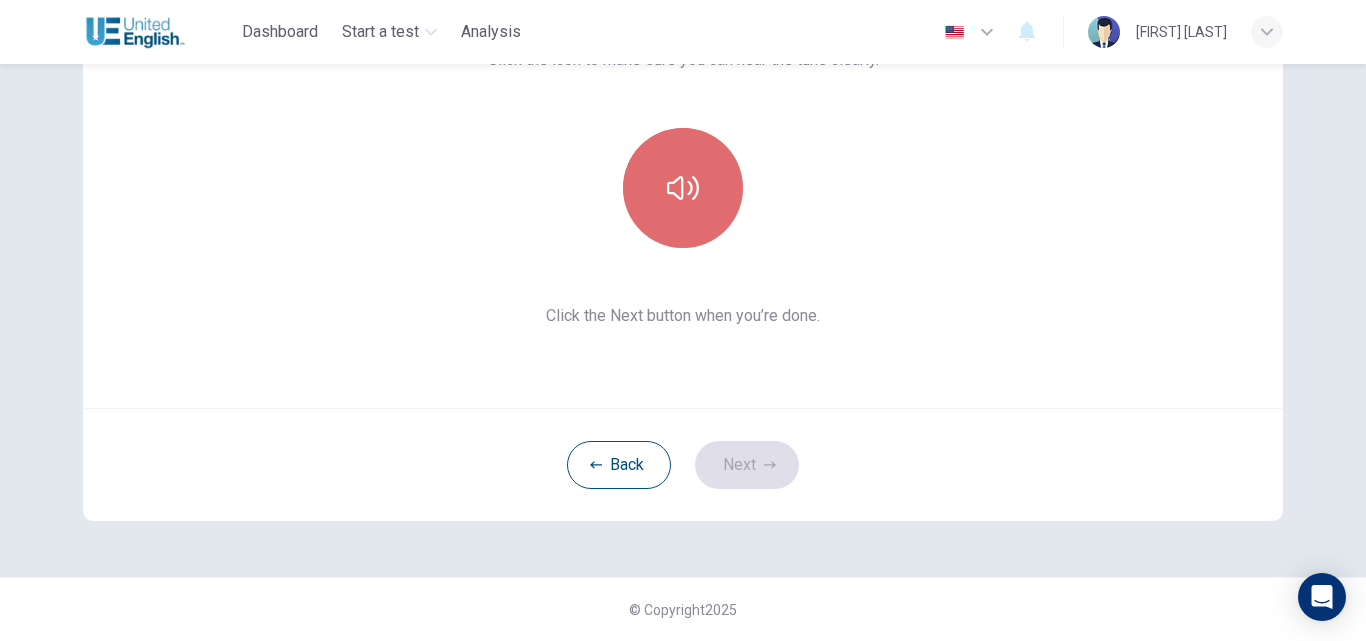 click at bounding box center [683, 188] 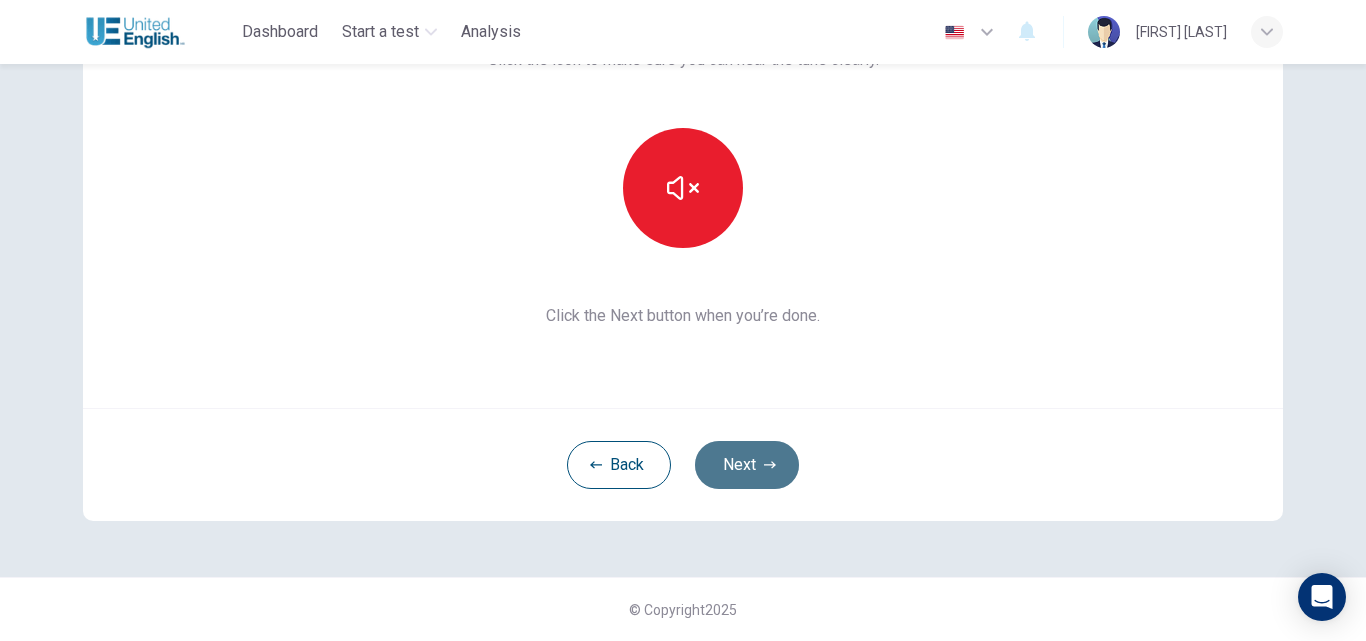 click on "Next" at bounding box center [747, 465] 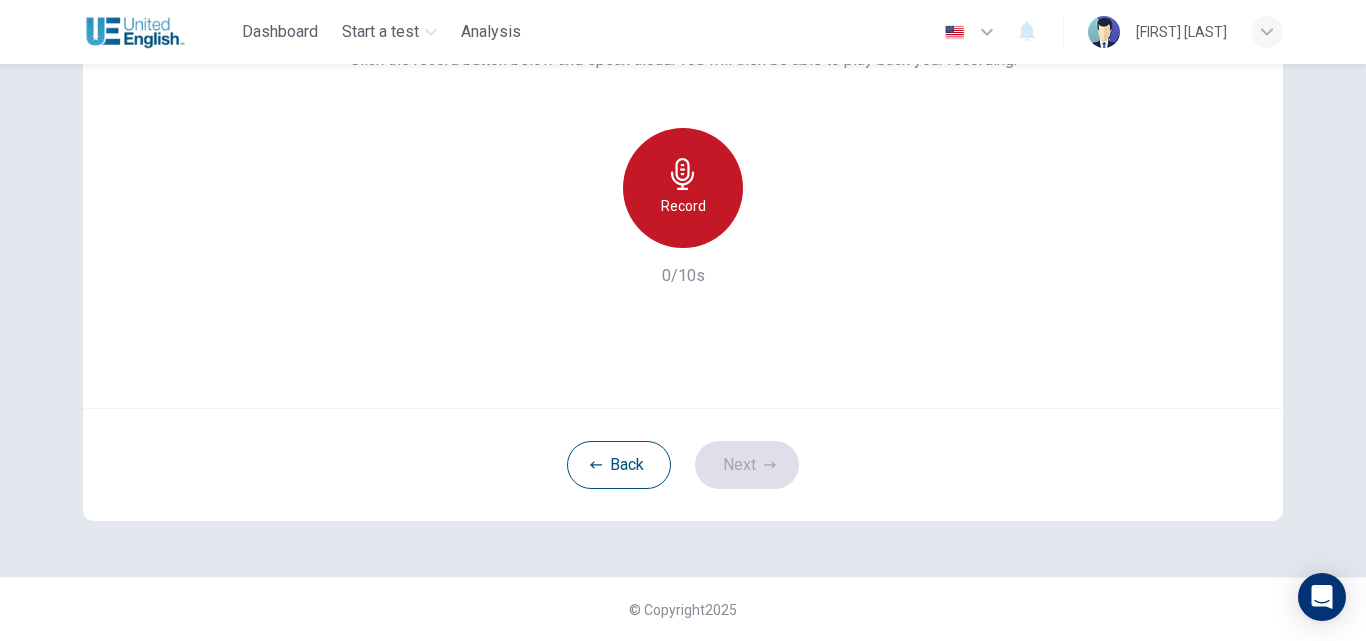 click at bounding box center (683, 174) 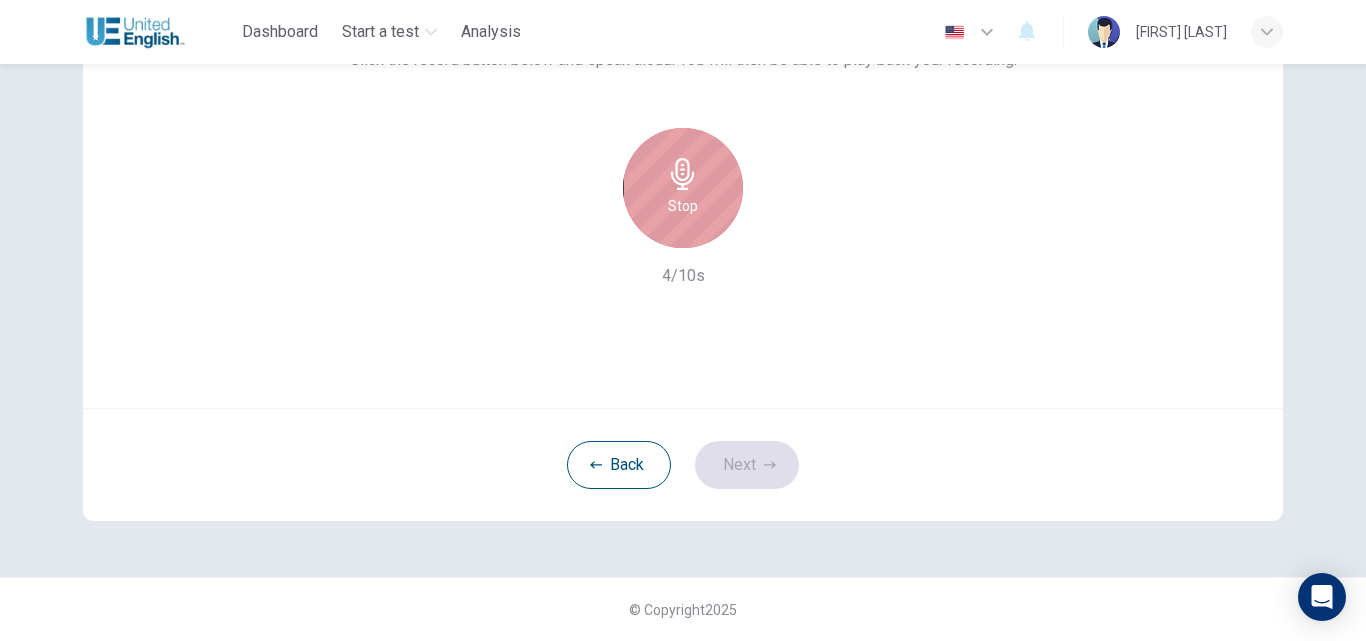 click at bounding box center (682, 174) 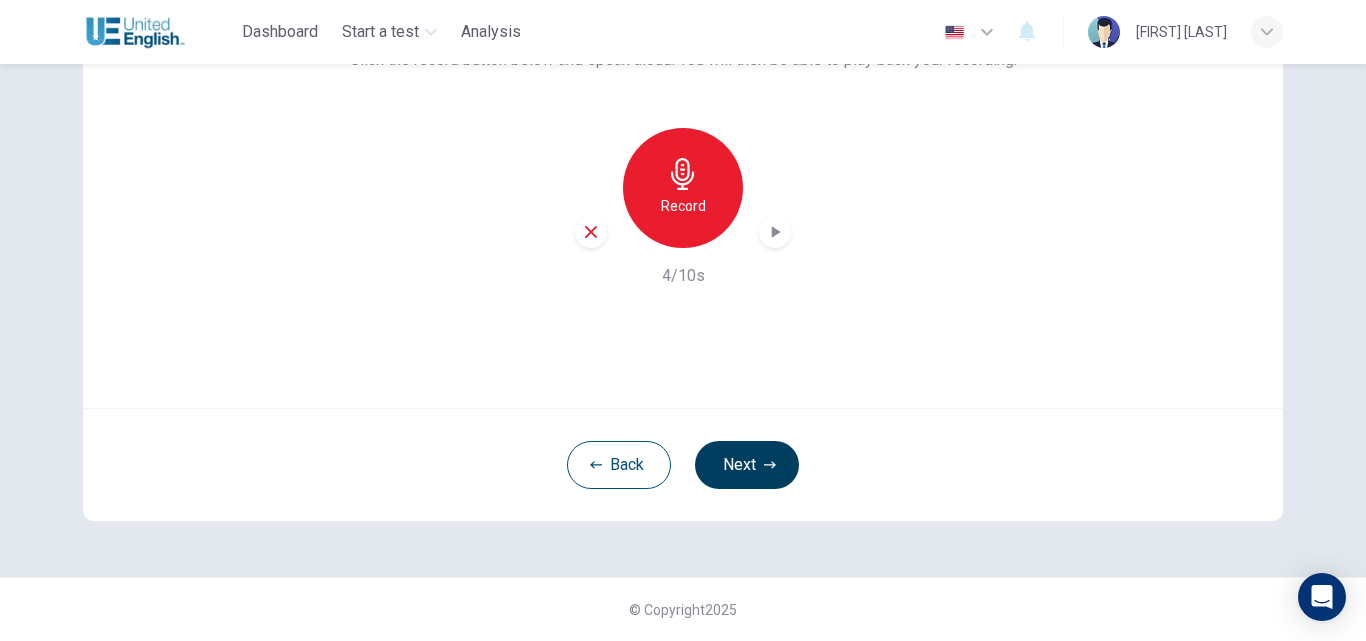 click at bounding box center (770, 465) 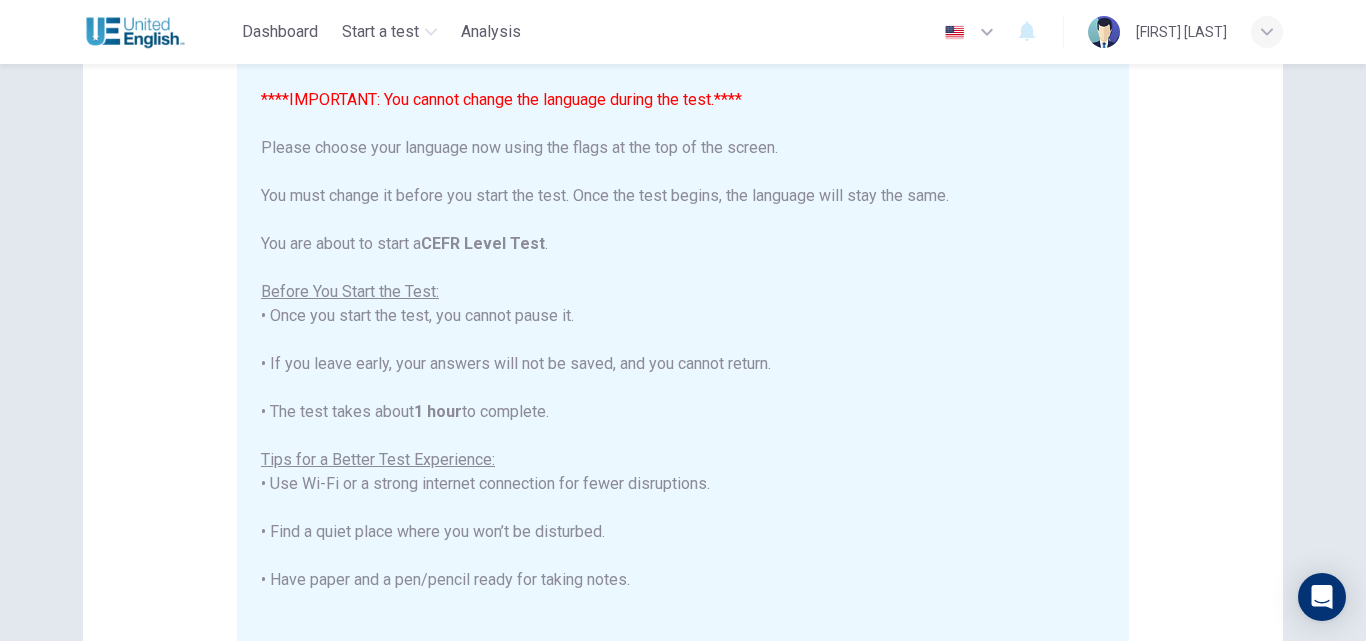 scroll, scrollTop: 191, scrollLeft: 0, axis: vertical 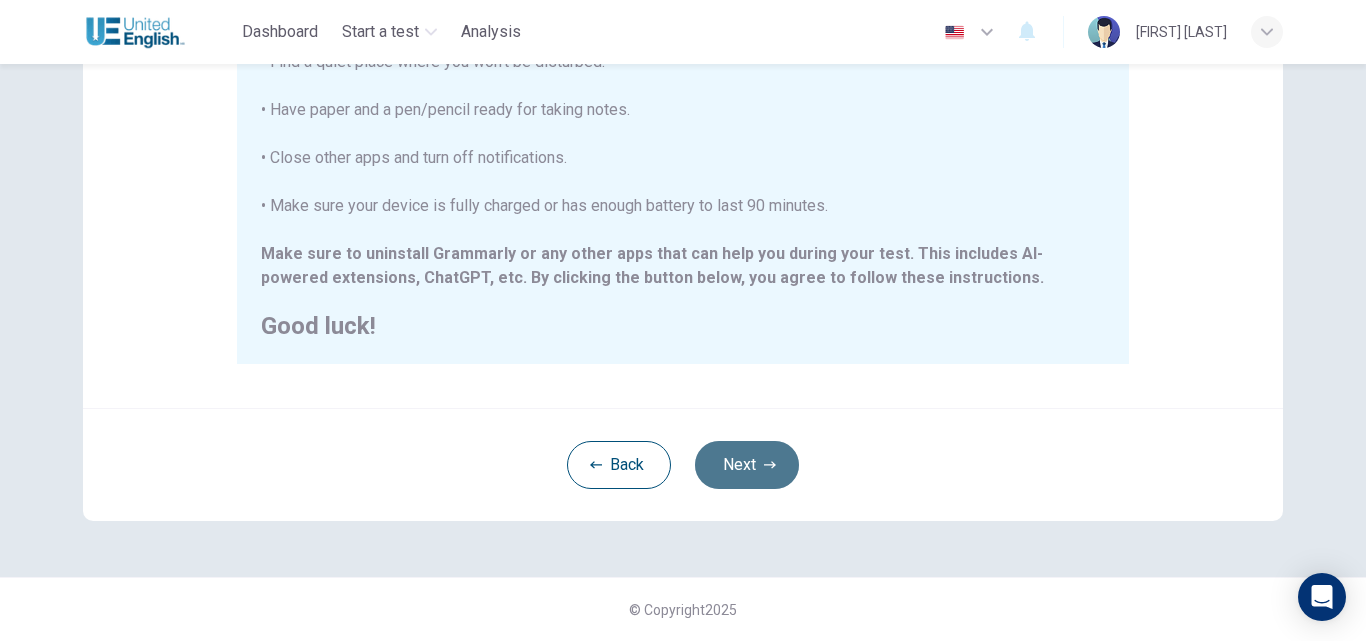 click on "Next" at bounding box center (747, 465) 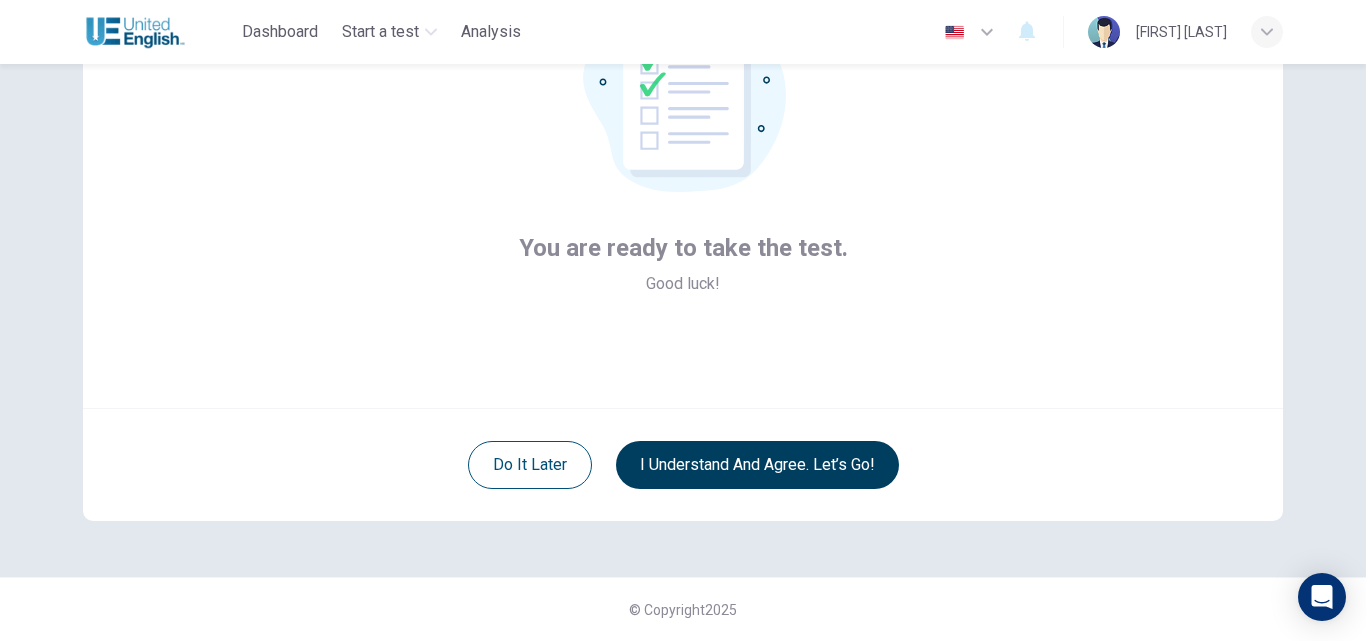 scroll, scrollTop: 192, scrollLeft: 0, axis: vertical 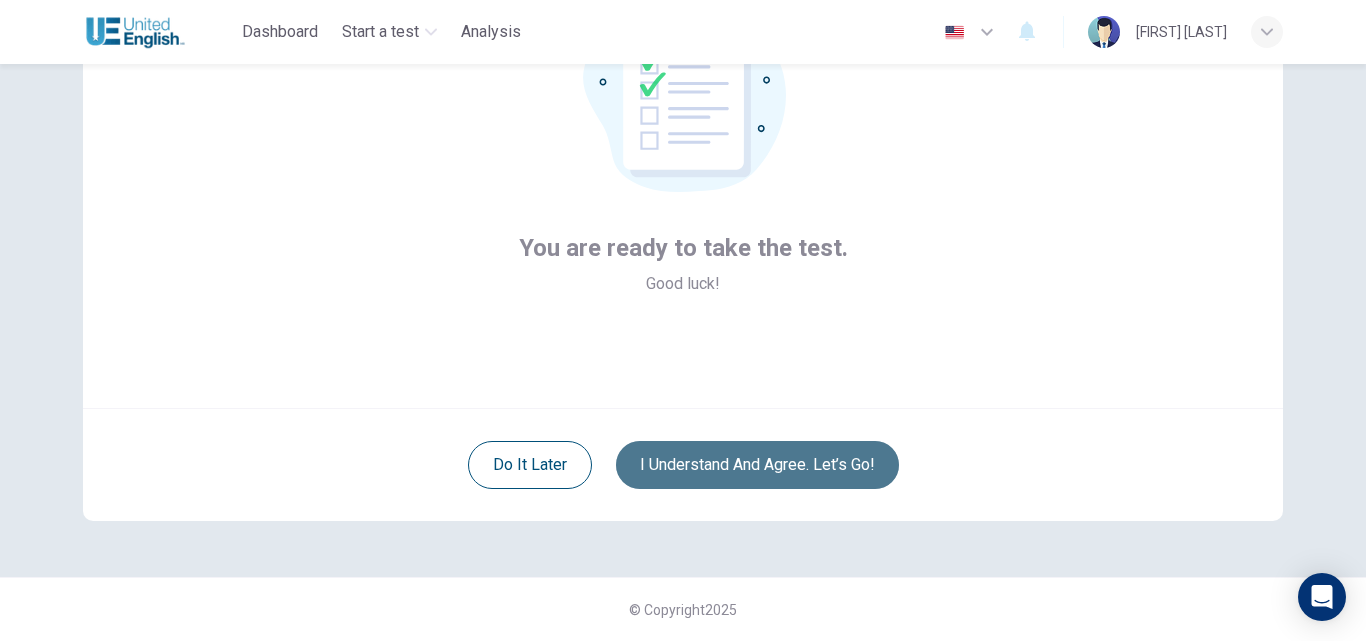 click on "I understand and agree. Let’s go!" at bounding box center [757, 465] 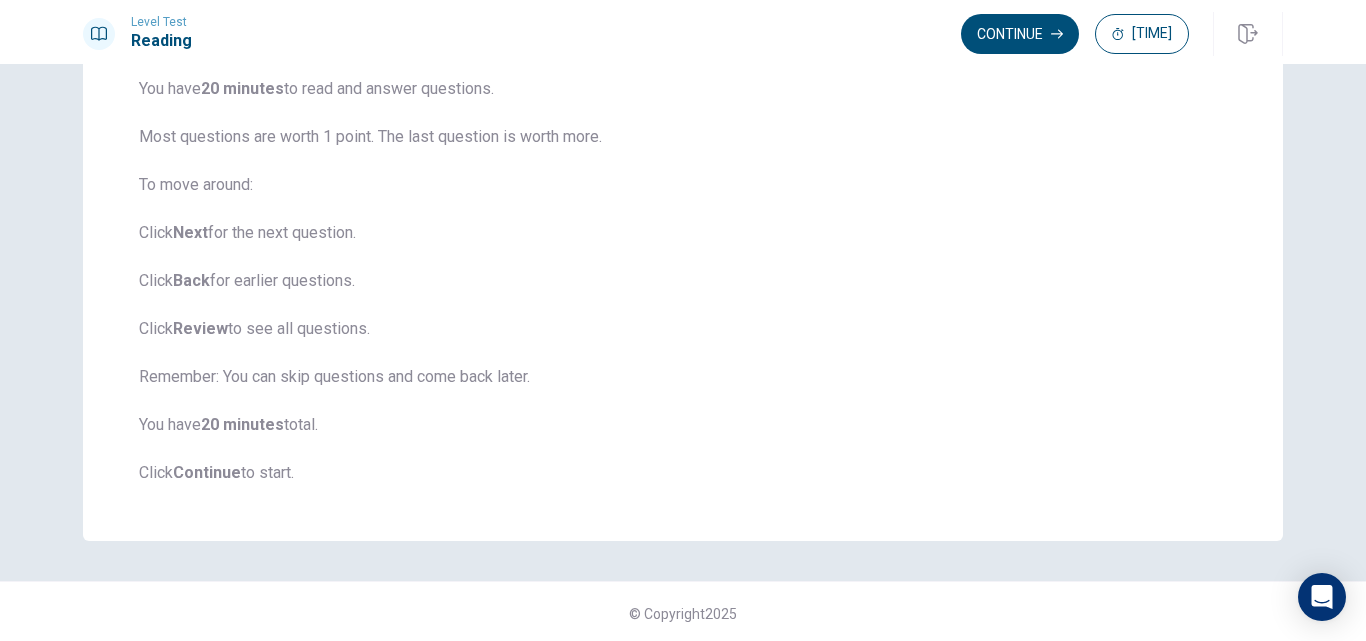scroll, scrollTop: 215, scrollLeft: 0, axis: vertical 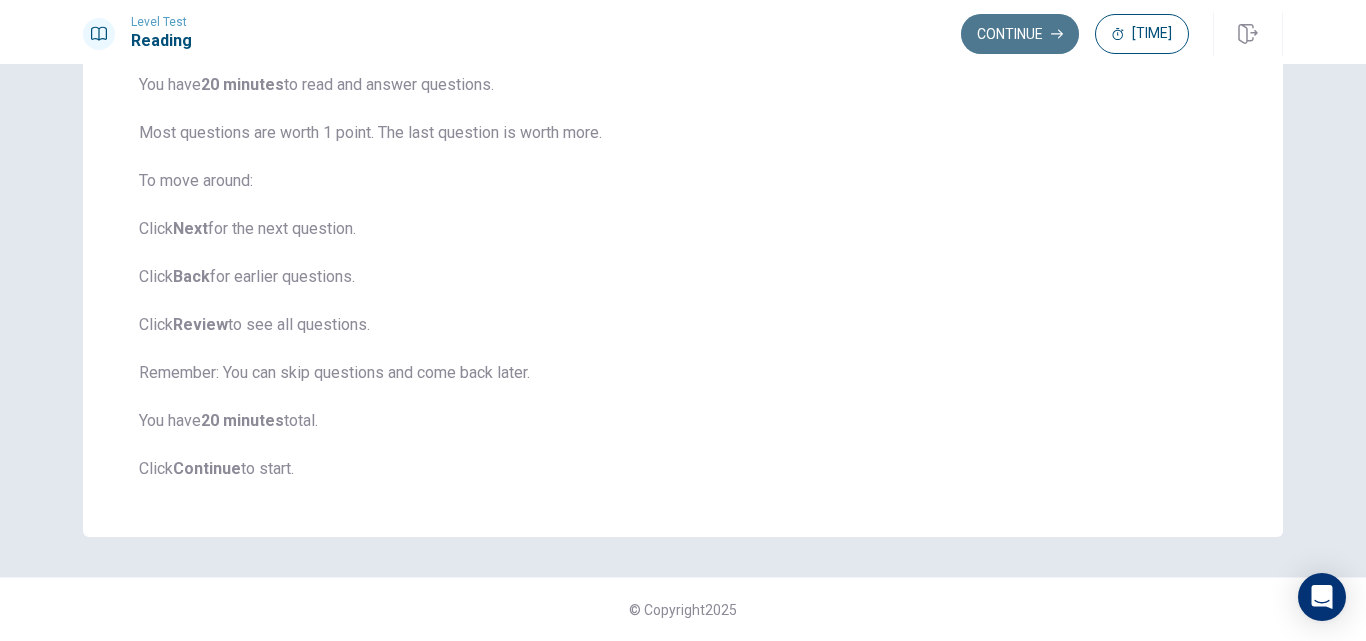 click on "Continue" at bounding box center [1020, 34] 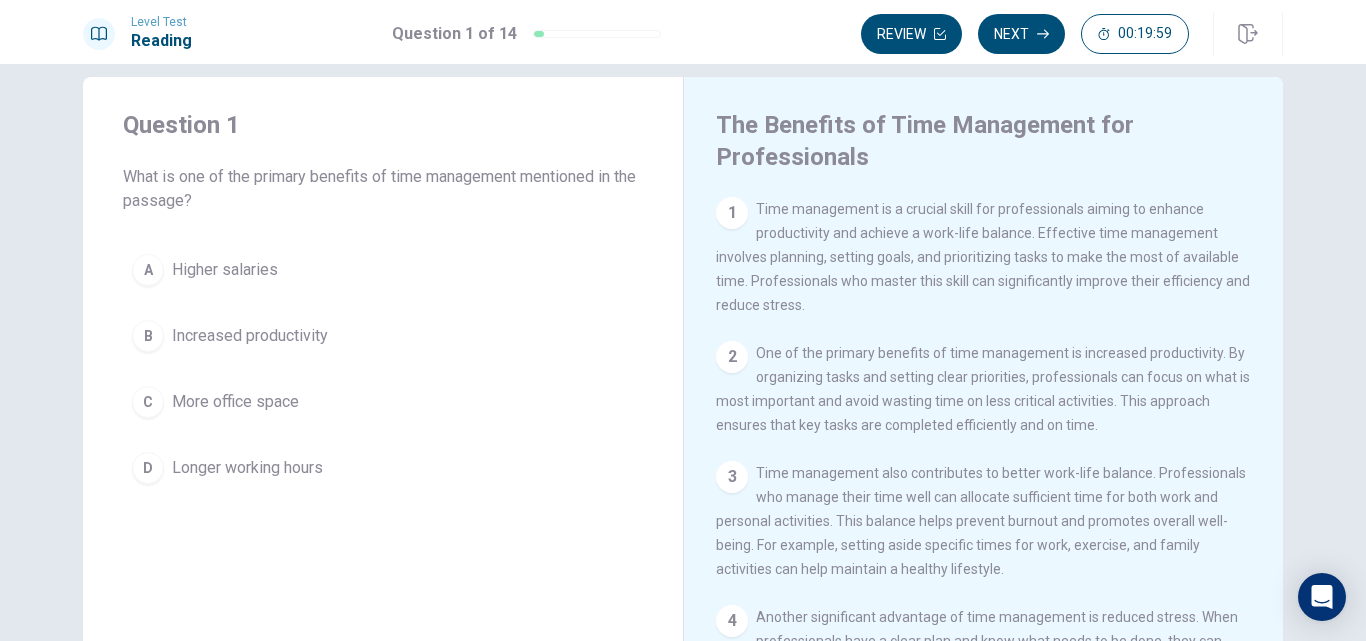 scroll, scrollTop: 15, scrollLeft: 0, axis: vertical 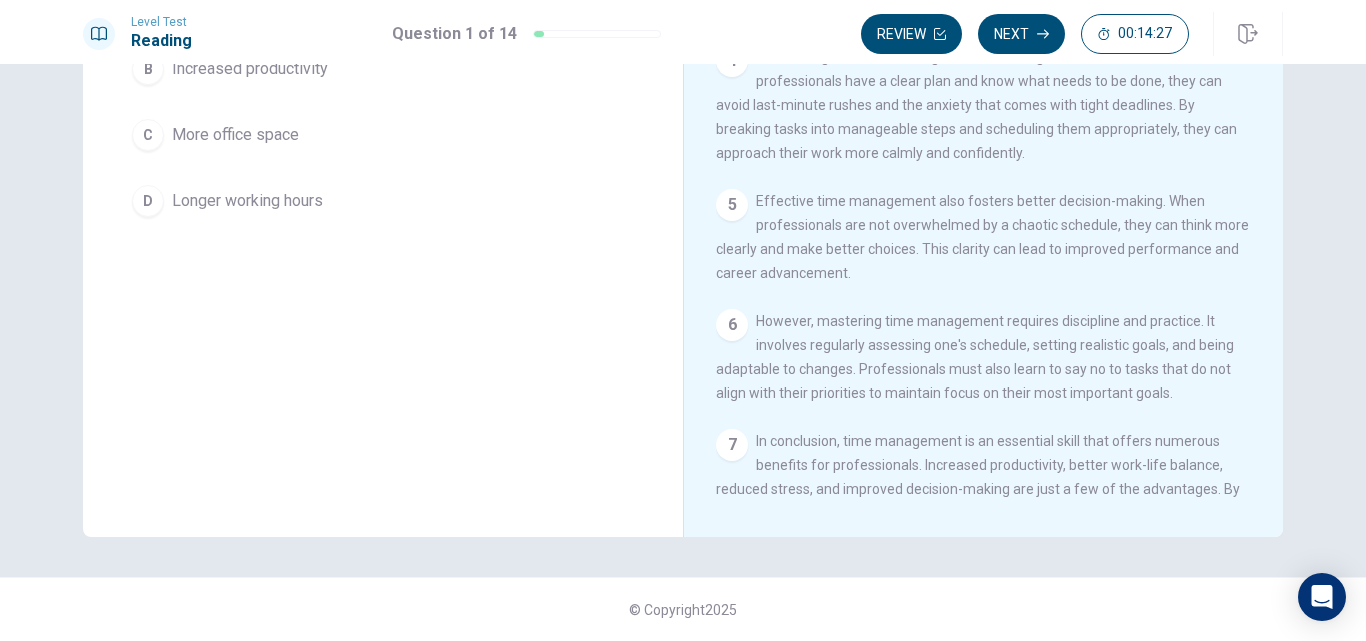 click on "1 Time management is a crucial skill for professionals aiming to enhance productivity and achieve a work-life balance. Effective time management involves planning, setting goals, and prioritizing tasks to make the most of available time. Professionals who master this skill can significantly improve their efficiency and reduce stress. 2 One of the primary benefits of time management is increased productivity. By organizing tasks and setting clear priorities, professionals can focus on what is most important and avoid wasting time on less critical activities. This approach ensures that key tasks are completed efficiently and on time. 3 Time management also contributes to better work-life balance. Professionals who manage their time well can allocate sufficient time for both work and personal activities. This balance helps prevent burnout and promotes overall well-being. For example, setting aside specific times for work, exercise, and family activities can help maintain a healthy lifestyle. 4 5 6 7" at bounding box center [997, 217] 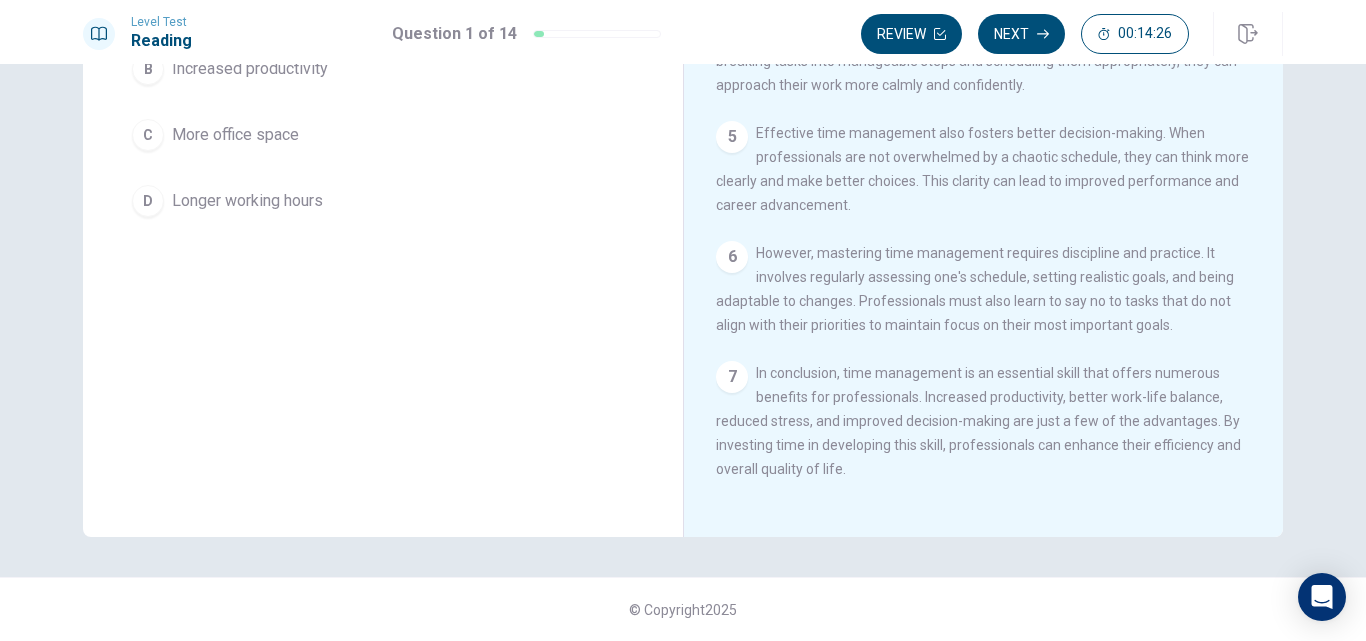 scroll, scrollTop: 393, scrollLeft: 0, axis: vertical 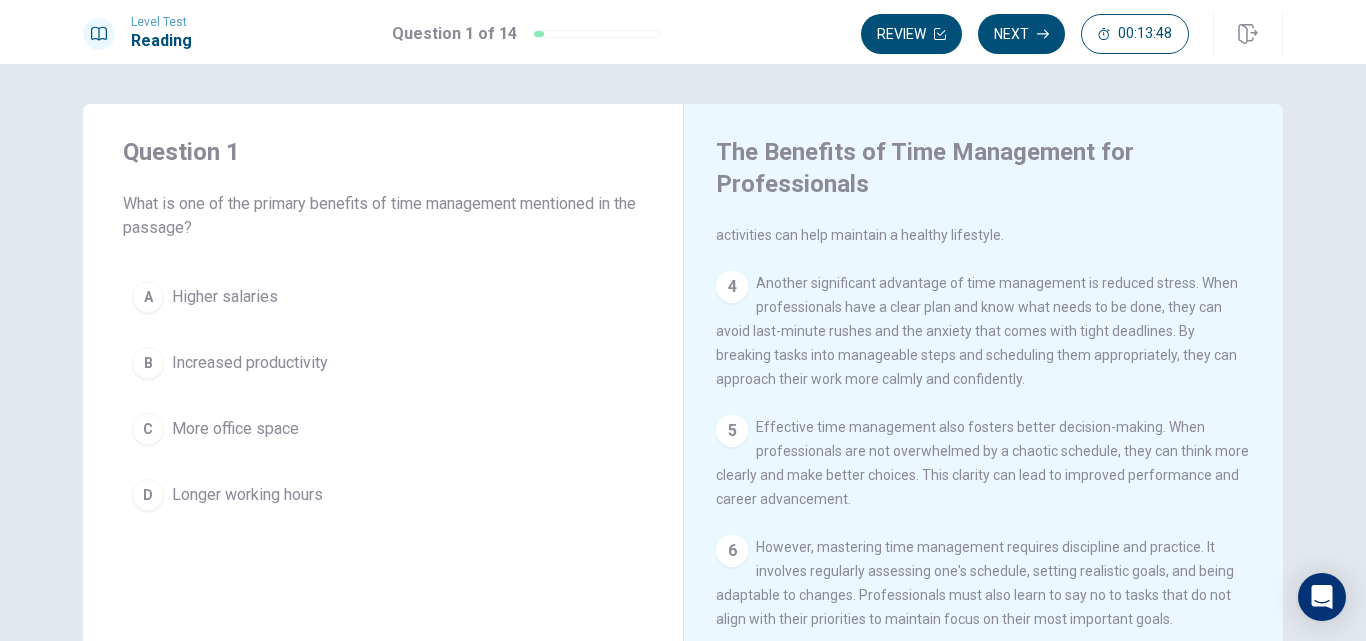 click on "Increased productivity" at bounding box center [225, 297] 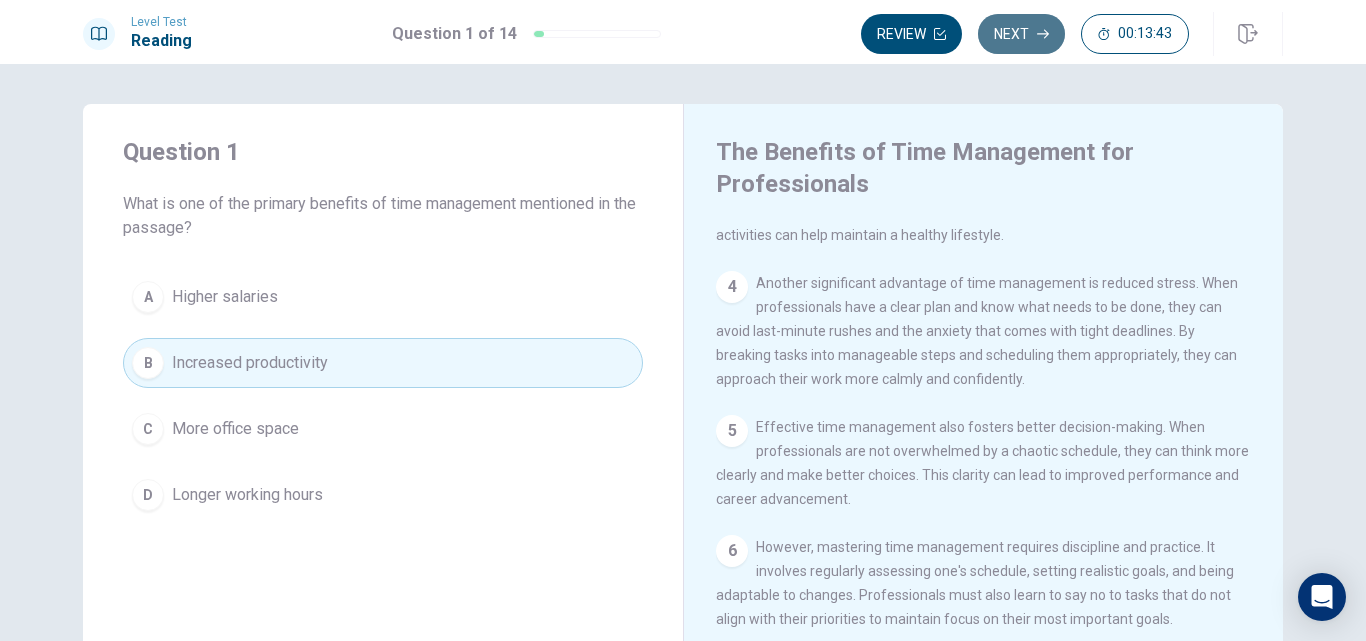 click on "Next" at bounding box center (1021, 34) 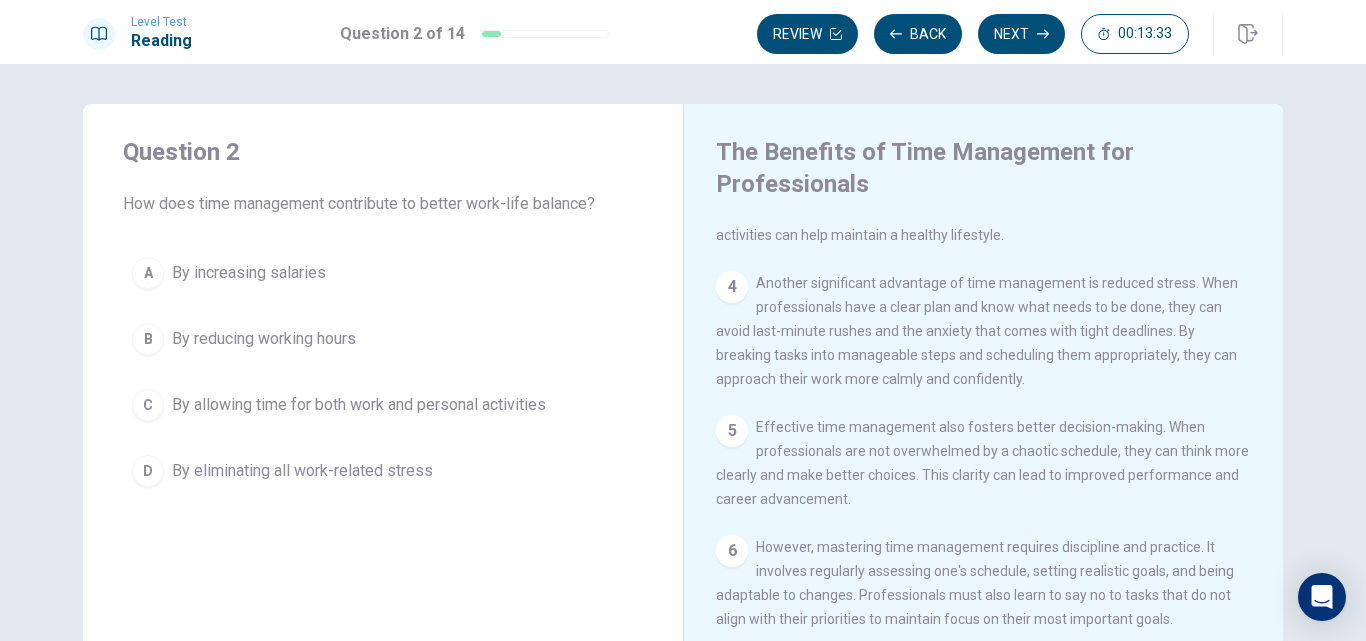 click on "By allowing time for both work and personal activities" at bounding box center [249, 273] 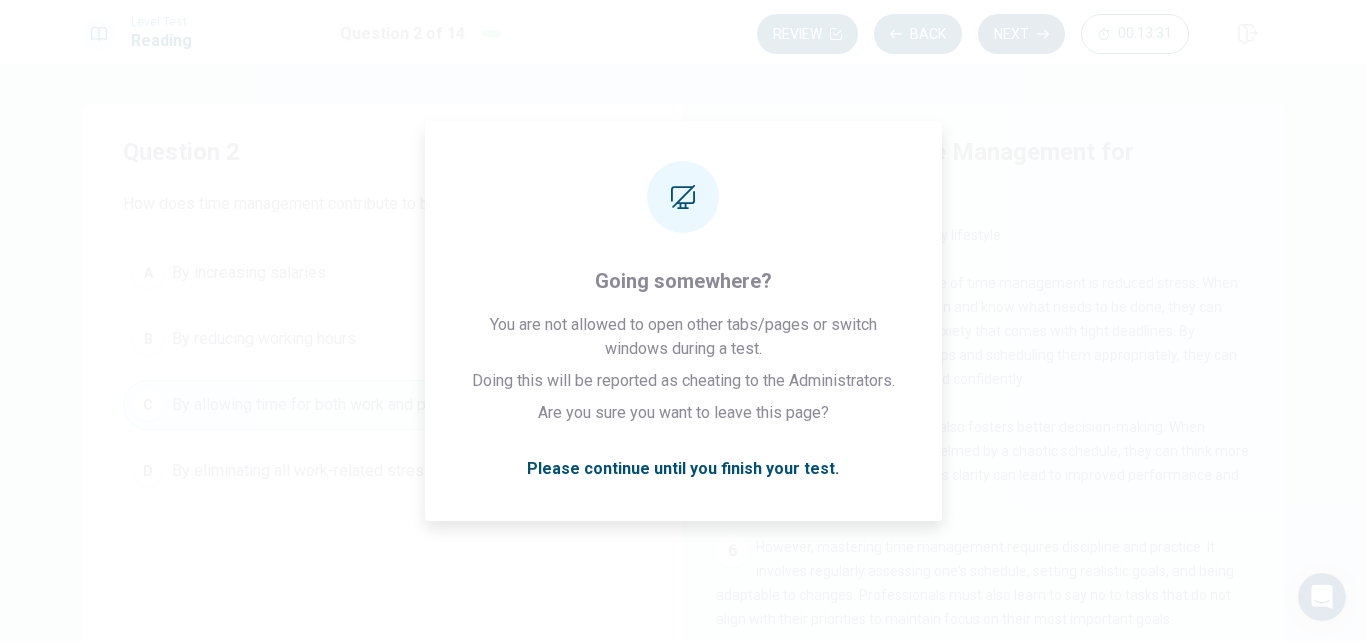 click on "Next" at bounding box center [1021, 34] 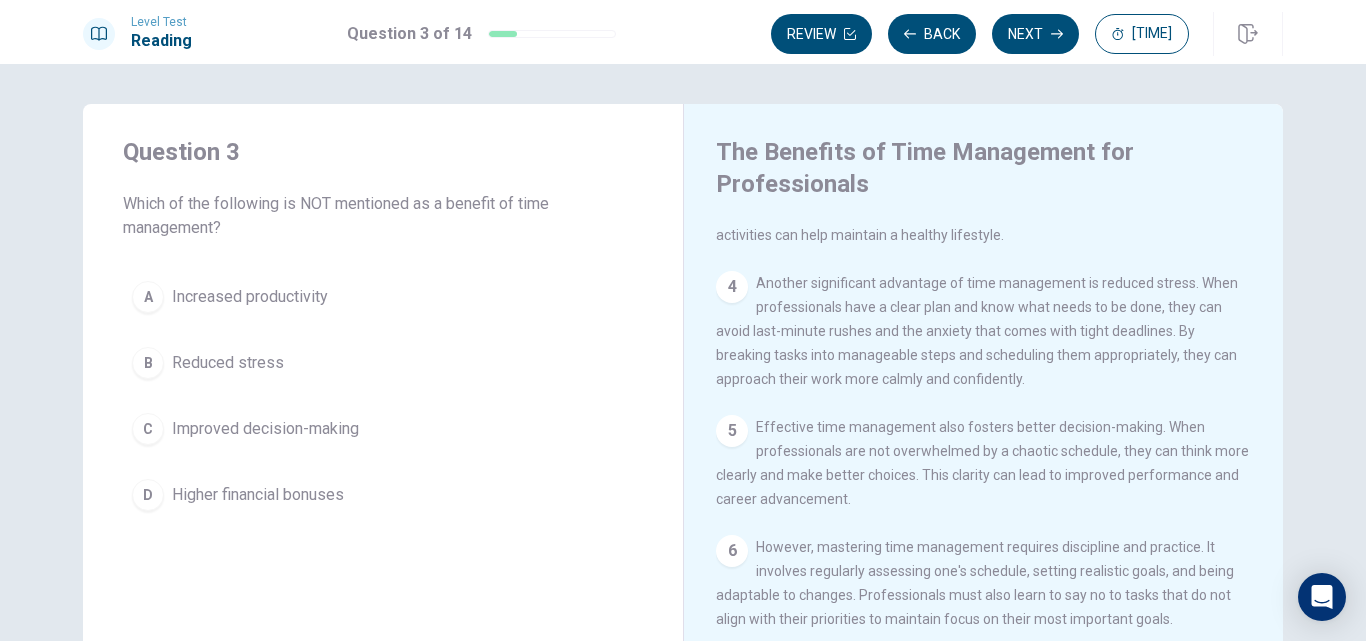 click on "Higher financial bonuses" at bounding box center [250, 297] 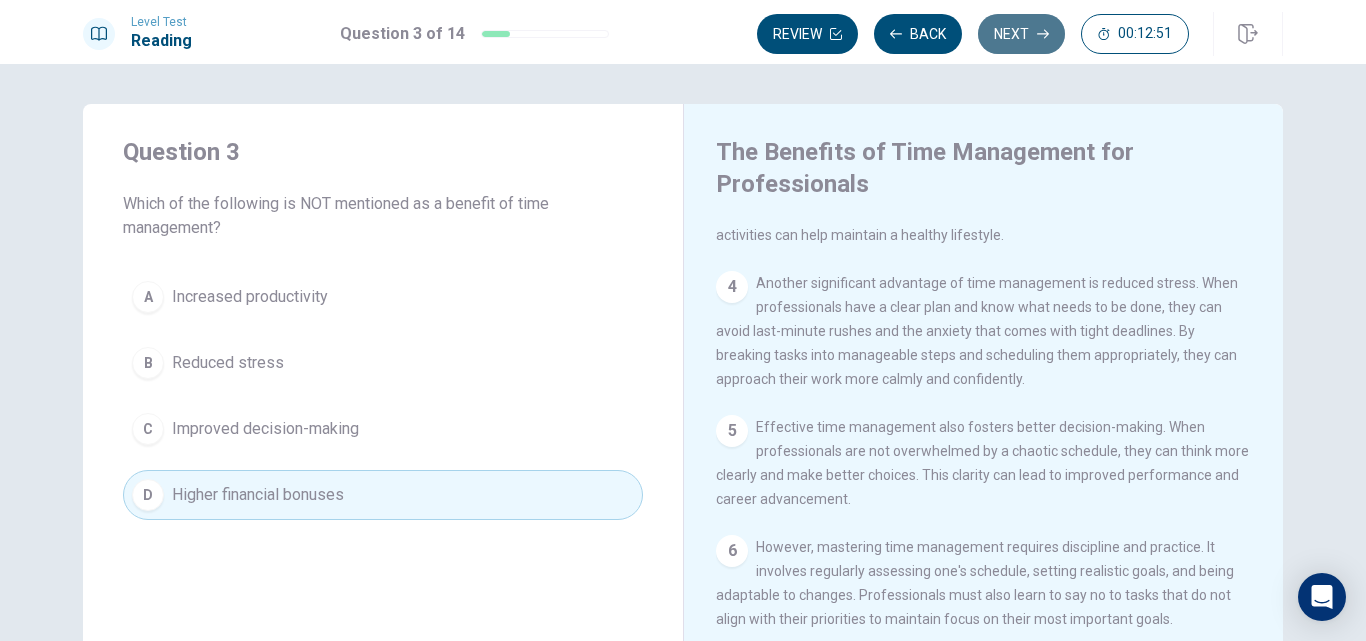 click on "Next" at bounding box center [1021, 34] 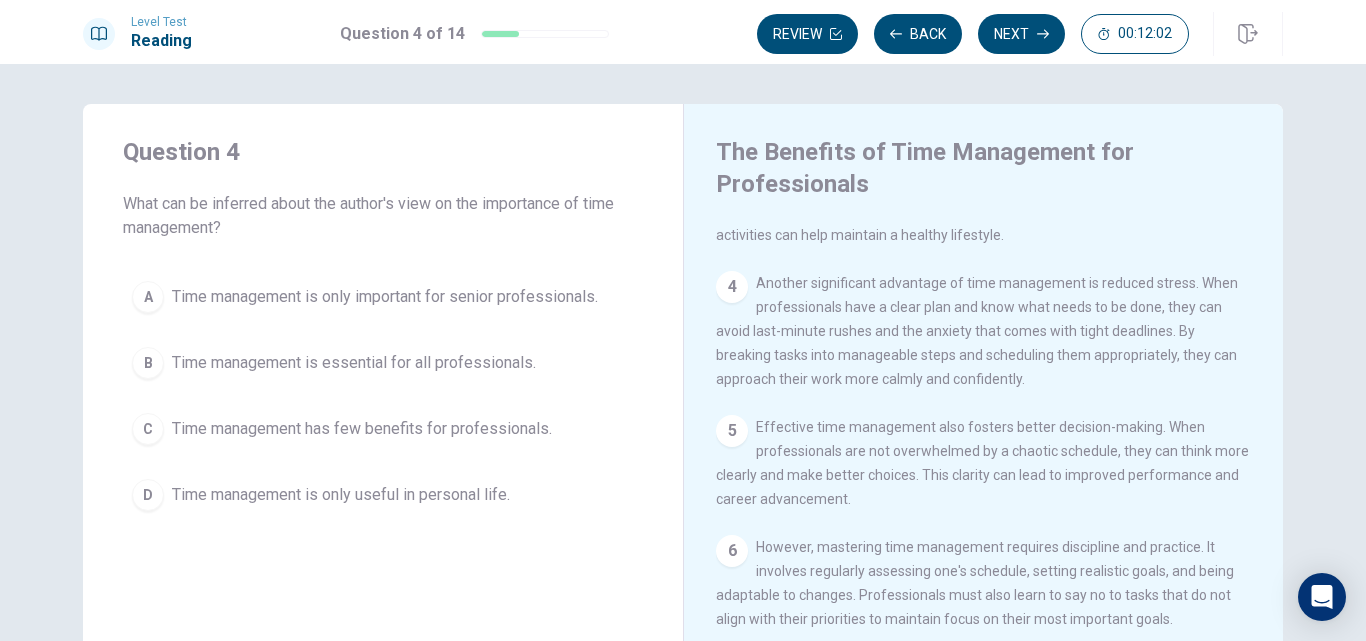 drag, startPoint x: 216, startPoint y: 236, endPoint x: 123, endPoint y: 216, distance: 95.12623 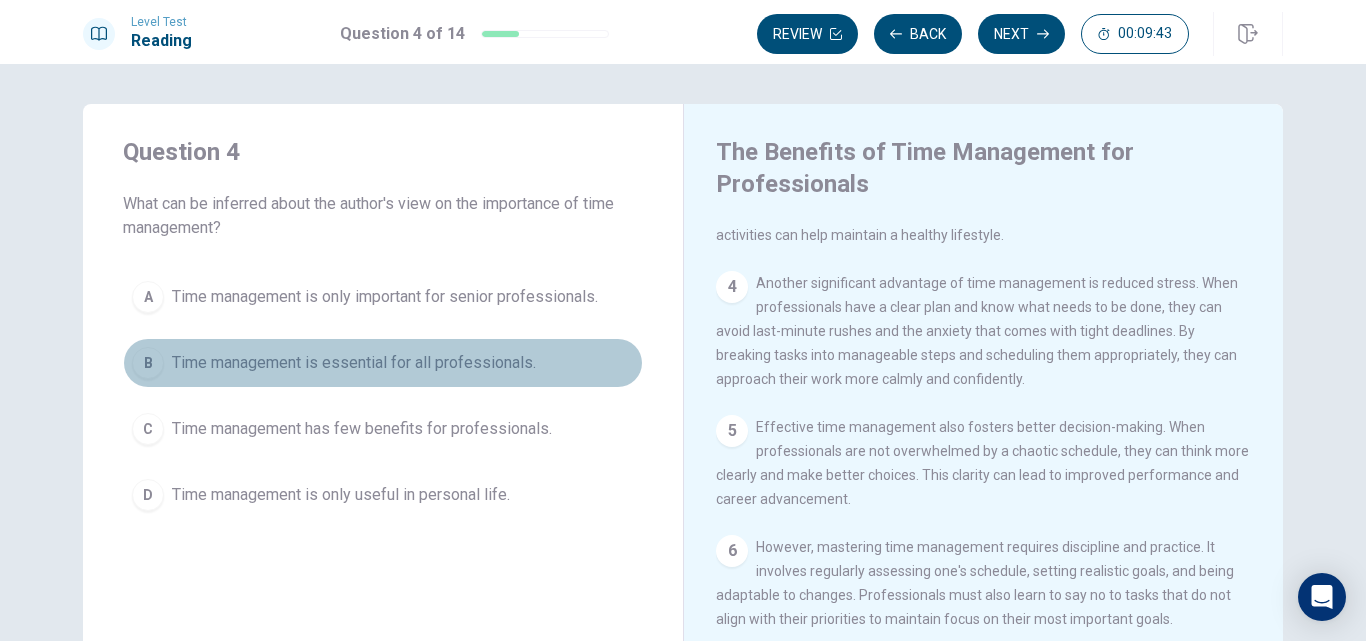 click on "Time management is essential for all professionals." at bounding box center (385, 297) 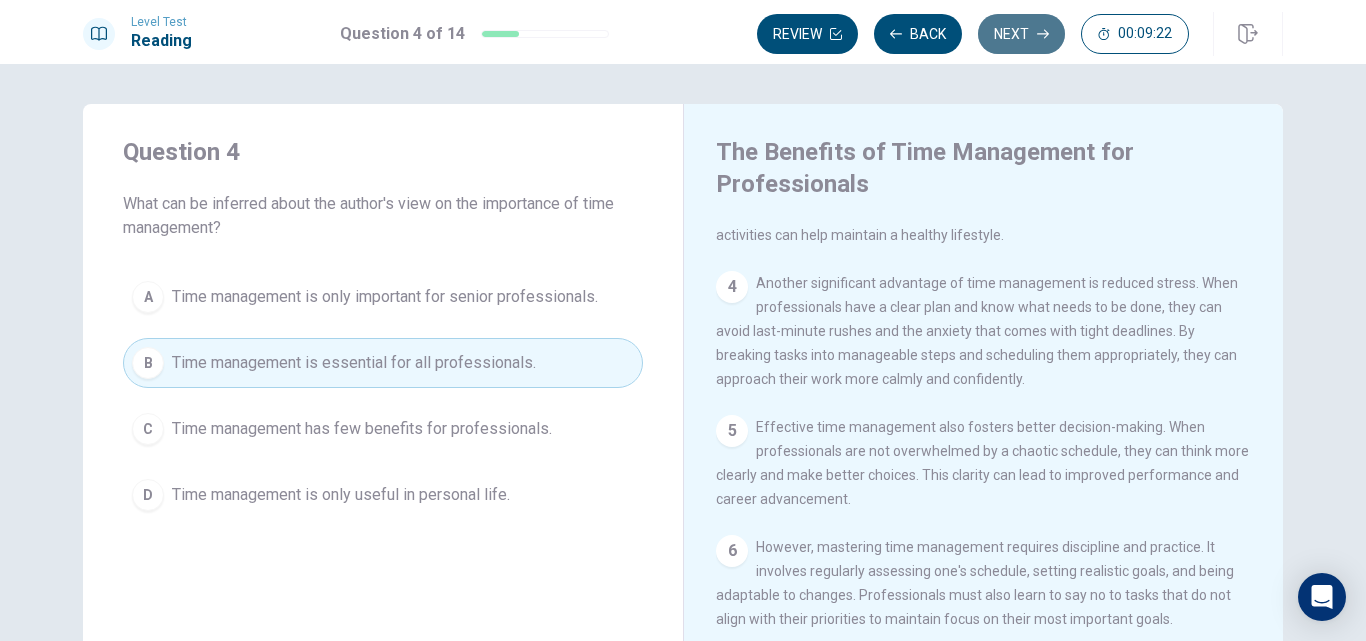 click on "Next" at bounding box center (1021, 34) 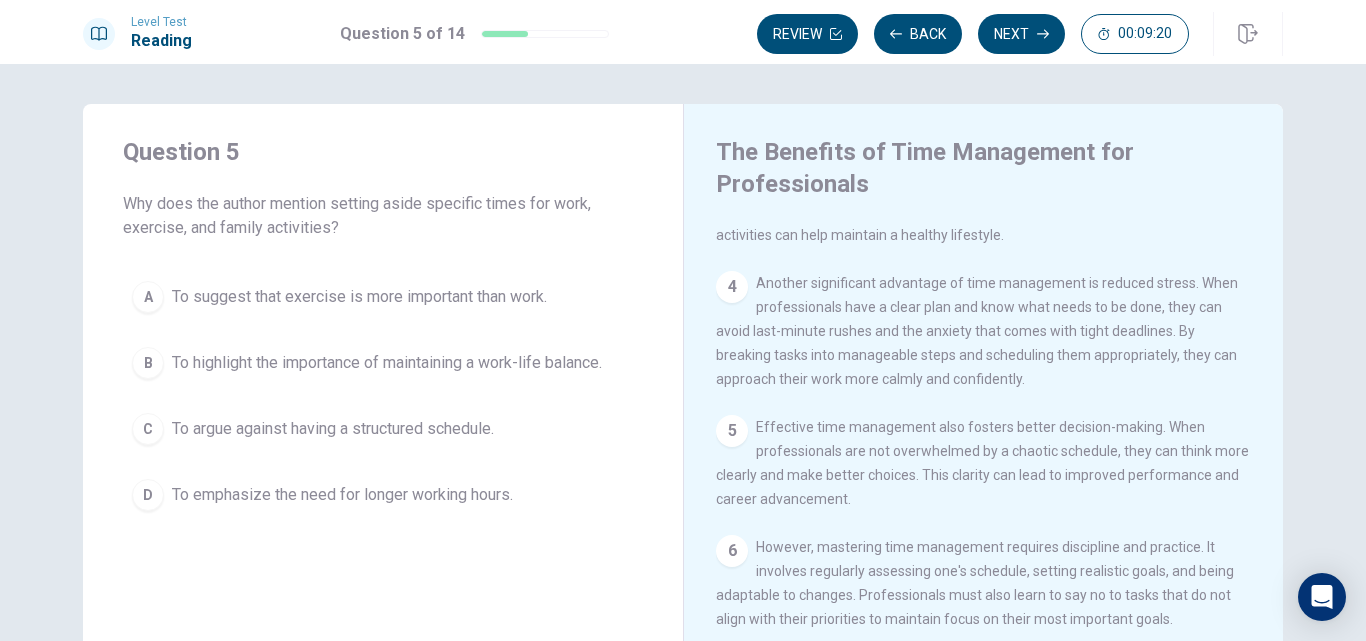 click on "Next" at bounding box center [1021, 34] 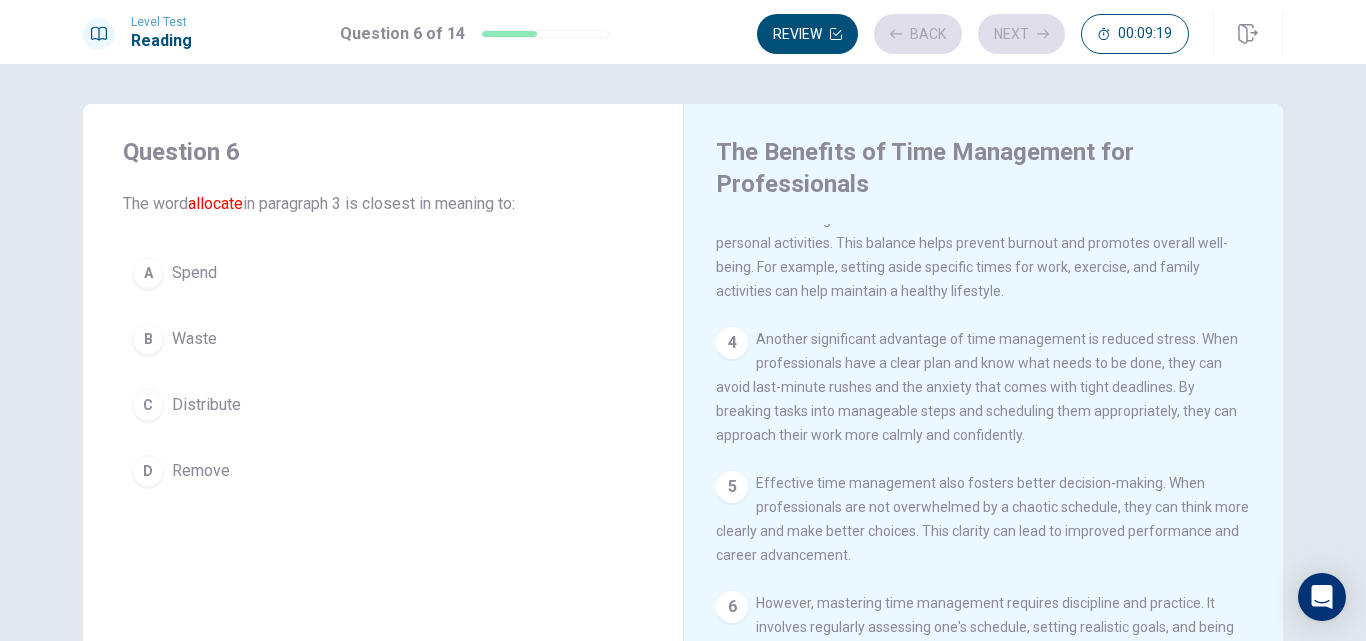 scroll, scrollTop: 273, scrollLeft: 0, axis: vertical 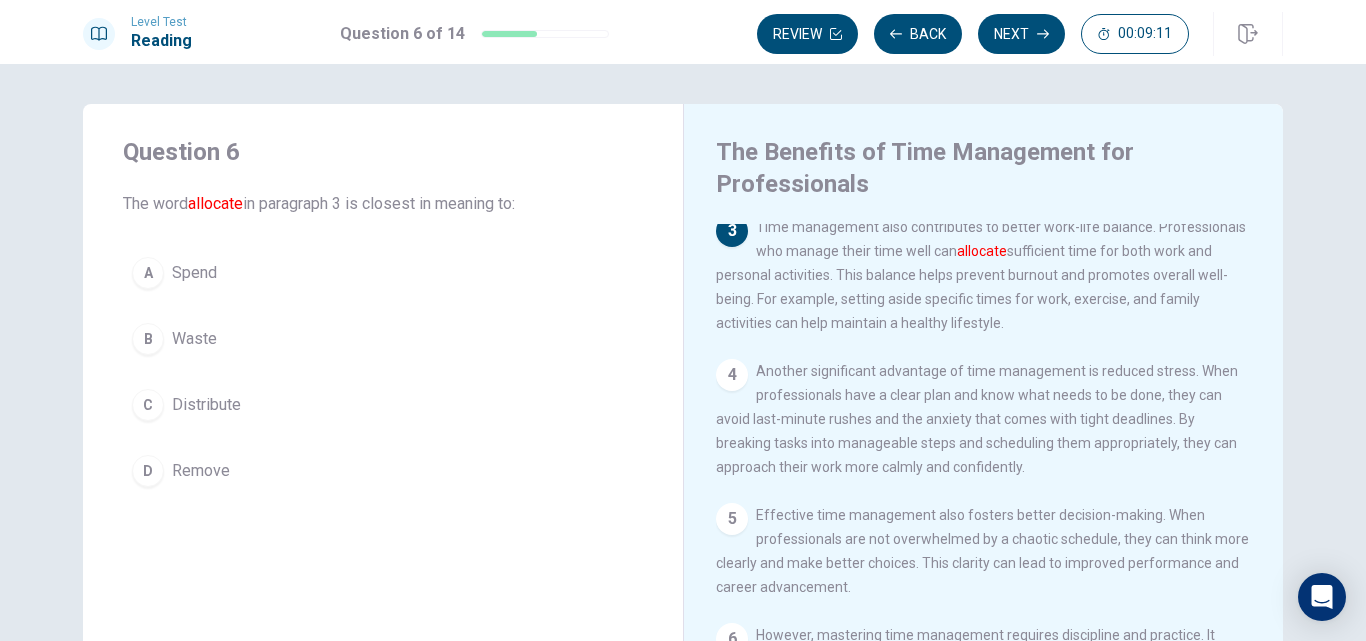 click on "Distribute" at bounding box center [194, 273] 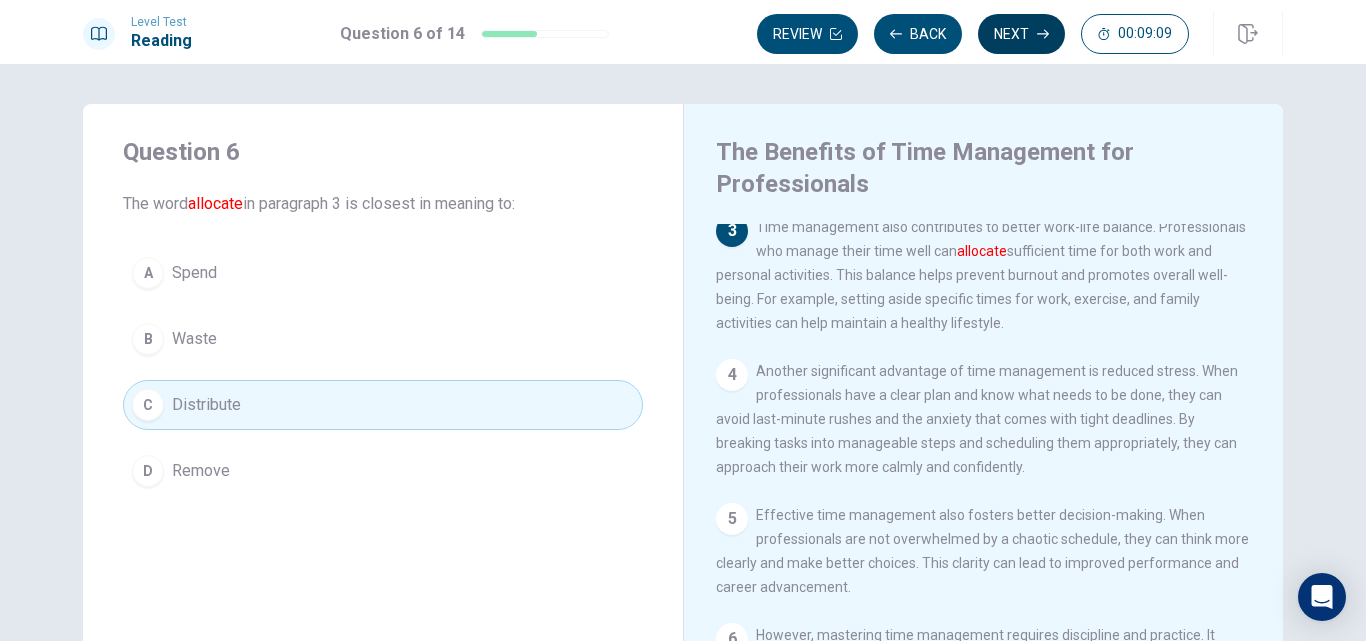 click on "Next" at bounding box center (1021, 34) 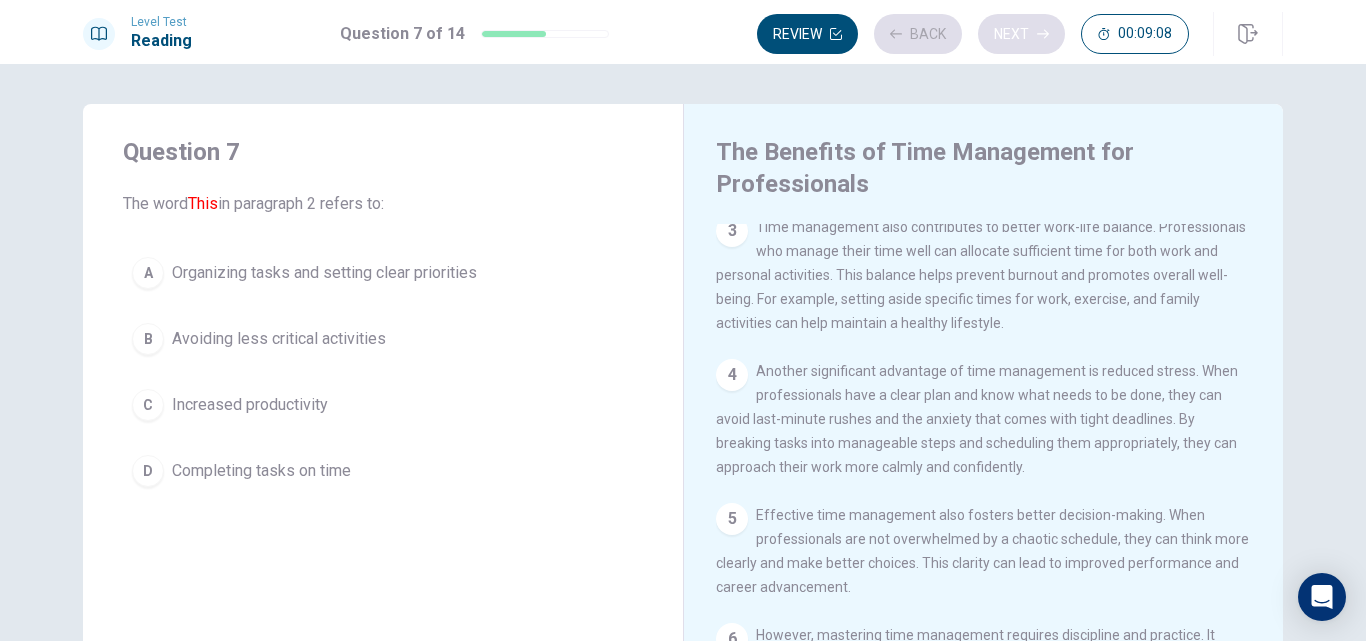 scroll, scrollTop: 149, scrollLeft: 0, axis: vertical 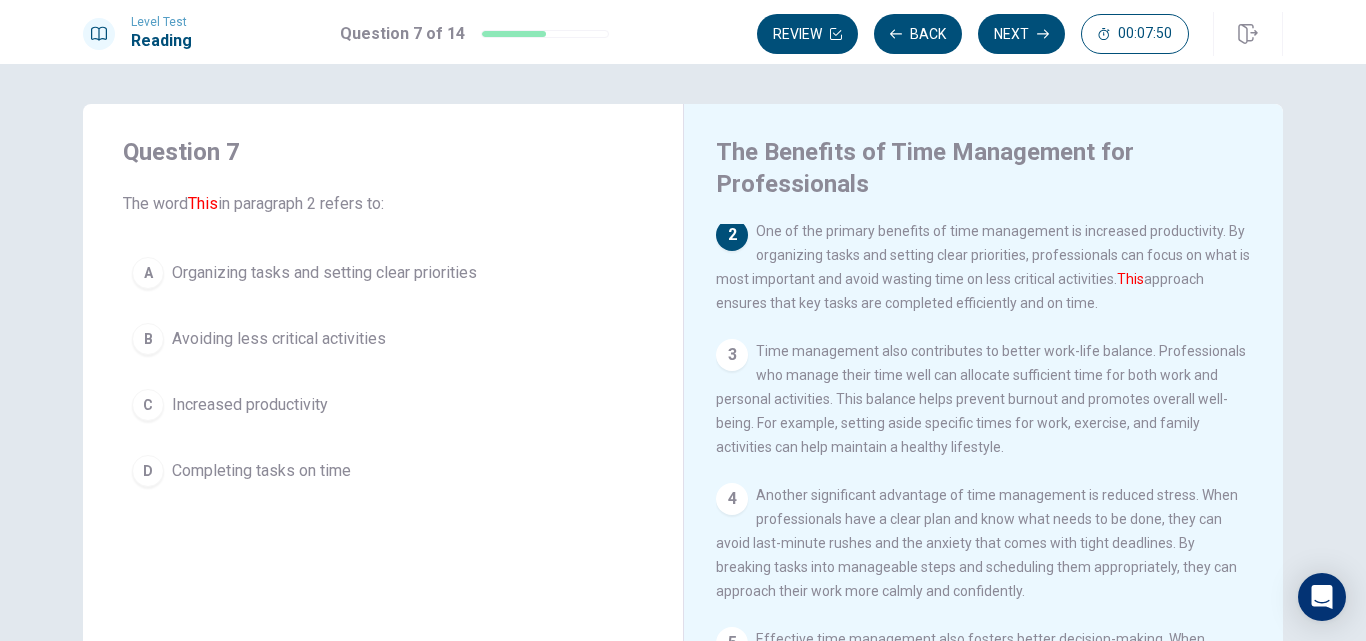 click on "Completing tasks on time" at bounding box center [324, 273] 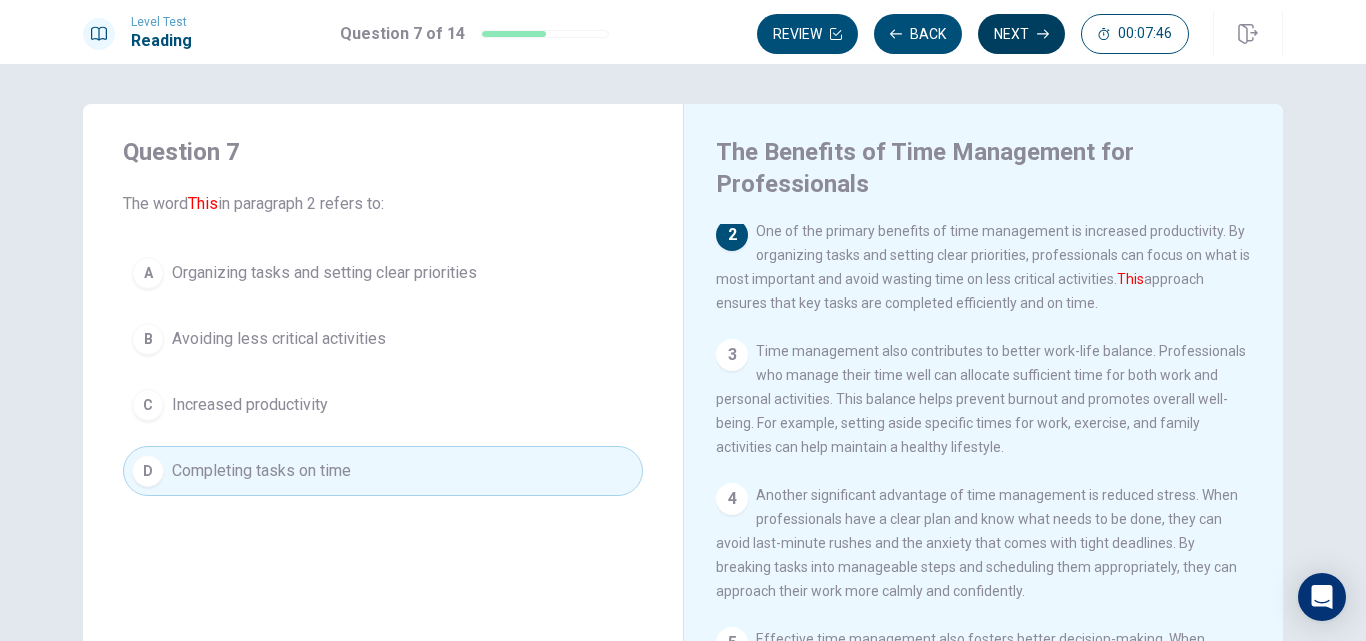 click on "Next" at bounding box center (1021, 34) 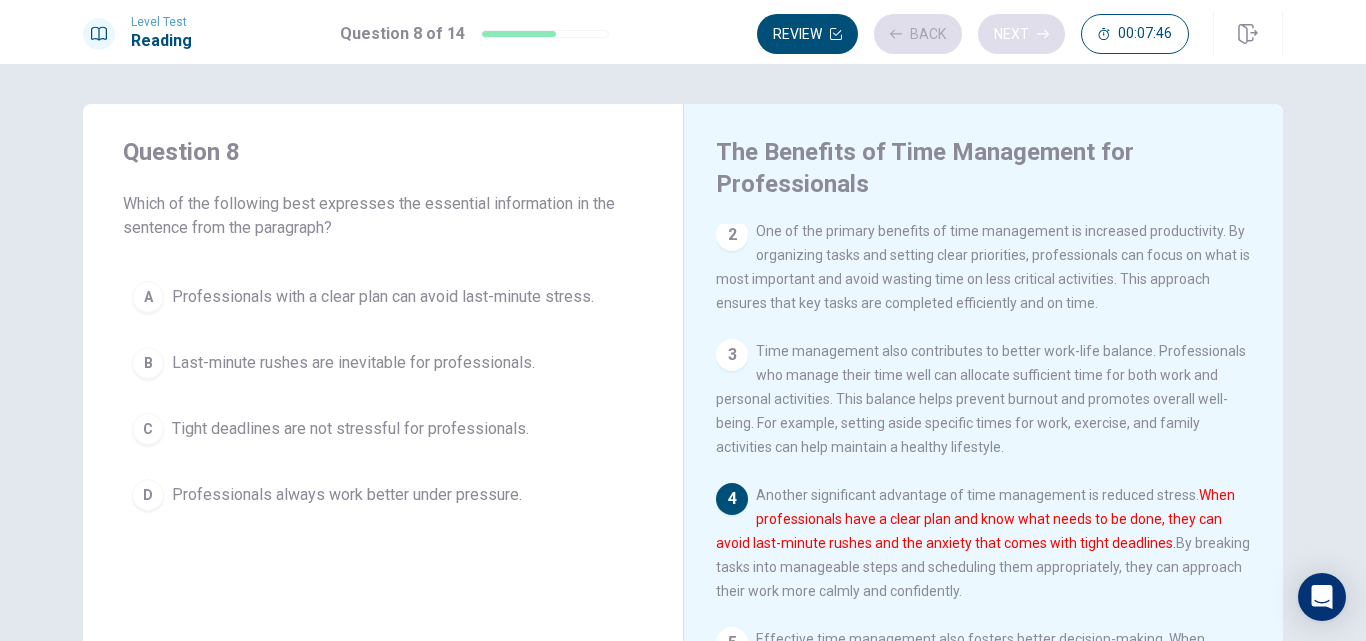 scroll, scrollTop: 172, scrollLeft: 0, axis: vertical 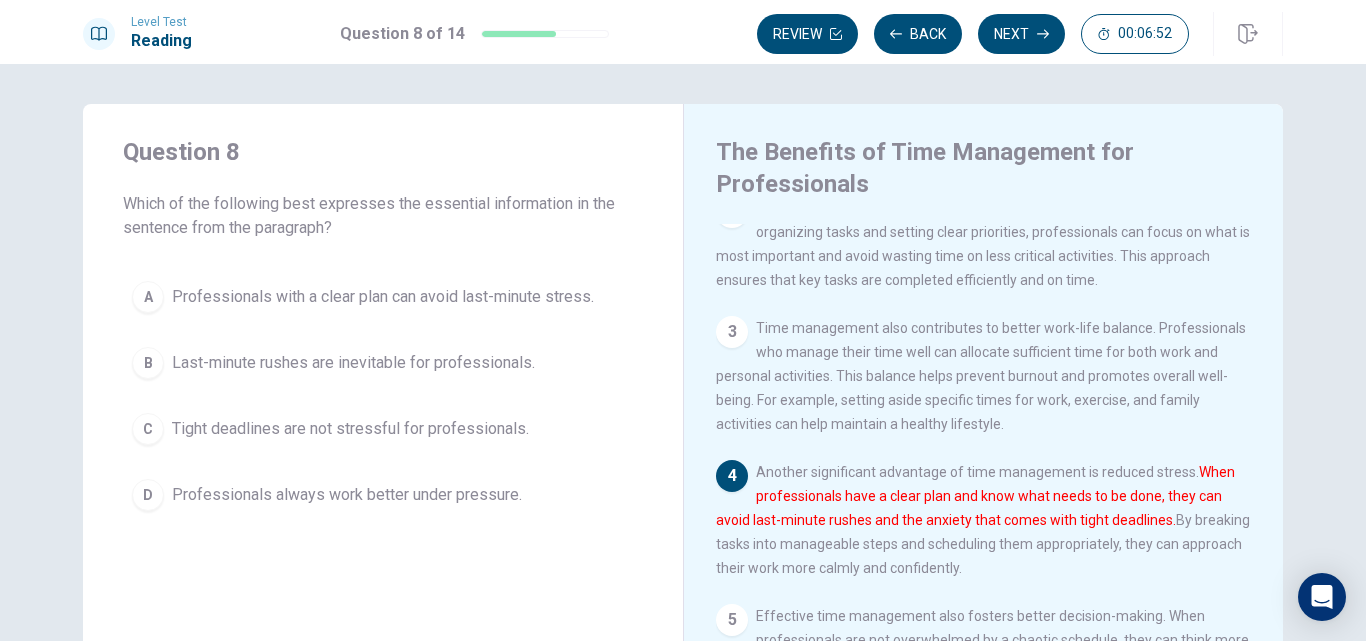 click on "Professionals with a clear plan can avoid last-minute stress." at bounding box center (383, 297) 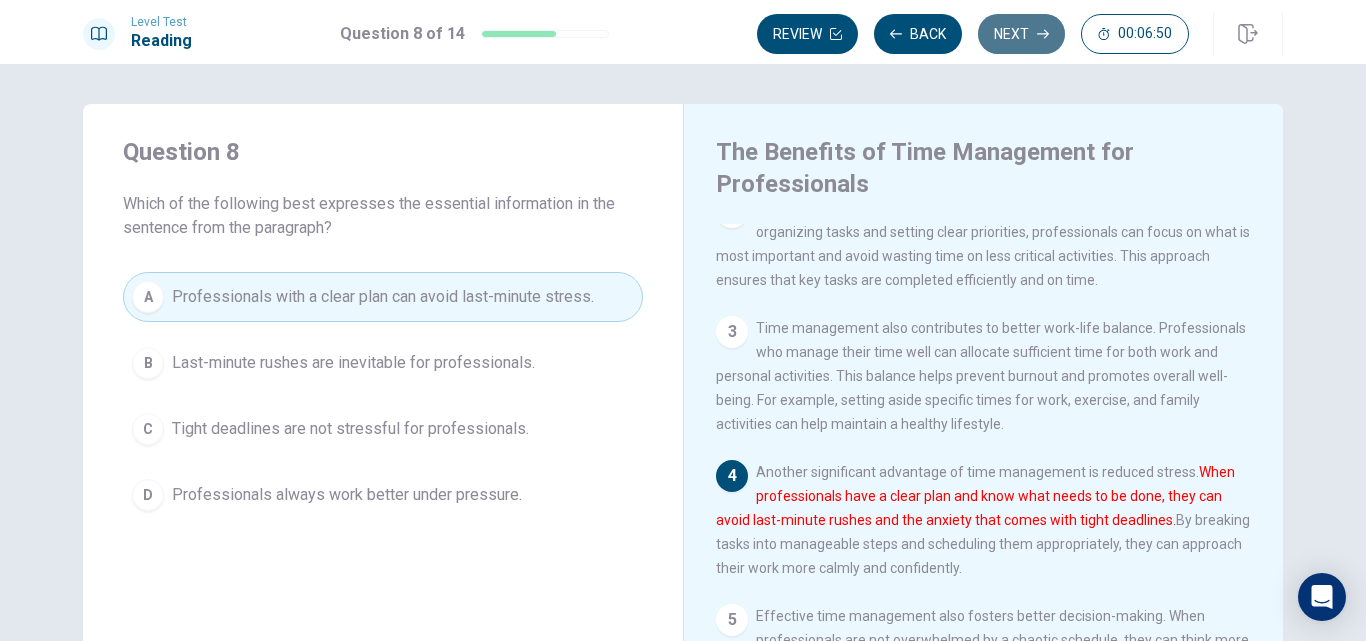 click on "Next" at bounding box center [1021, 34] 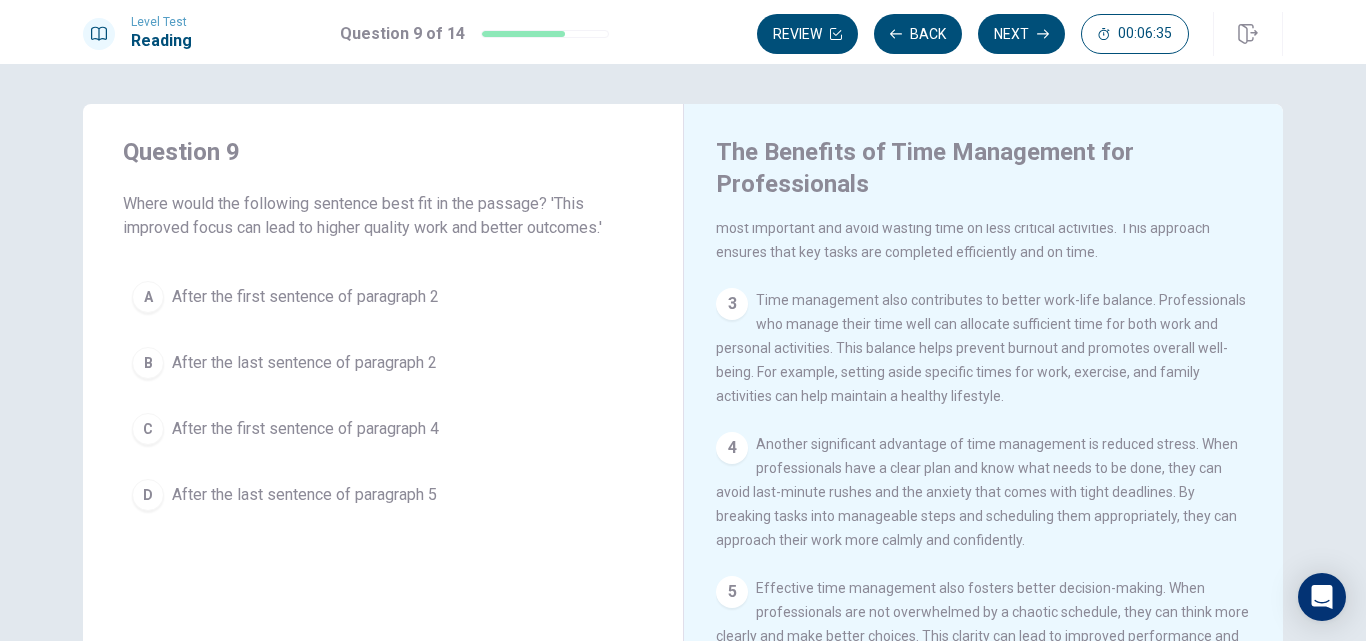 scroll, scrollTop: 393, scrollLeft: 0, axis: vertical 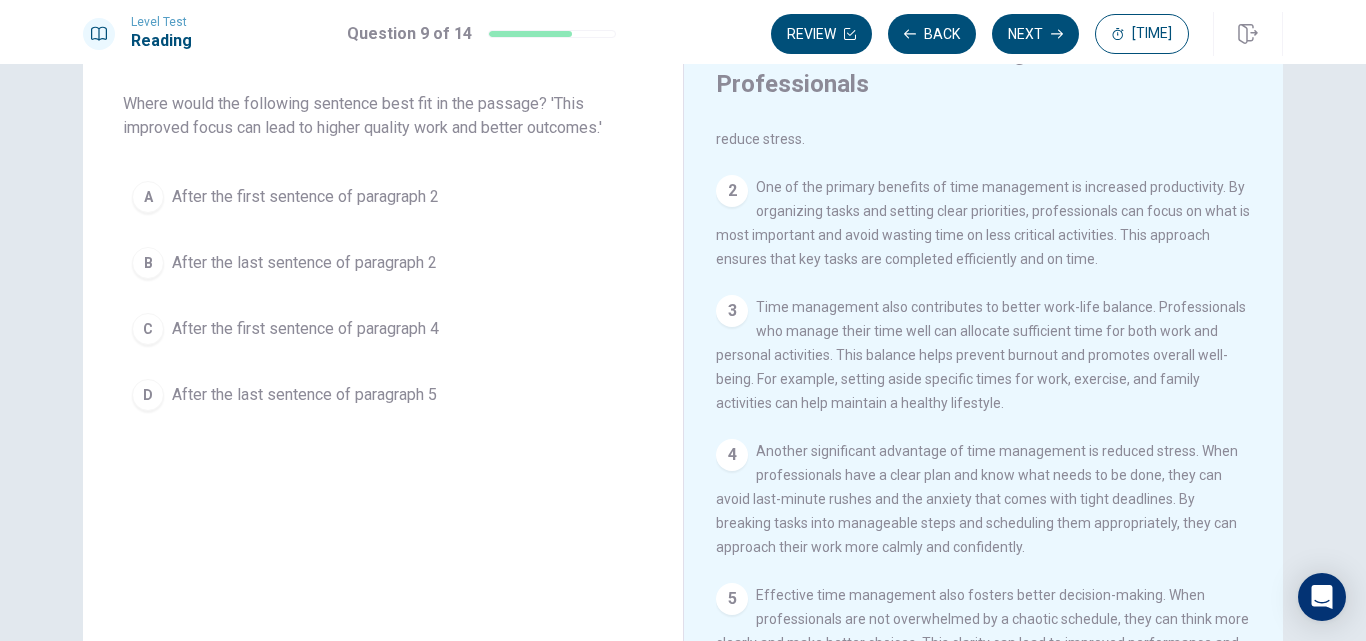 click on "After the first sentence of paragraph 4" at bounding box center [305, 197] 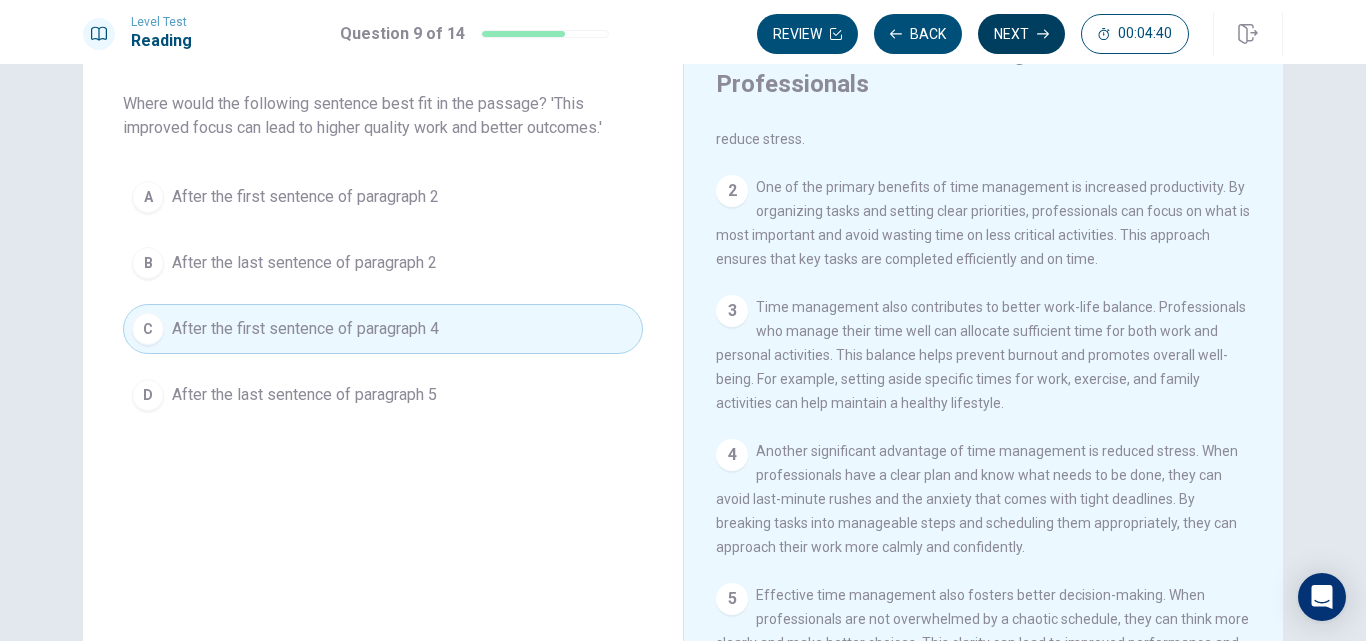 click at bounding box center [836, 34] 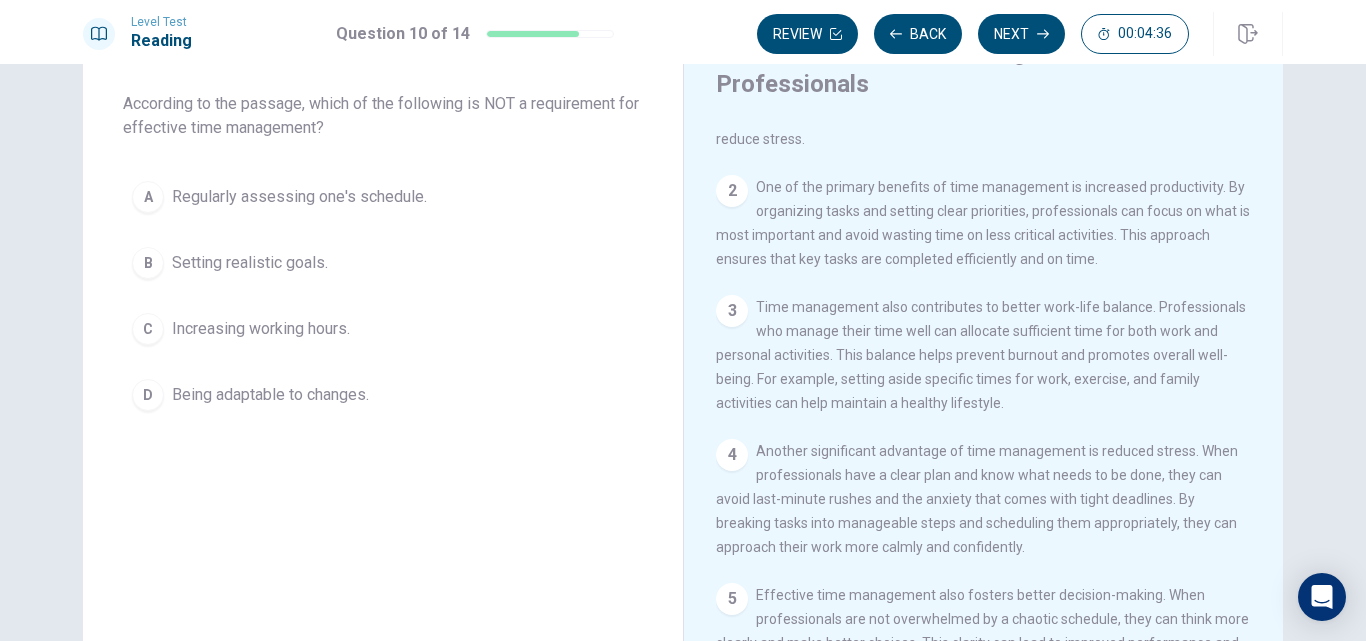 scroll, scrollTop: 0, scrollLeft: 0, axis: both 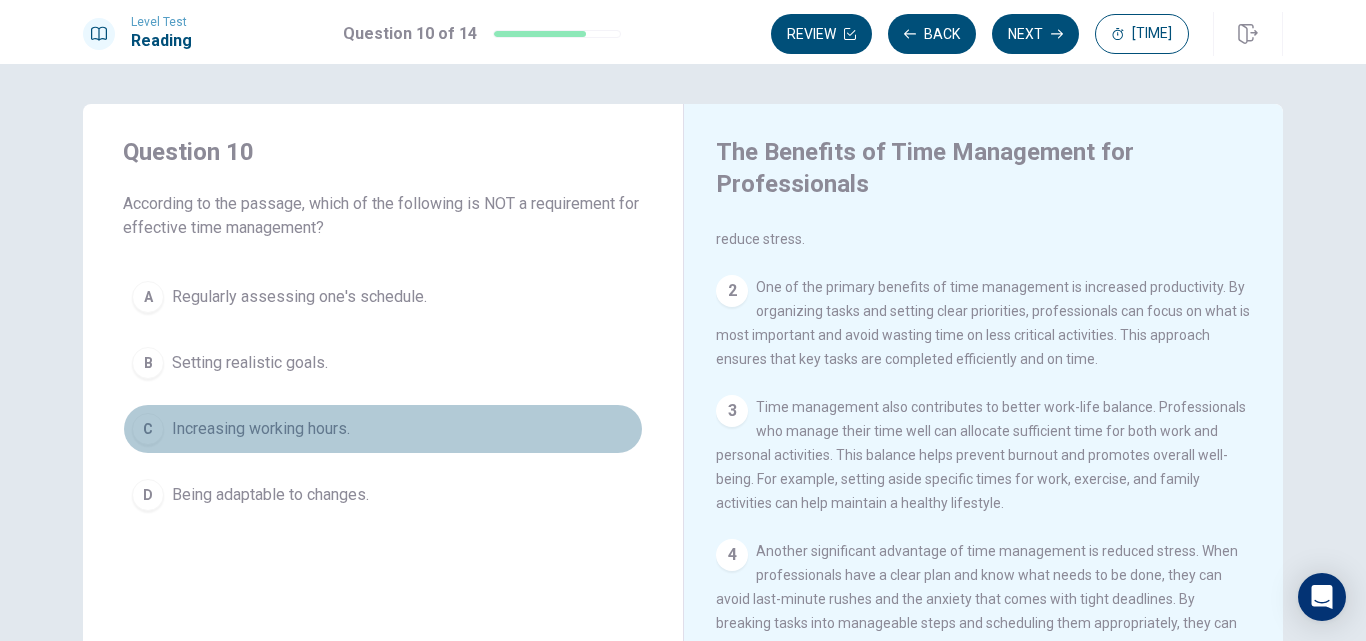 click on "Increasing working hours." at bounding box center (299, 297) 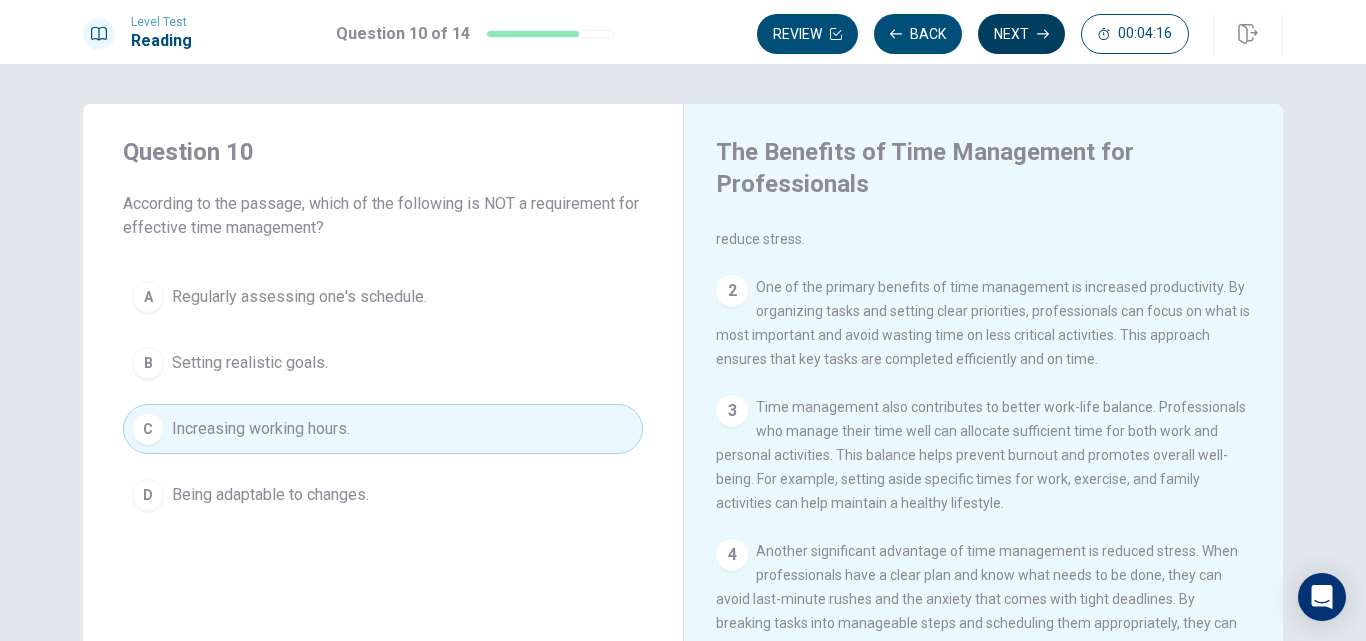 click on "Next" at bounding box center [1021, 34] 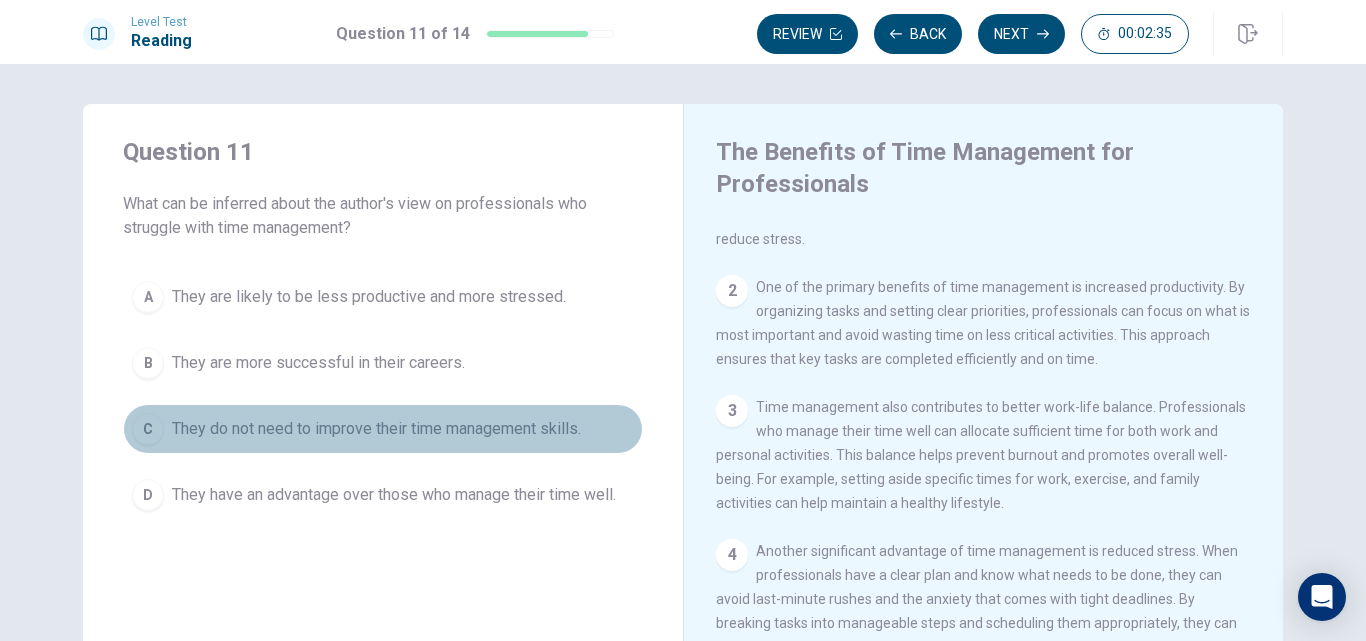 click on "They do not need to improve their time management skills." at bounding box center [369, 297] 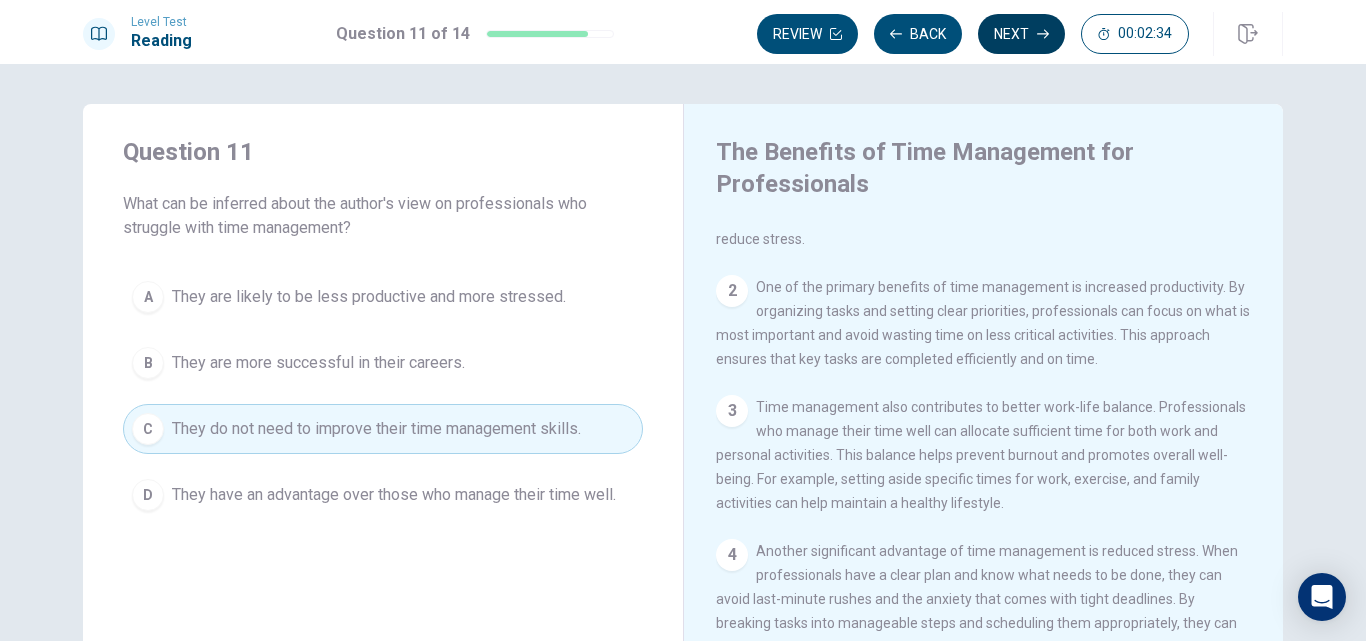 click on "Next" at bounding box center [1021, 34] 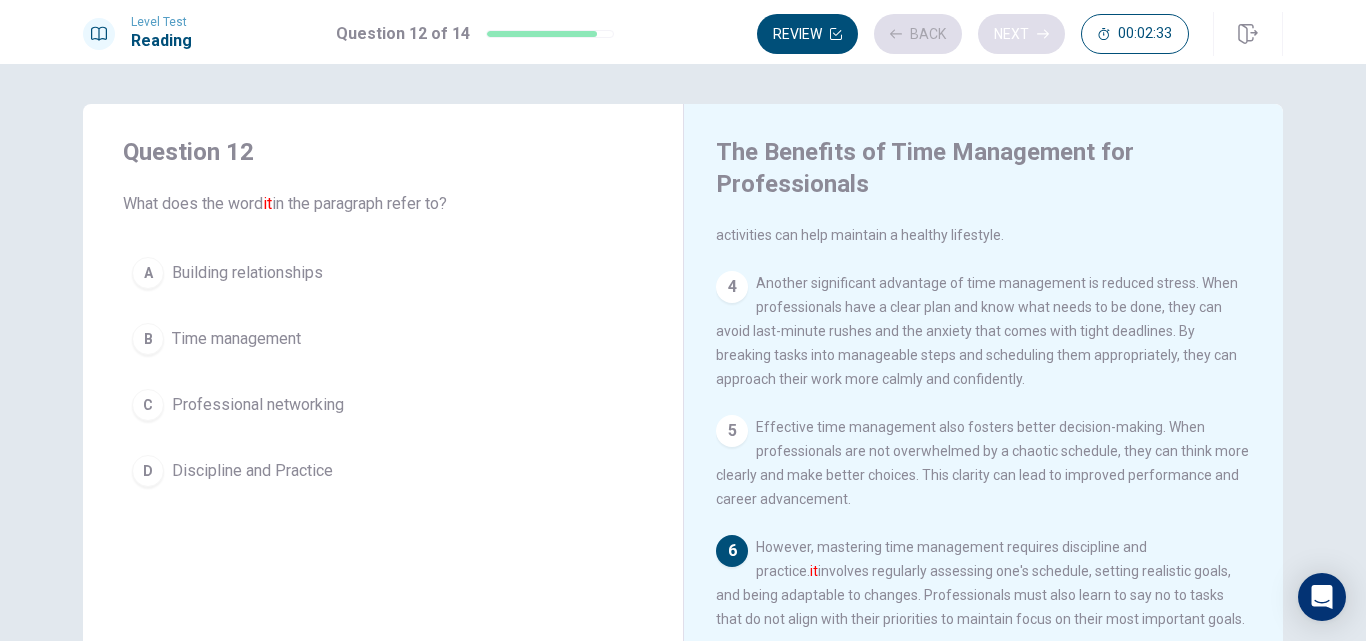 scroll, scrollTop: 393, scrollLeft: 0, axis: vertical 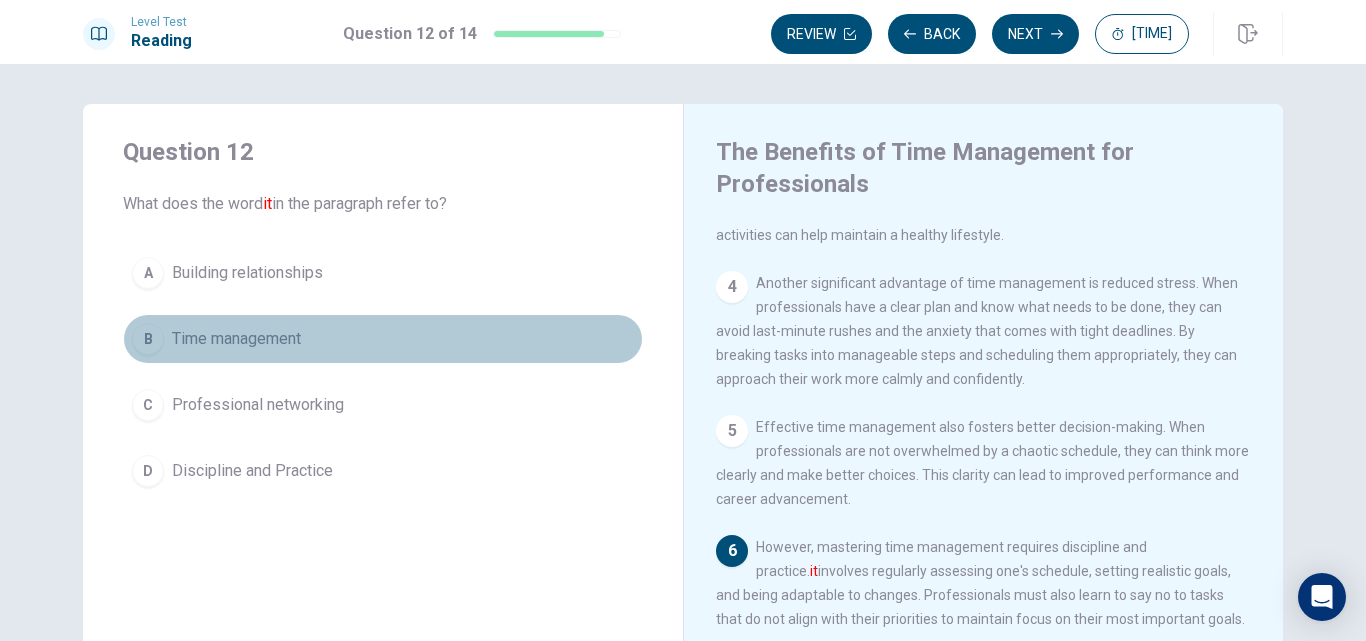 click on "B Time management" at bounding box center (383, 339) 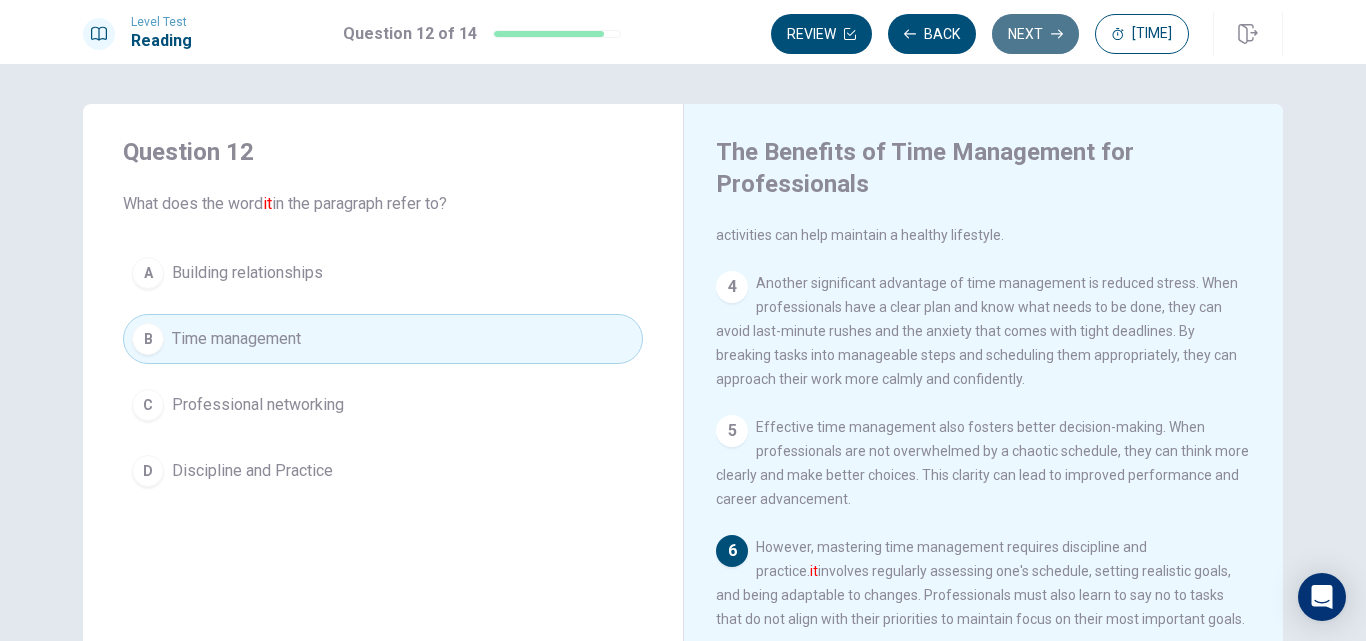 click on "Next" at bounding box center [1035, 34] 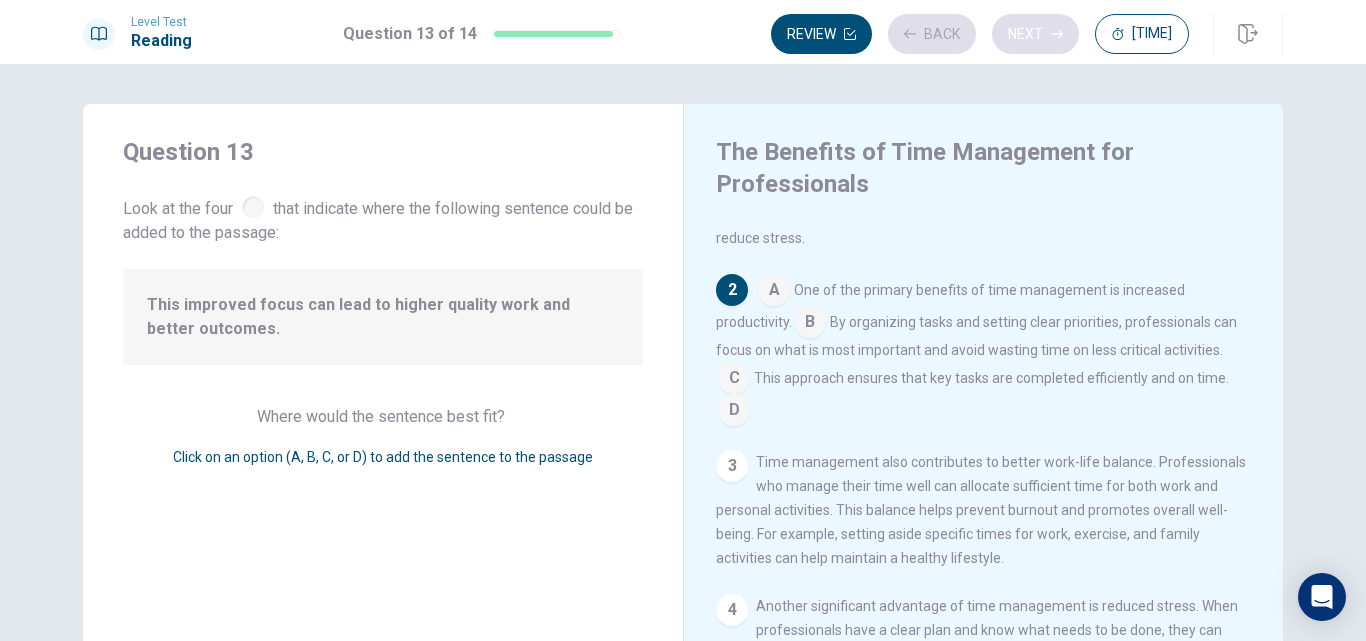 scroll, scrollTop: 149, scrollLeft: 0, axis: vertical 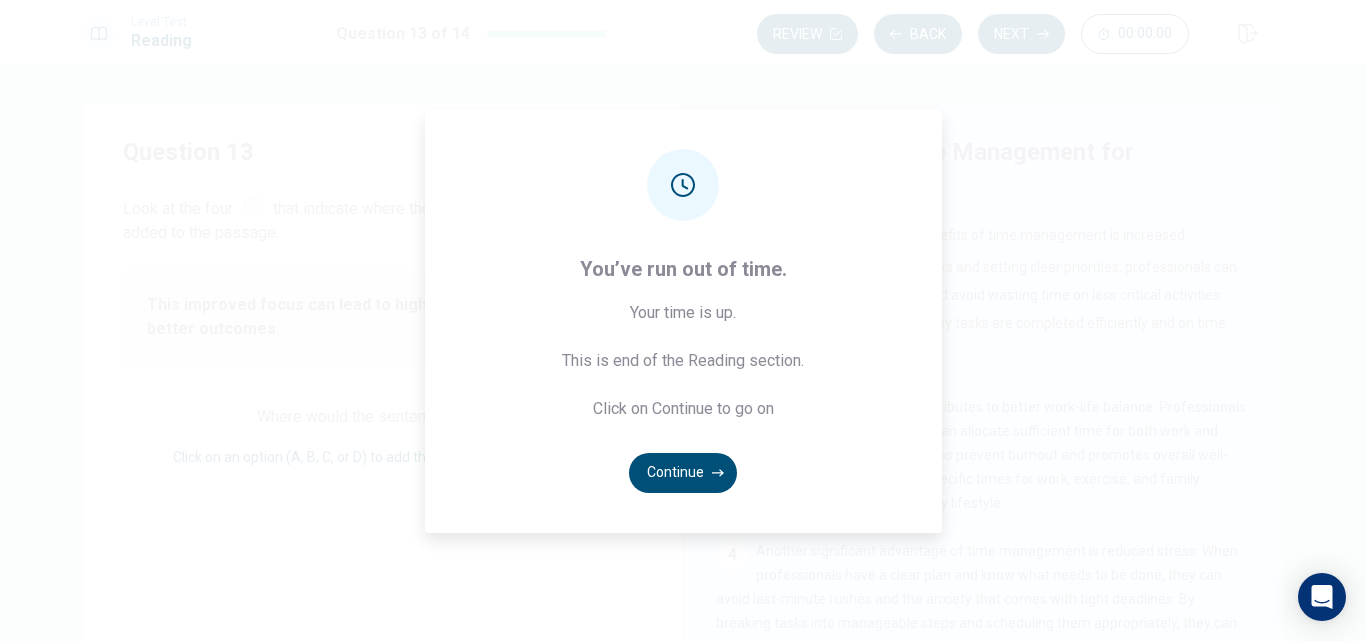 click on "You’ve run out of time. Your time is up. This is end of the Reading section. Click on Continue to go on Continue" at bounding box center [683, 320] 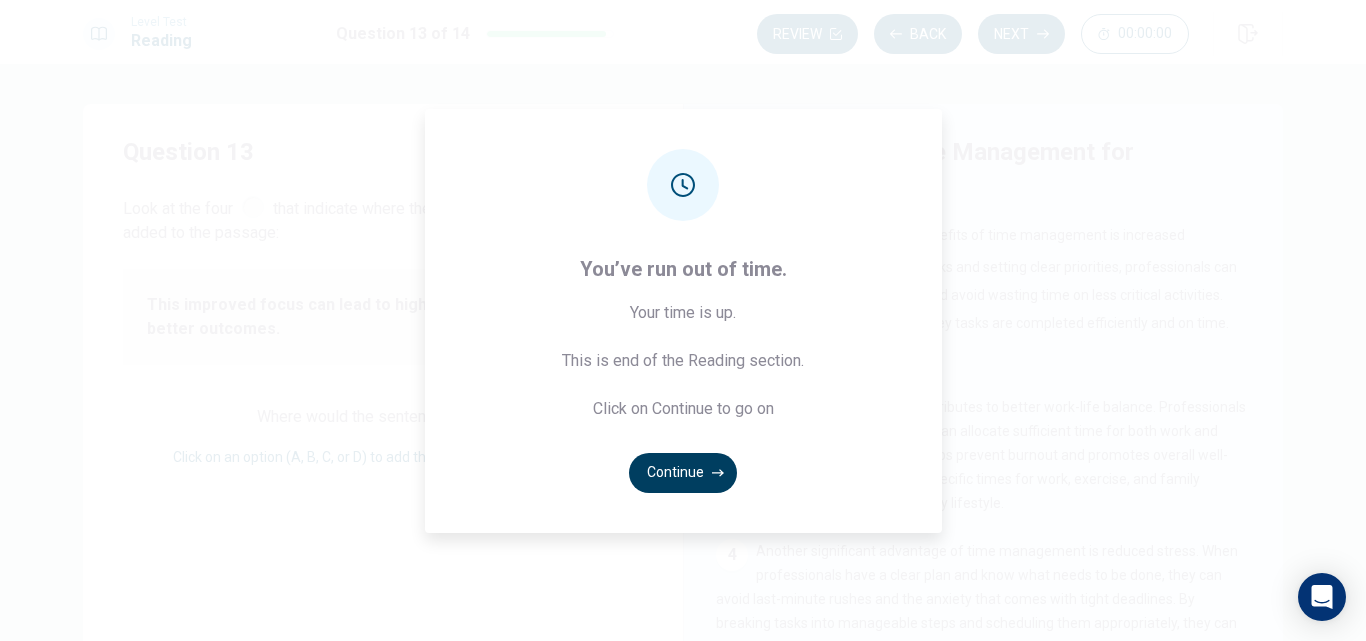 click on "Continue" at bounding box center [683, 473] 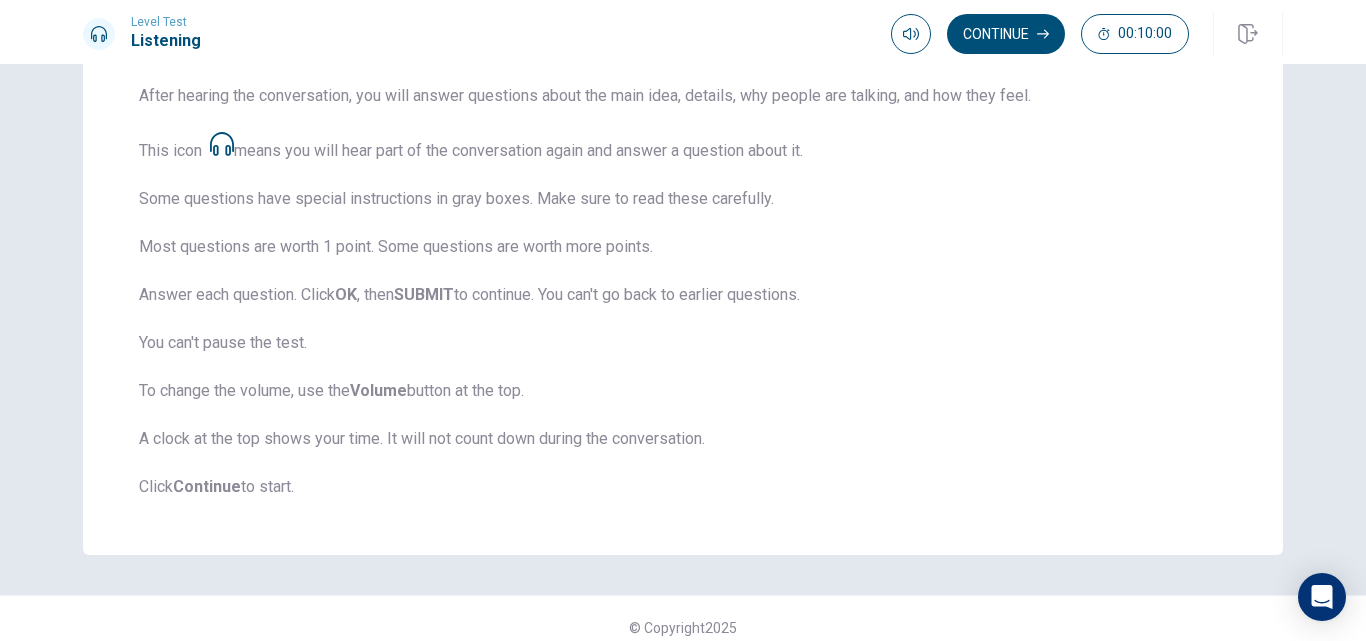 scroll, scrollTop: 100, scrollLeft: 0, axis: vertical 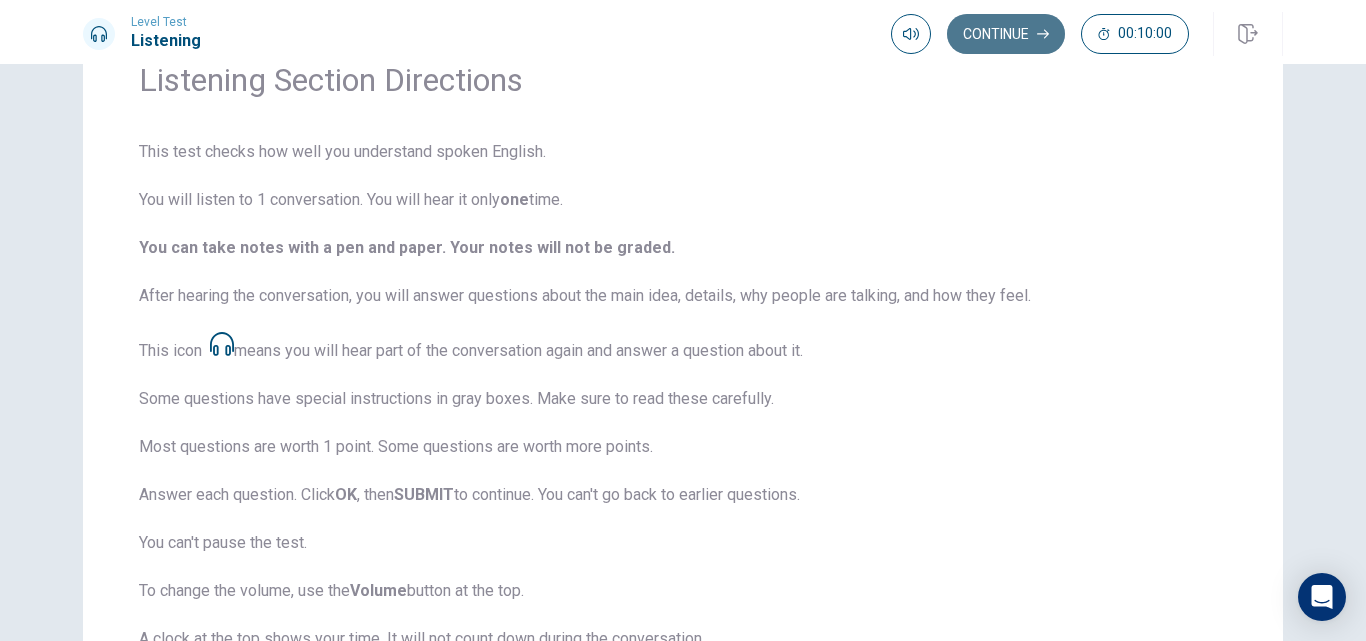 click on "Continue" at bounding box center [1006, 34] 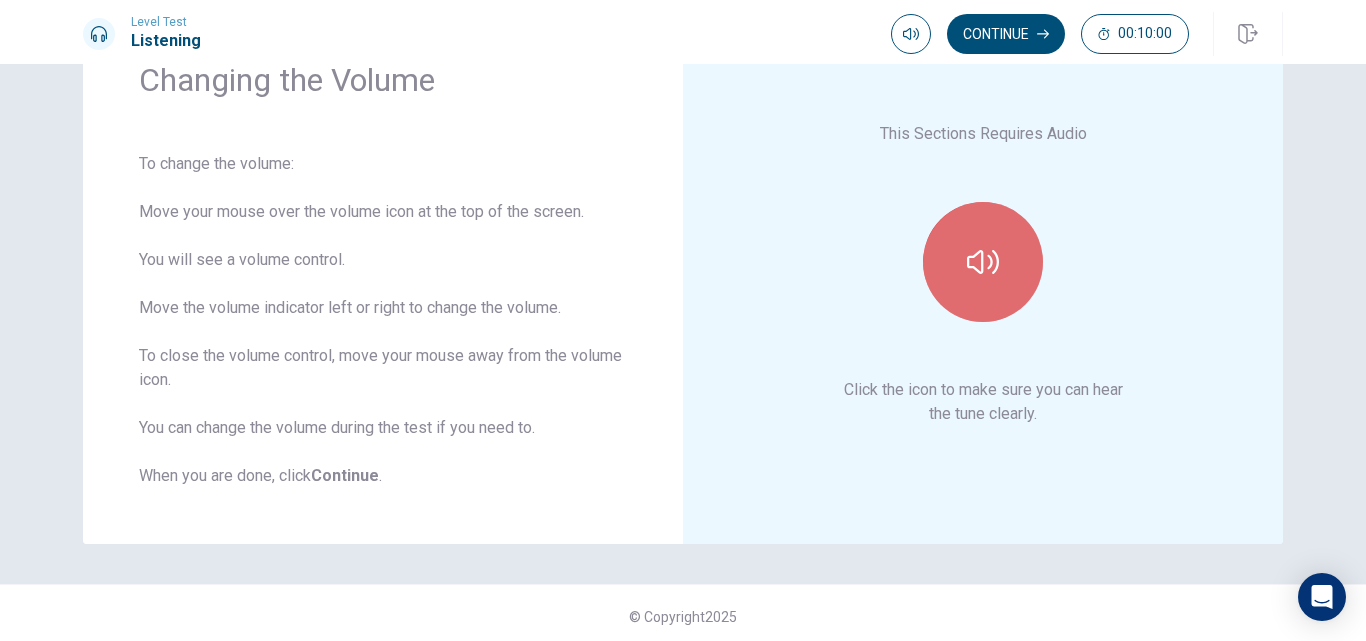 click at bounding box center (983, 262) 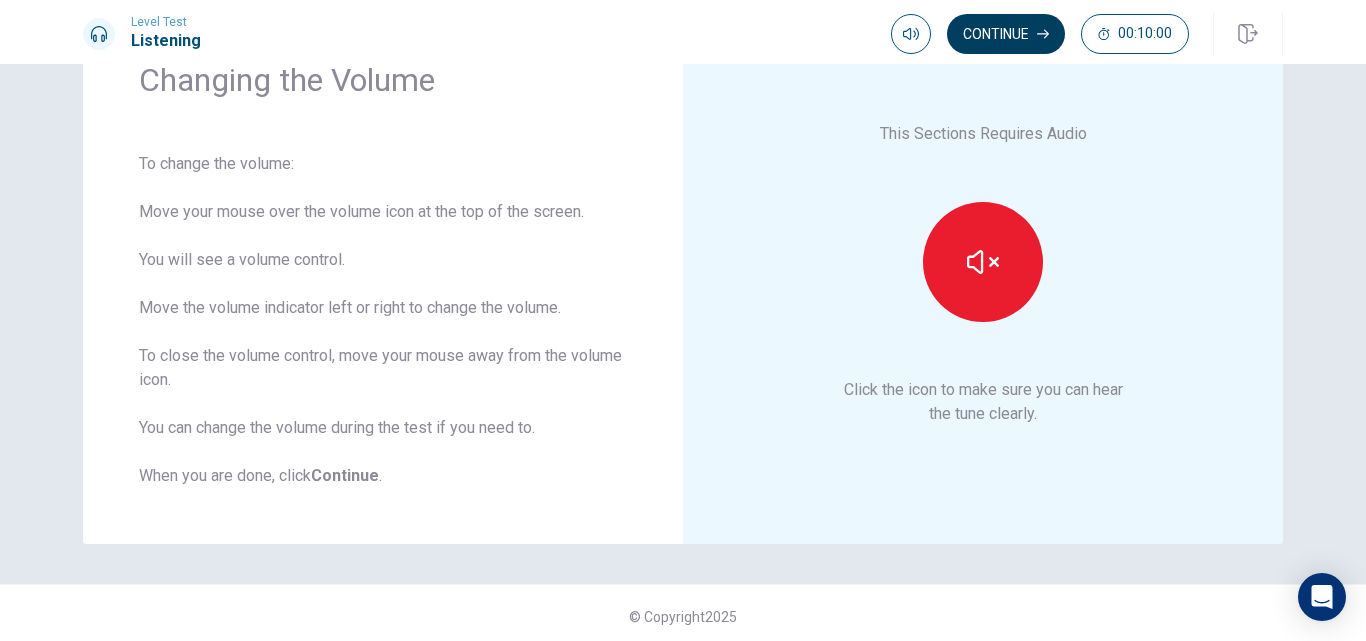 click on "Continue" at bounding box center [1006, 34] 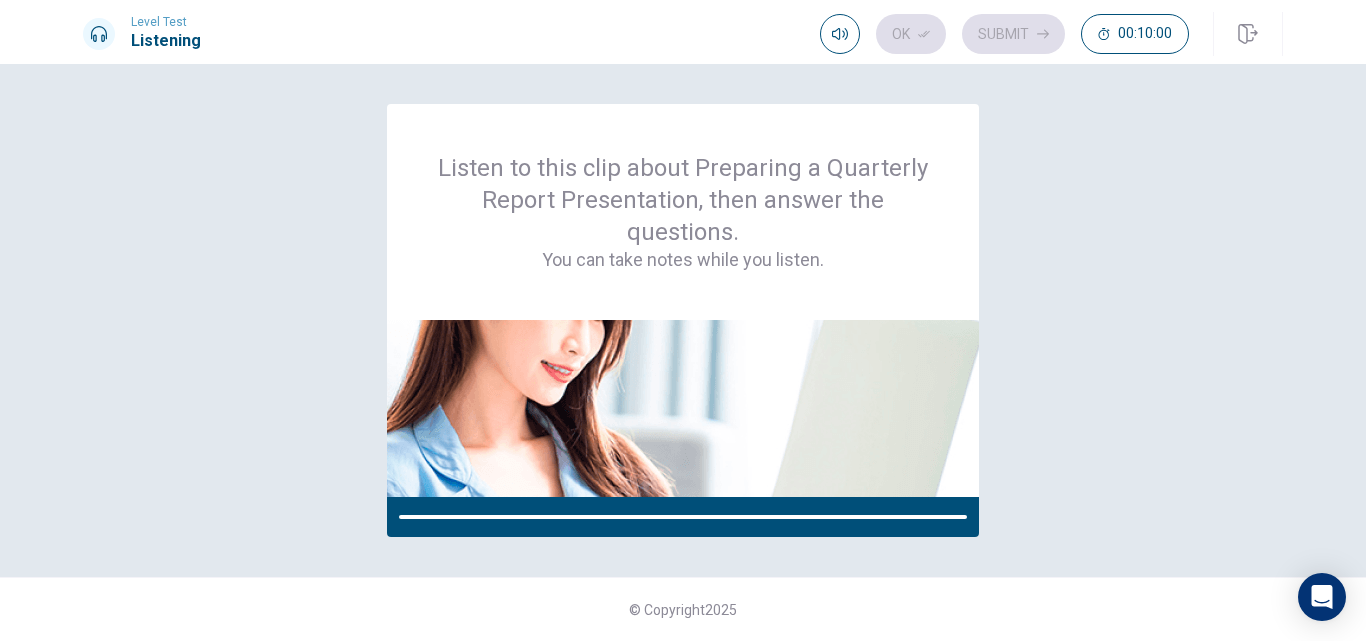 scroll, scrollTop: 0, scrollLeft: 0, axis: both 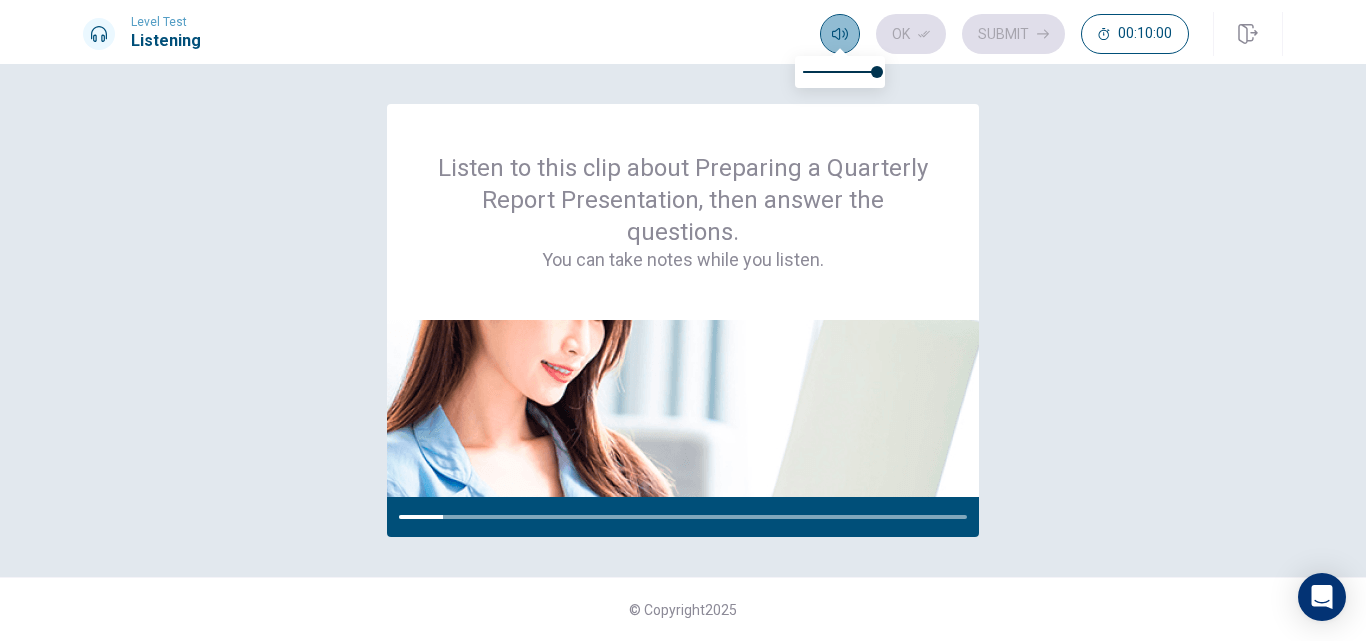 click at bounding box center [840, 34] 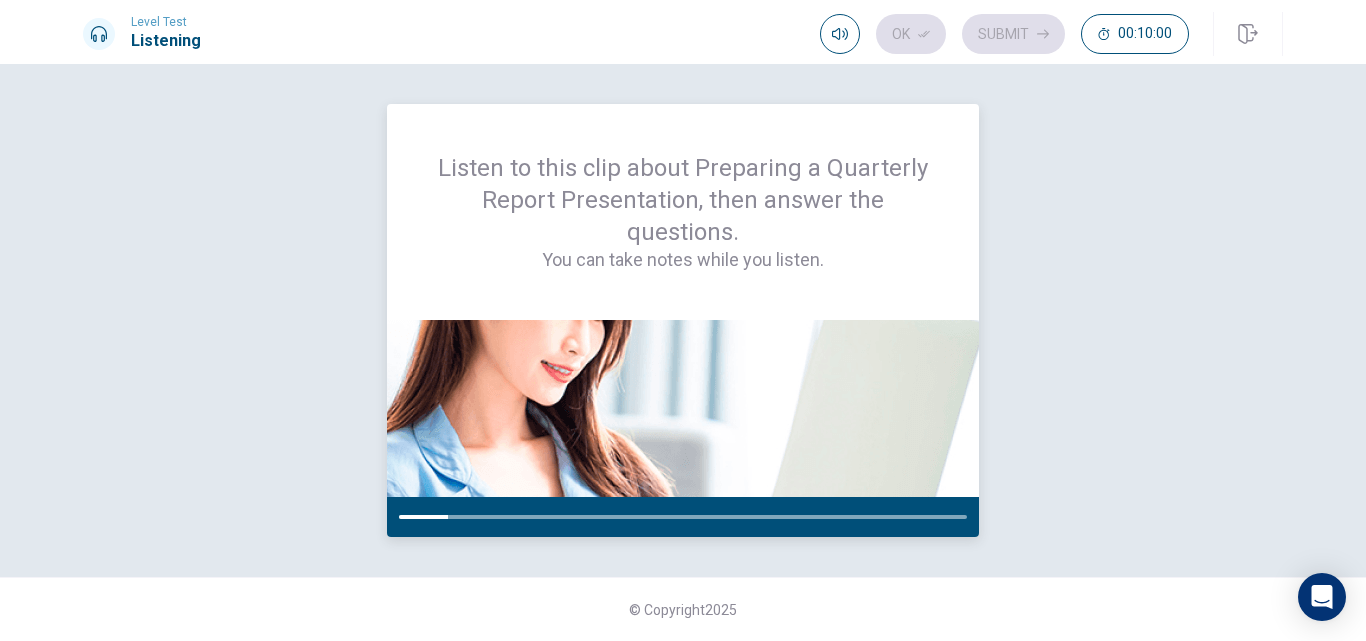 click at bounding box center (683, 517) 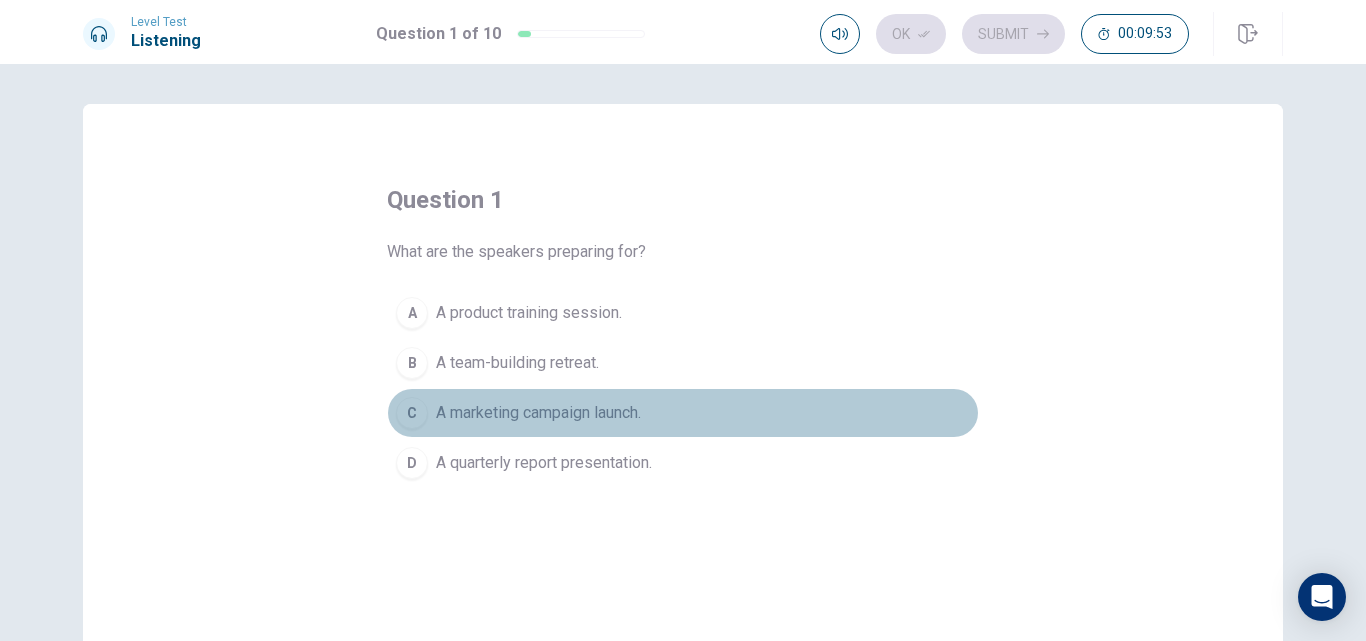 click on "A marketing campaign launch." at bounding box center (529, 313) 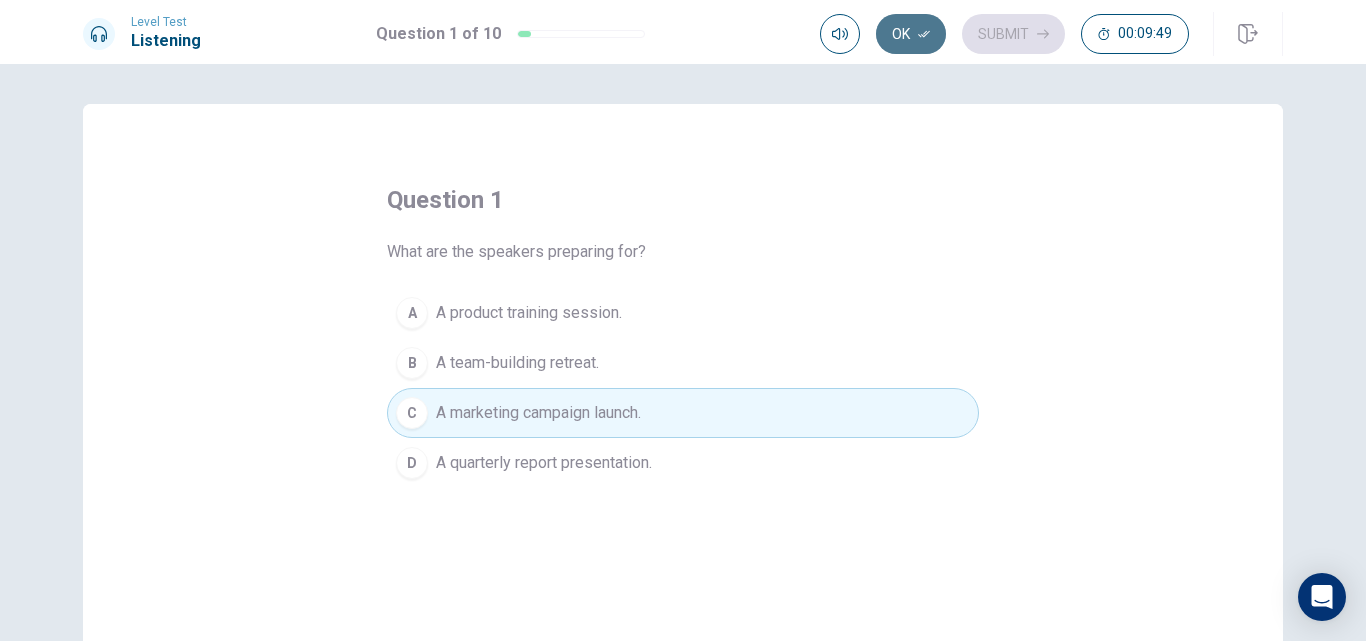 click on "Ok" at bounding box center [911, 34] 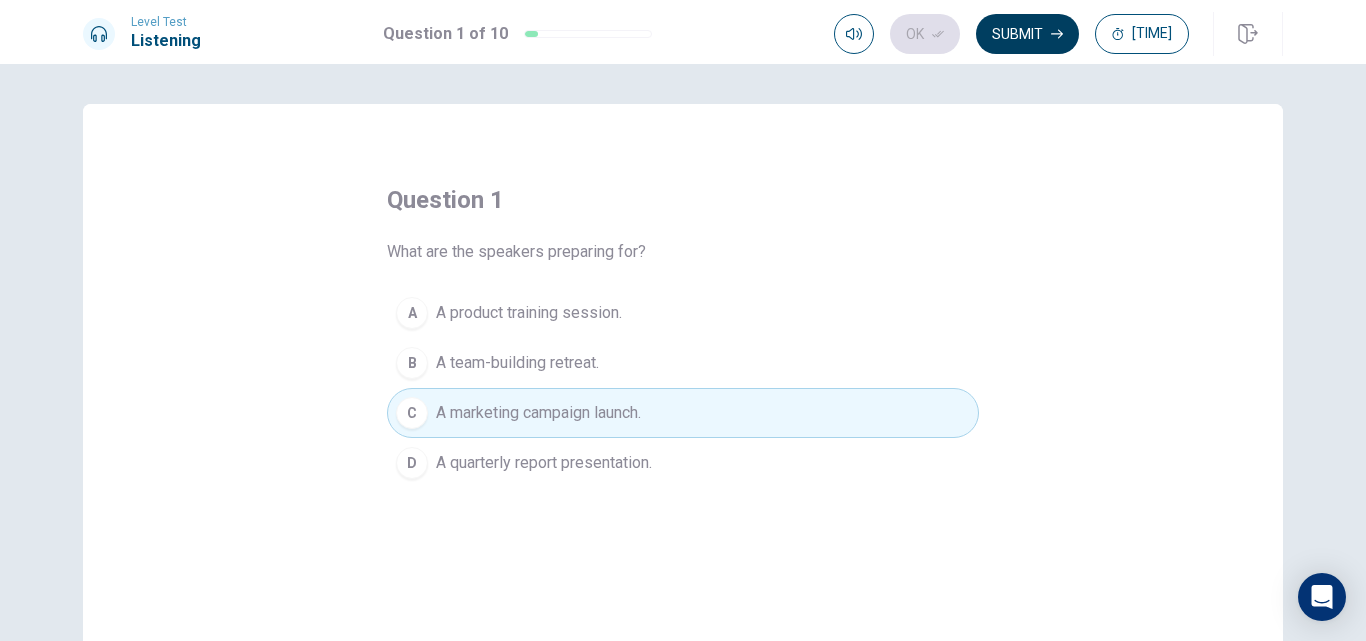 click on "Submit" at bounding box center (1027, 34) 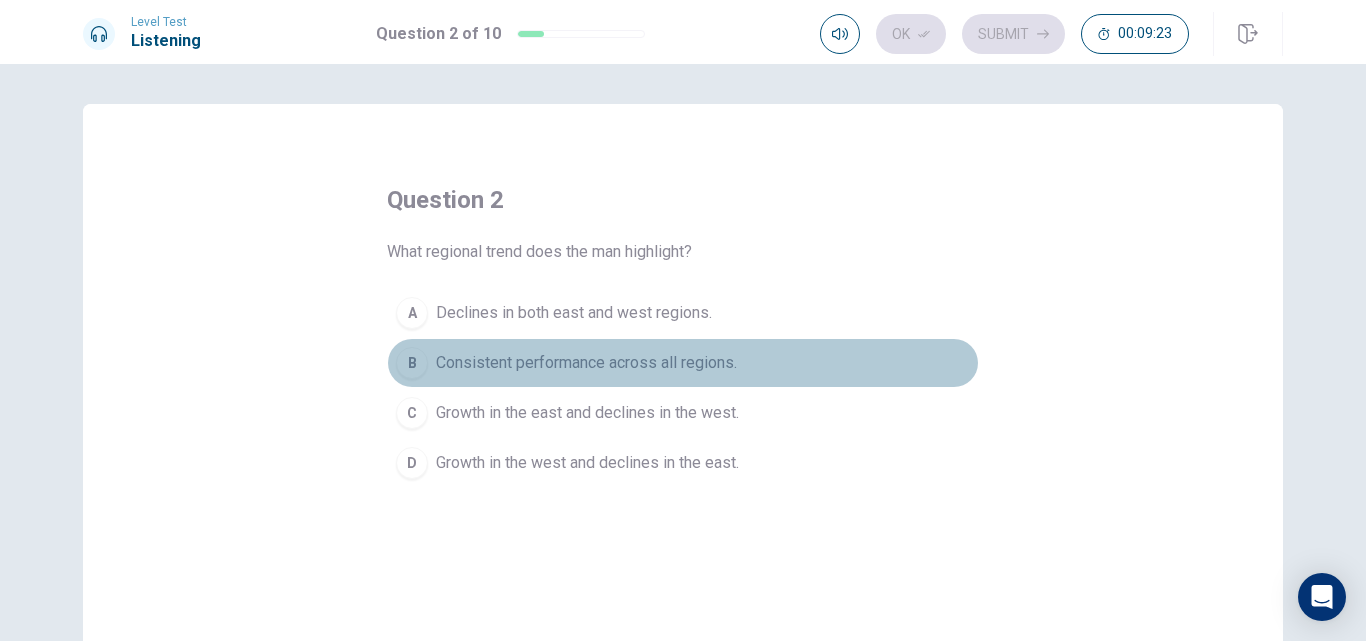 click on "B Consistent performance across all regions." at bounding box center [683, 363] 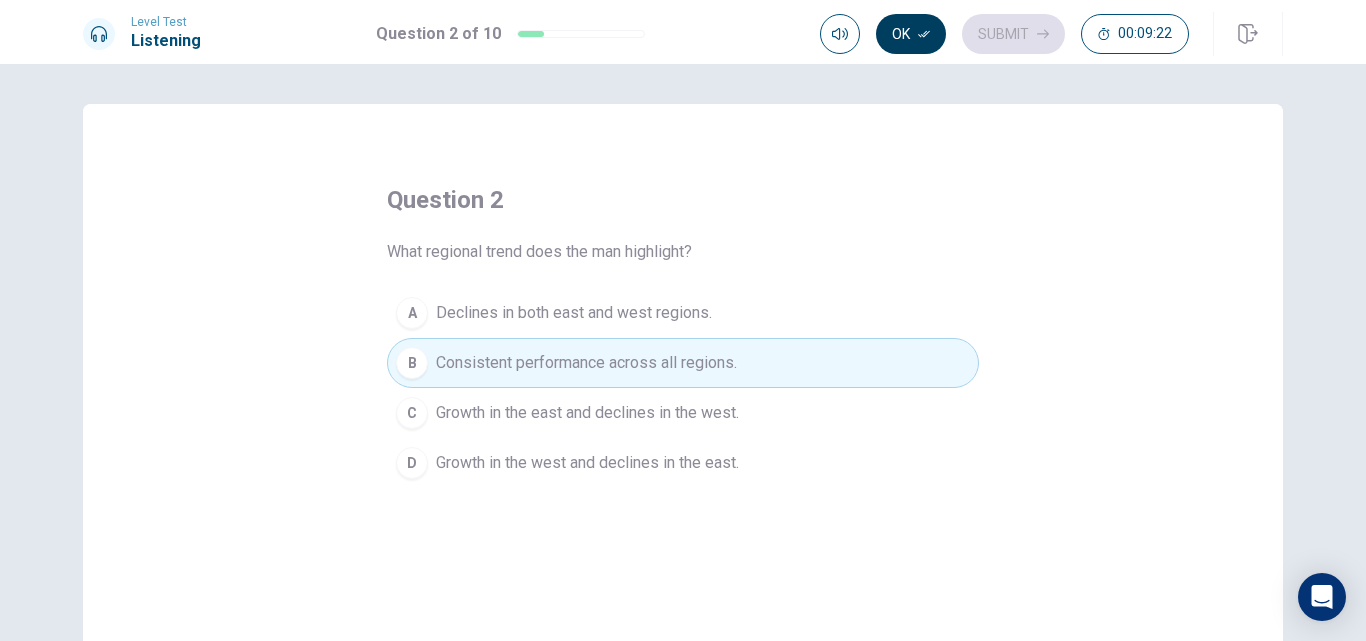 click on "Ok" at bounding box center (911, 34) 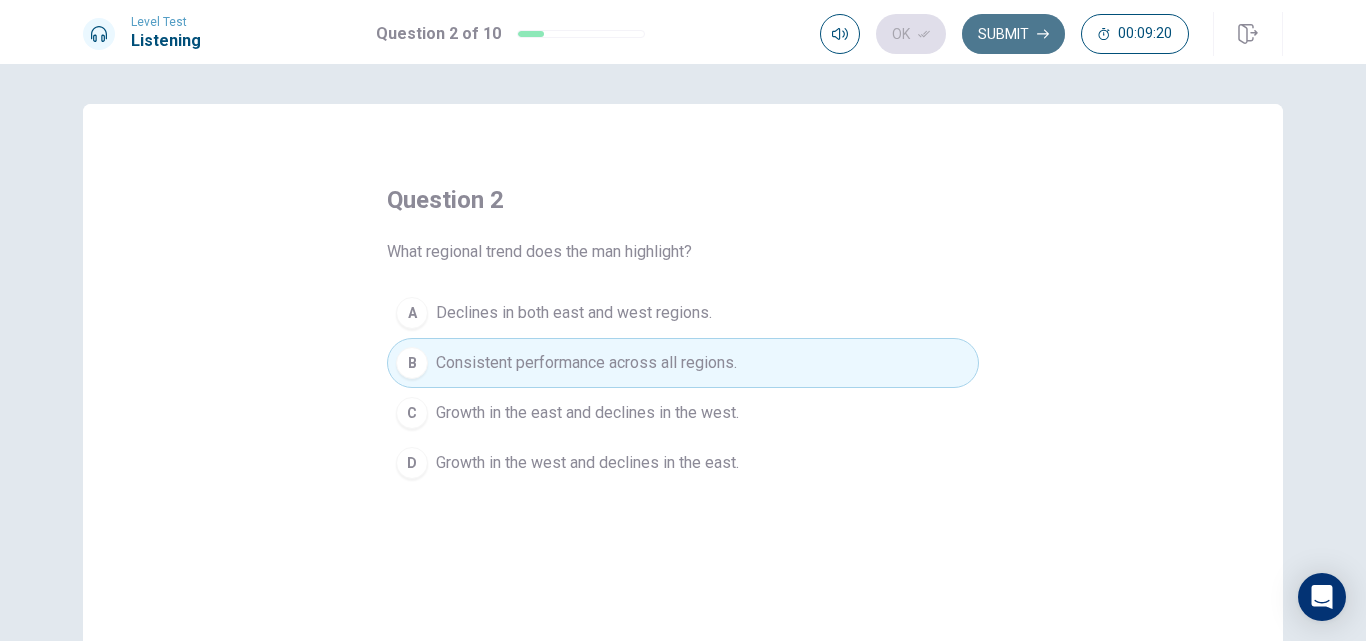 click on "Submit" at bounding box center (1013, 34) 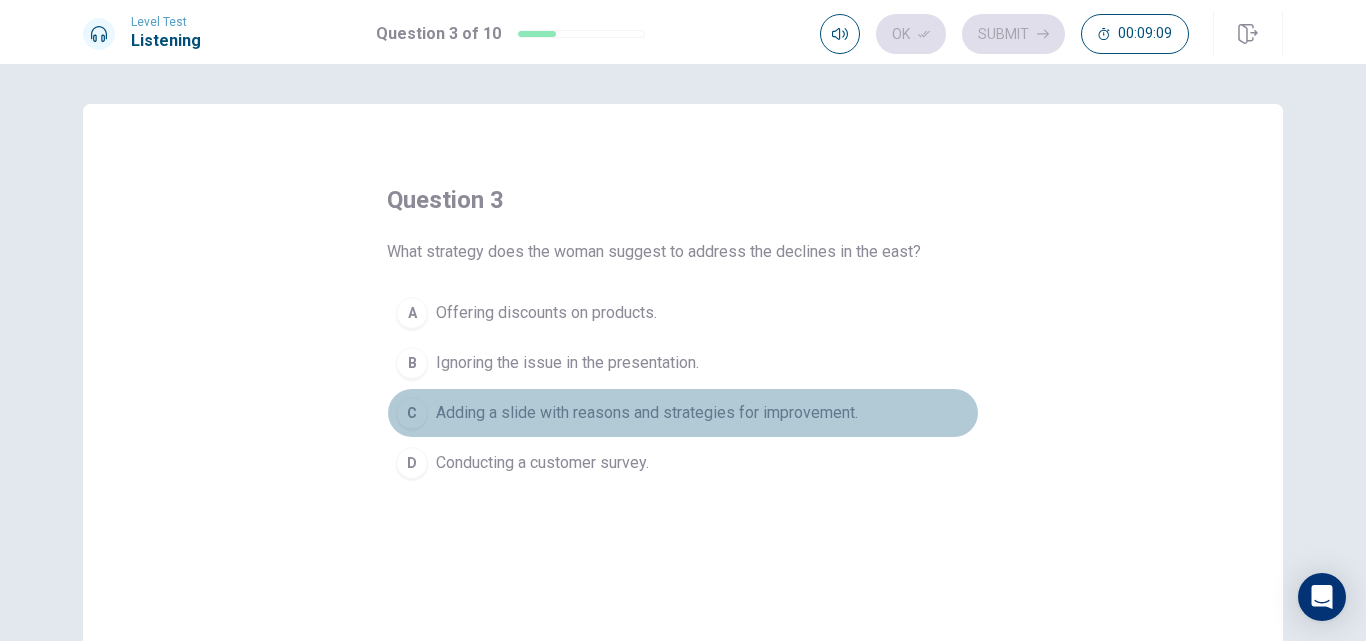 click on "Adding a slide with reasons and strategies for improvement." at bounding box center [546, 313] 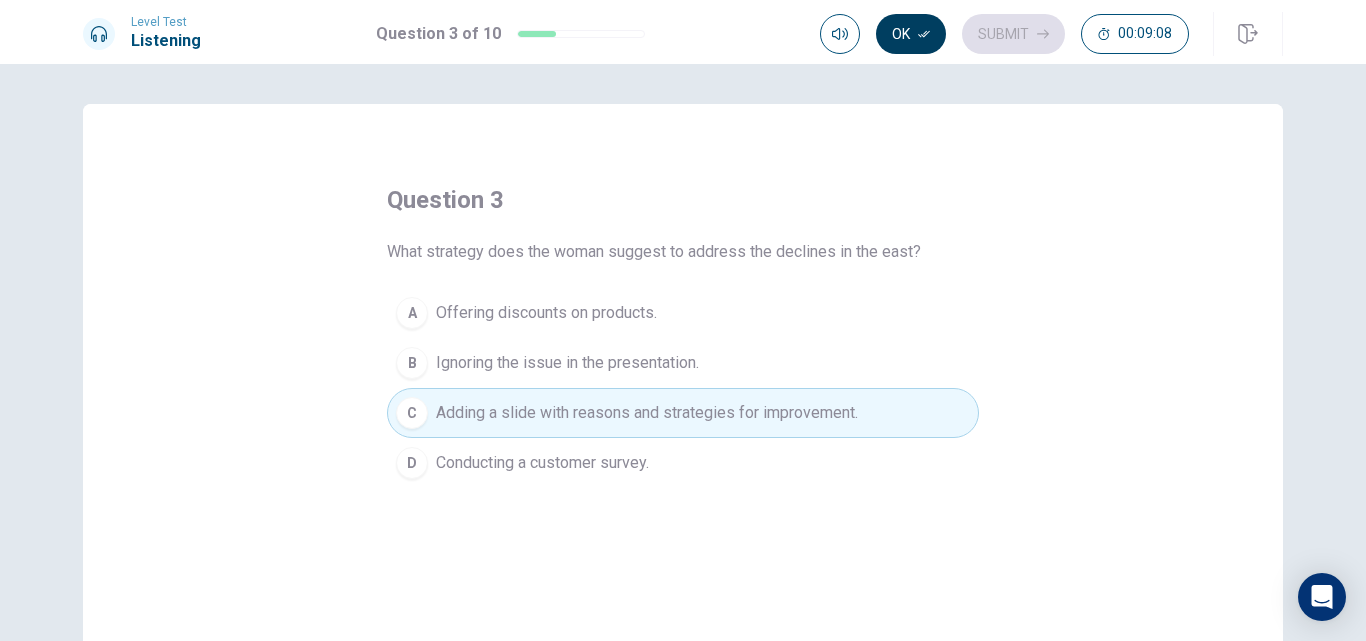 click on "Ok" at bounding box center (911, 34) 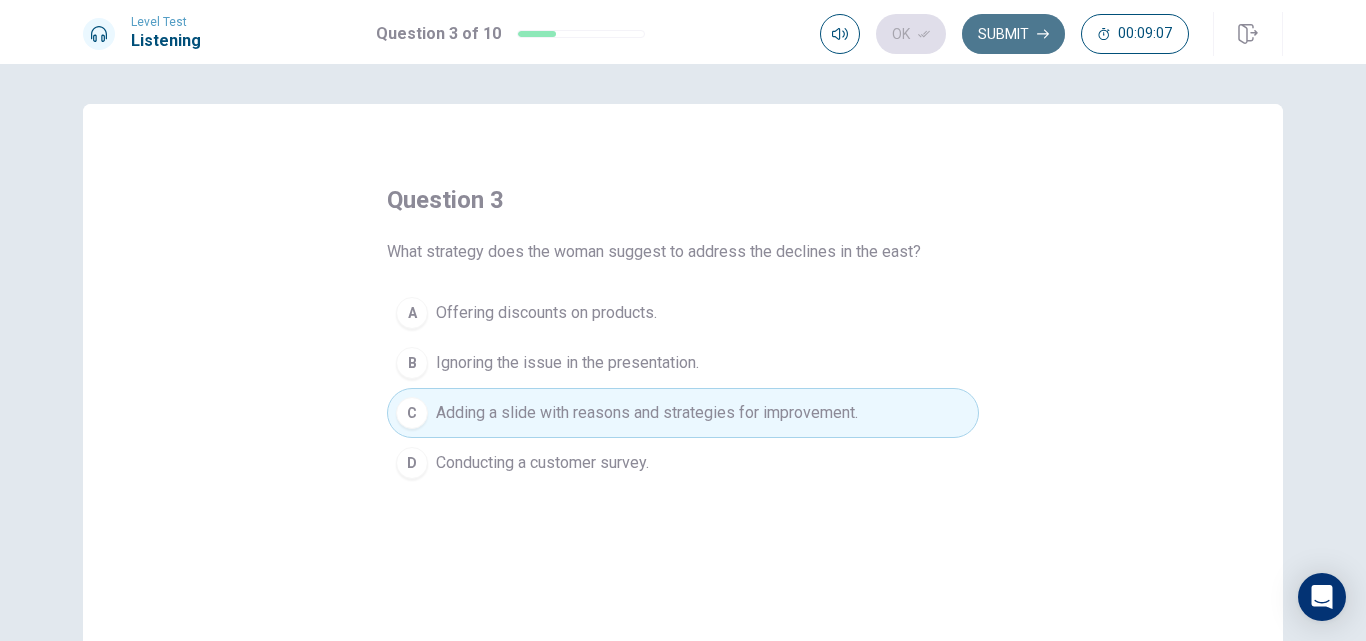 click on "Submit" at bounding box center (1013, 34) 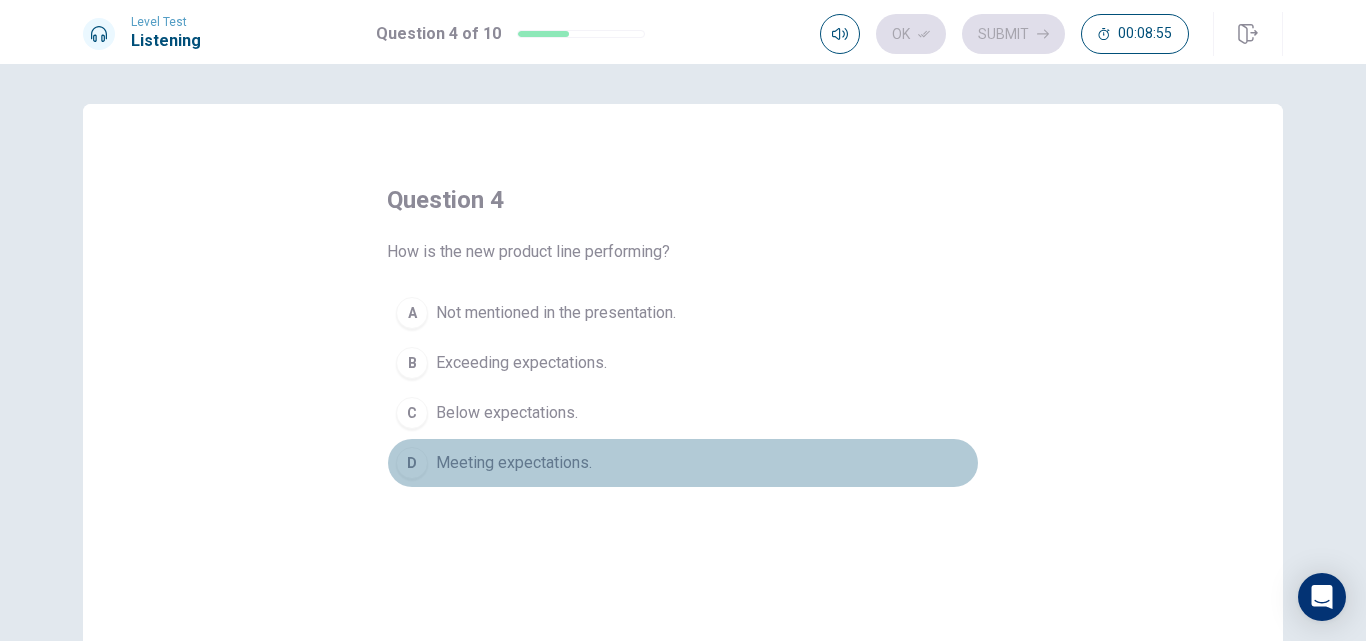 click on "Meeting expectations." at bounding box center [556, 313] 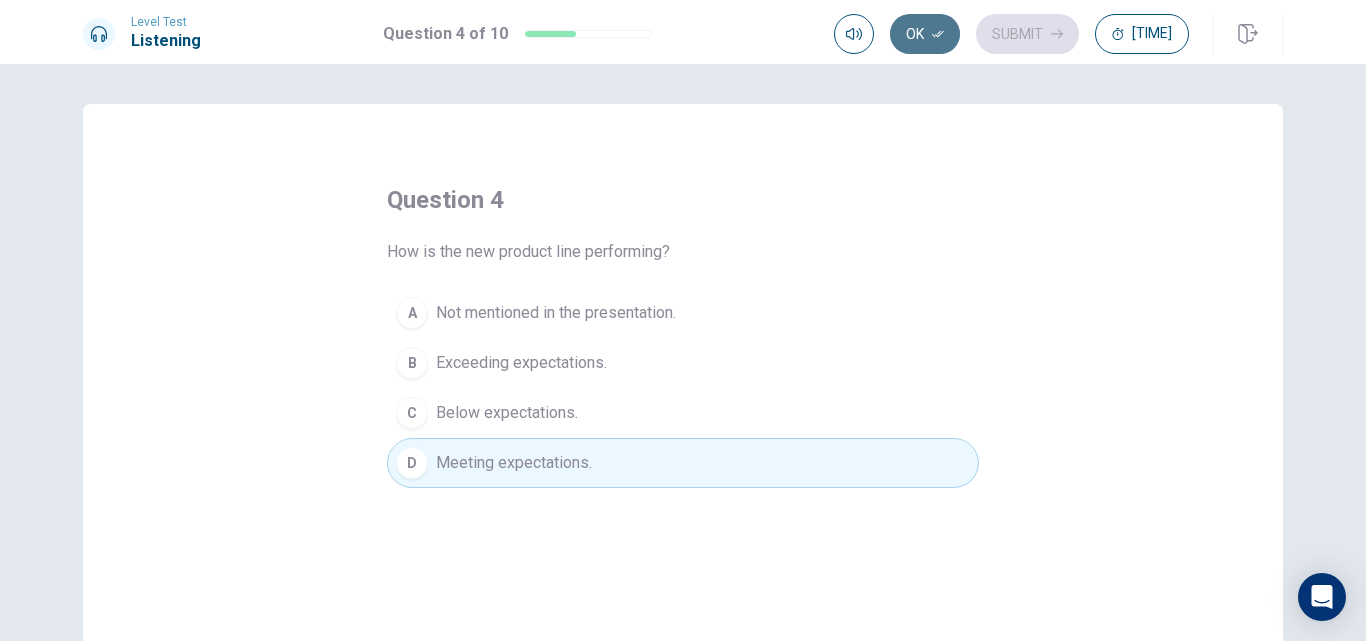 click at bounding box center [938, 34] 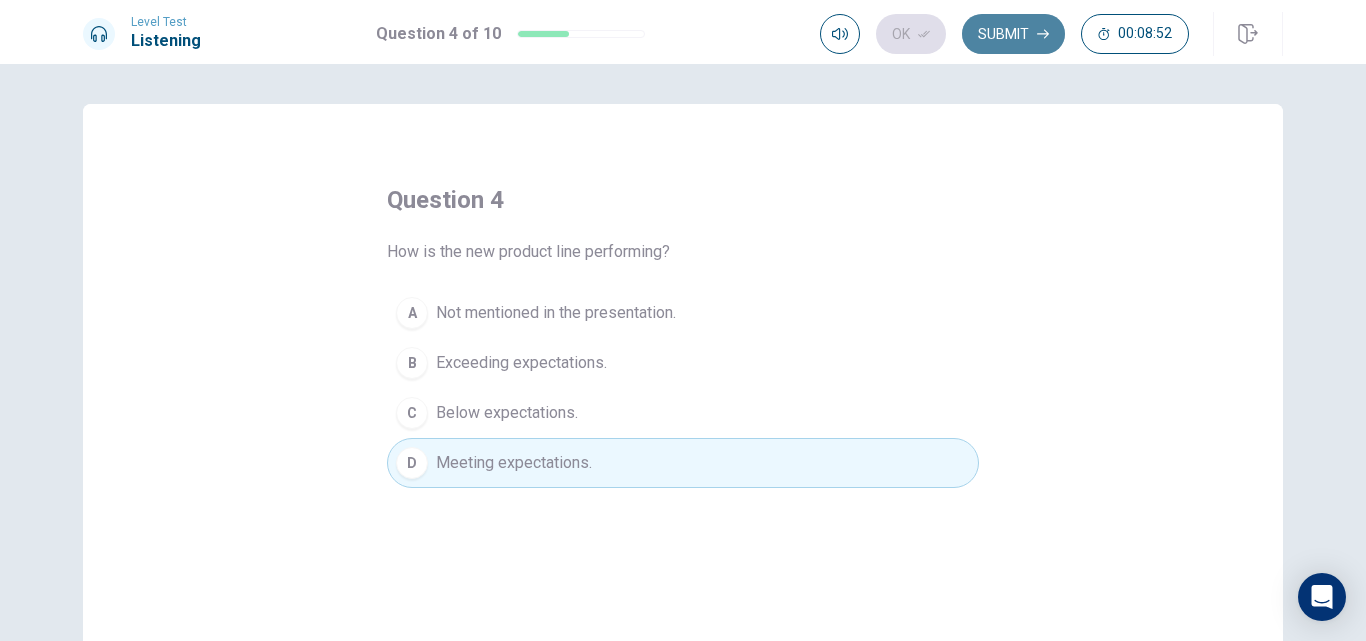 click on "Submit" at bounding box center (1013, 34) 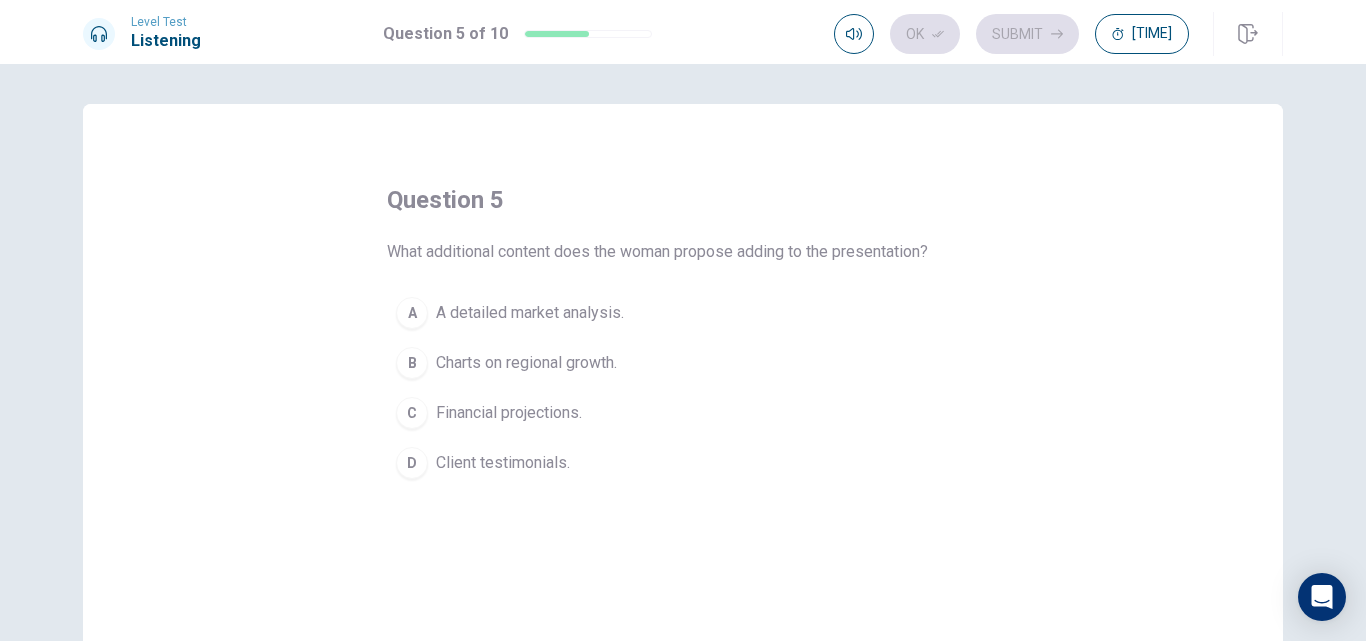 click on "A detailed market analysis." at bounding box center [530, 313] 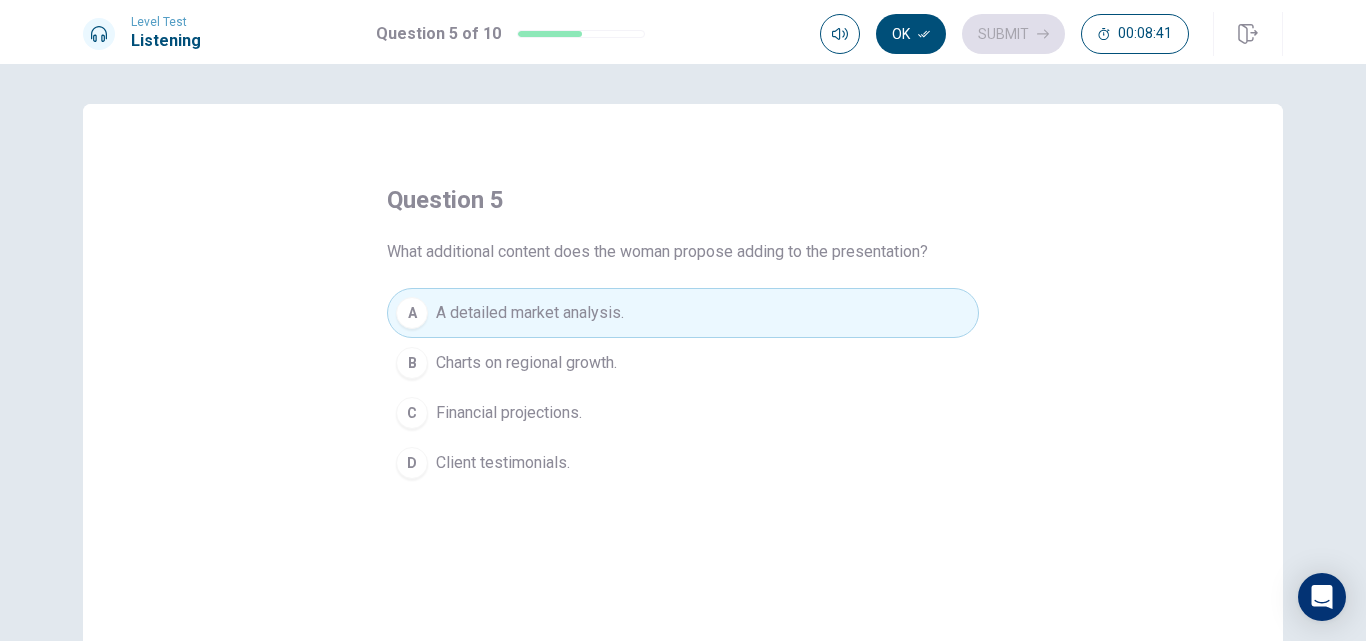 click on "D Client testimonials." at bounding box center (683, 463) 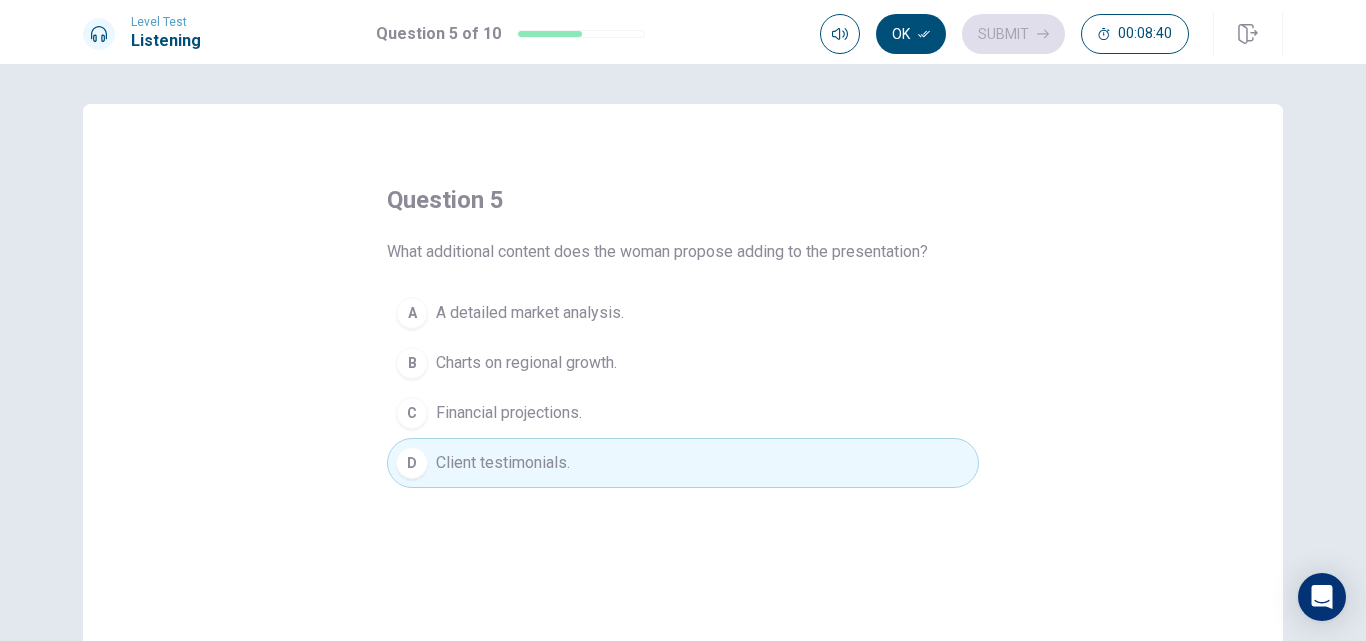 click on "Ok" at bounding box center (911, 34) 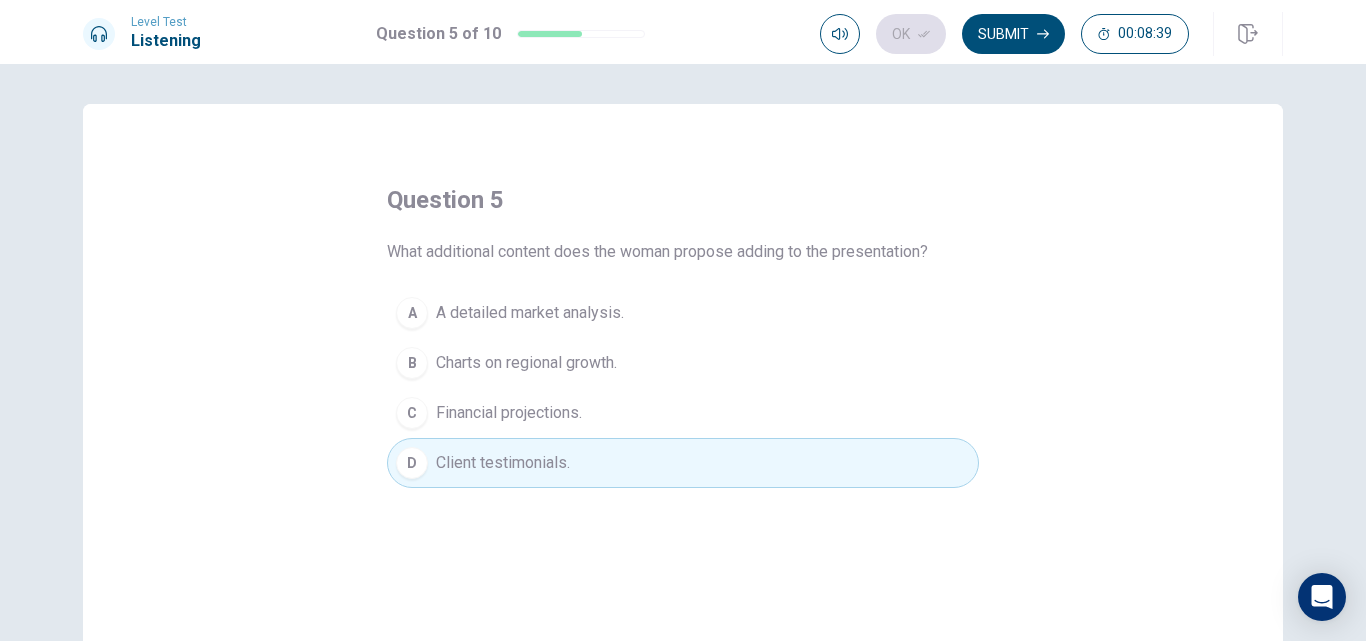 click on "Submit" at bounding box center [1013, 34] 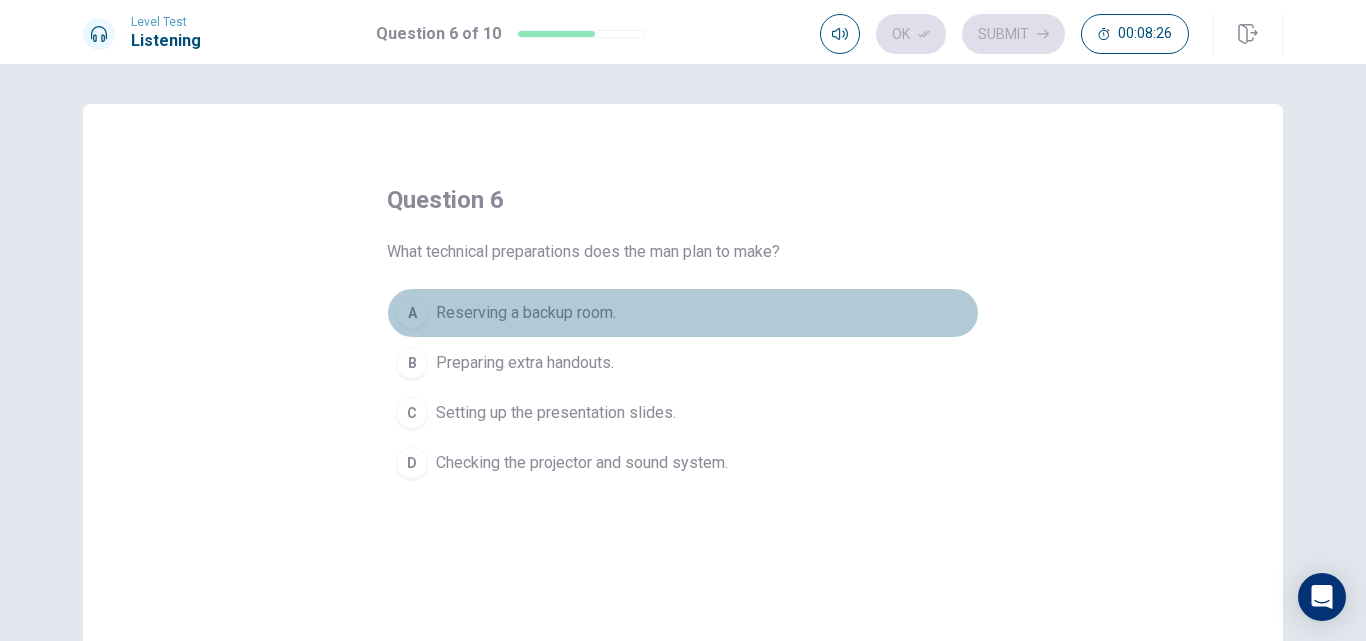 click on "A Reserving a backup room." at bounding box center [683, 313] 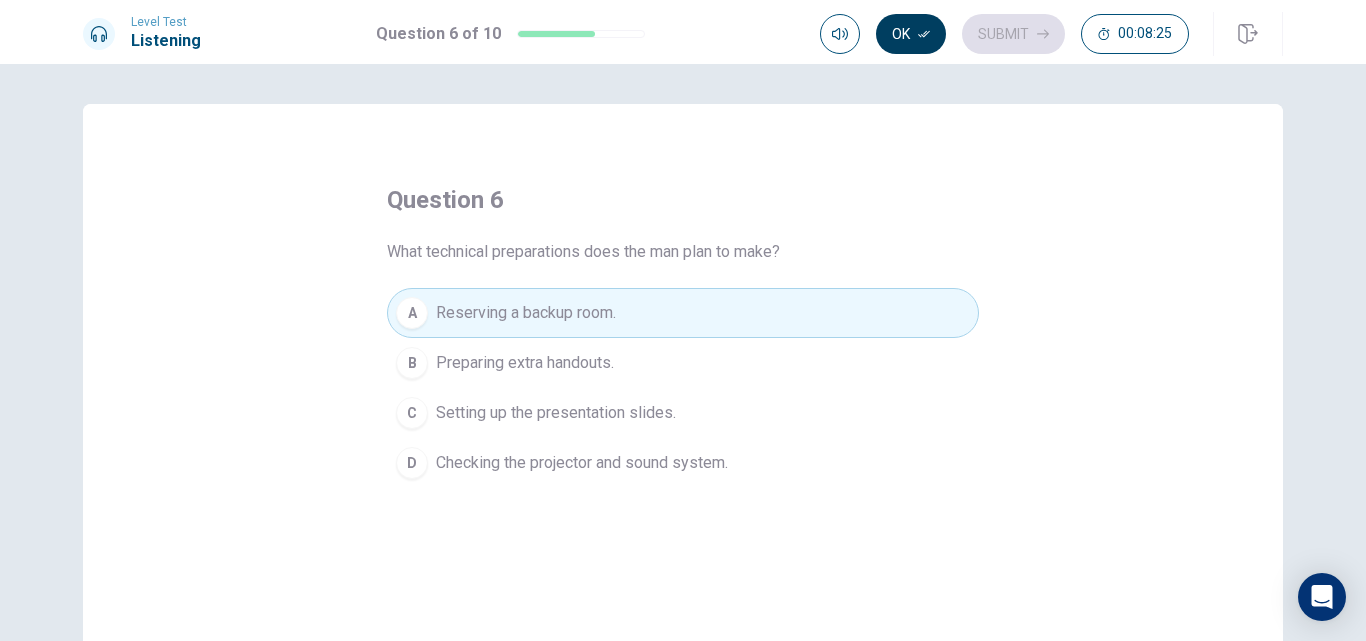 click on "Ok" at bounding box center (911, 34) 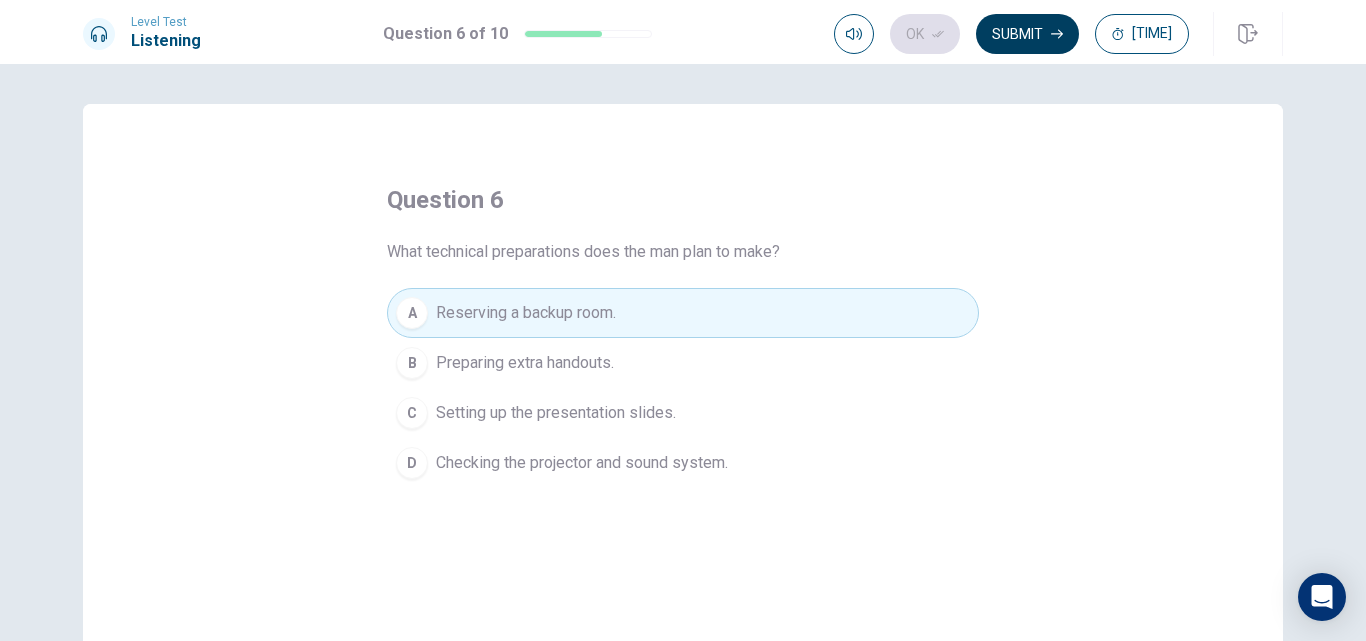 click on "Submit" at bounding box center [1027, 34] 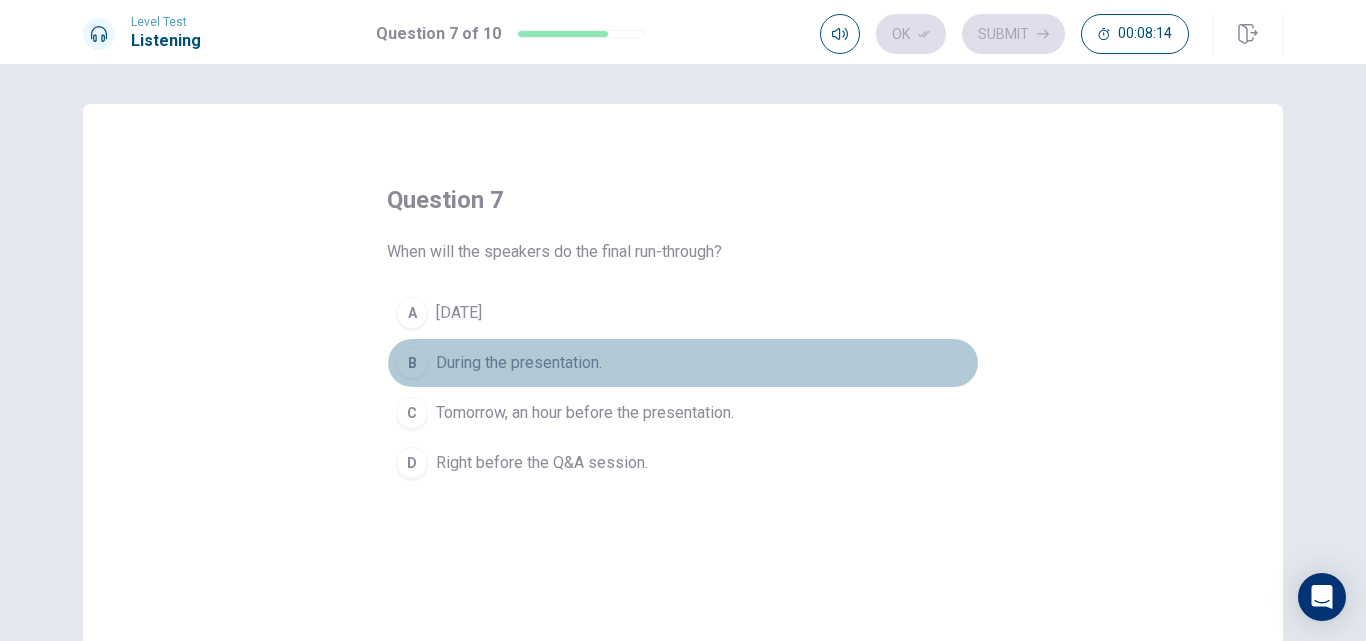 click on "B During the presentation." at bounding box center (683, 363) 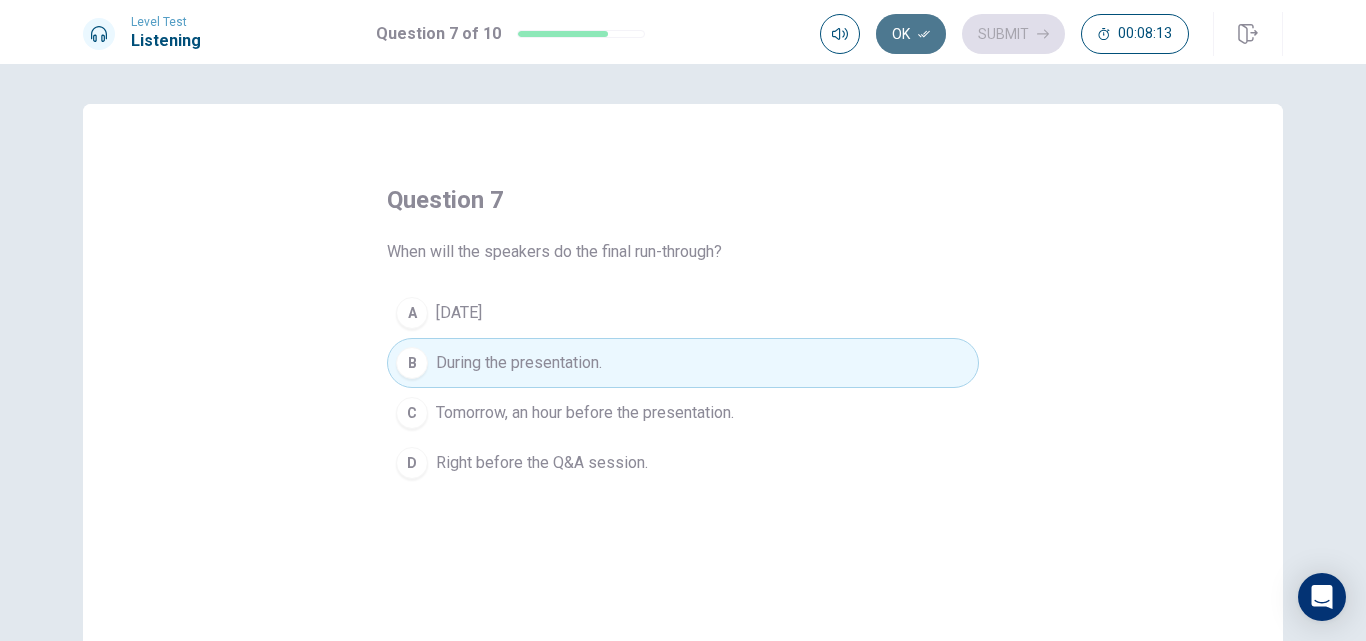 click on "Ok" at bounding box center (911, 34) 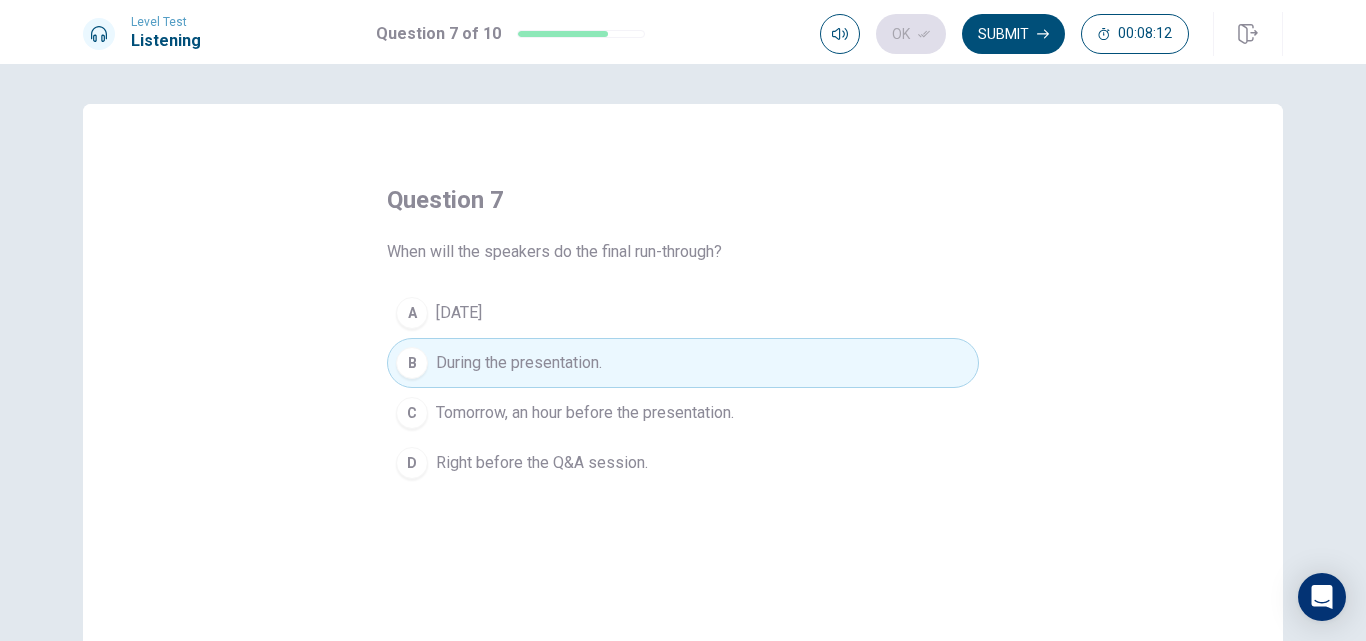 click on "Submit" at bounding box center (1013, 34) 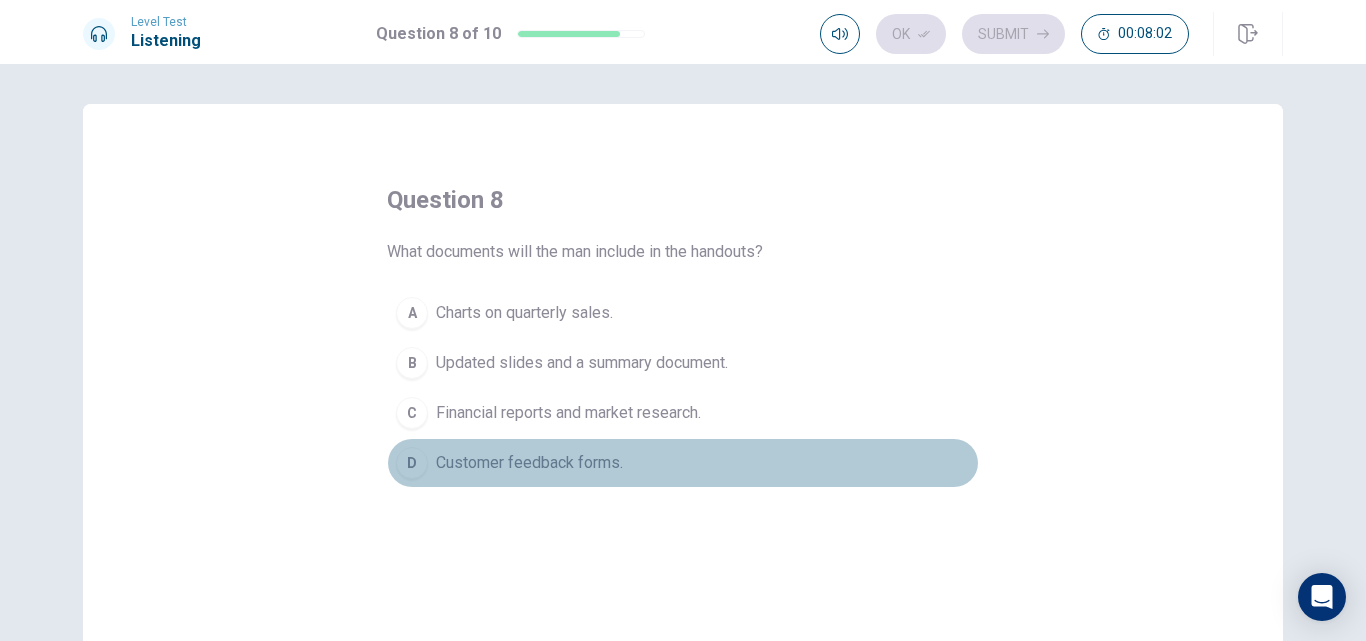 click on "Customer feedback forms." at bounding box center [524, 313] 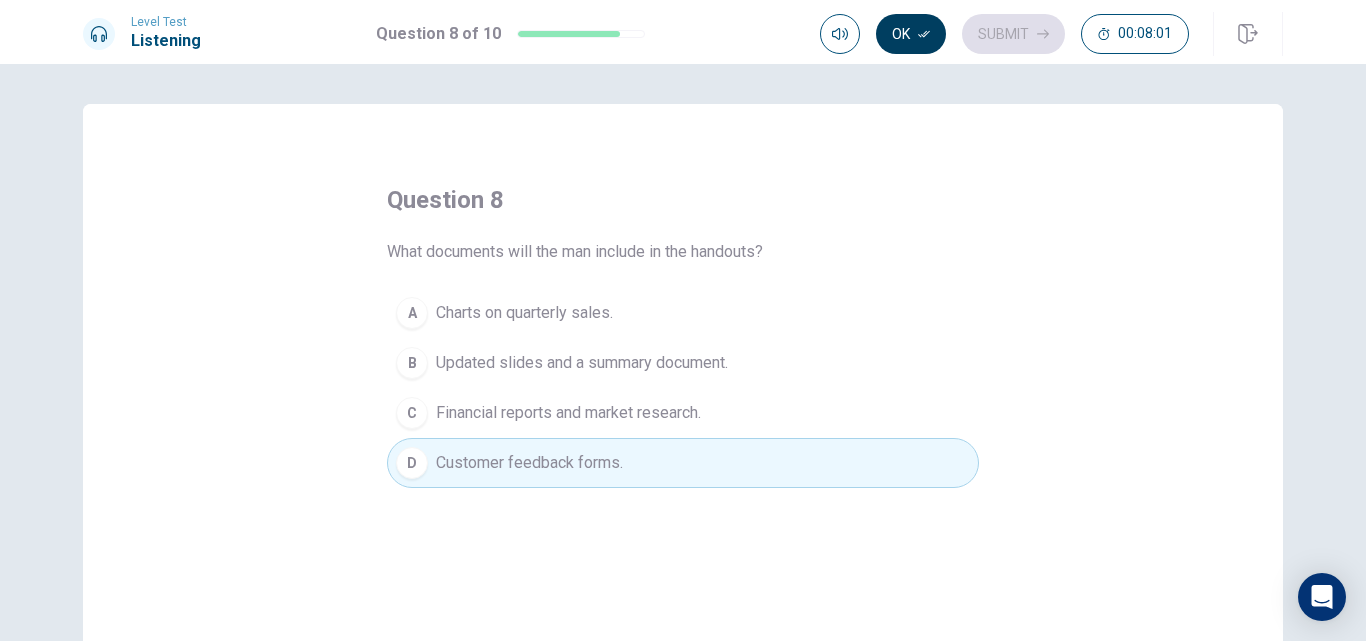 click at bounding box center (924, 34) 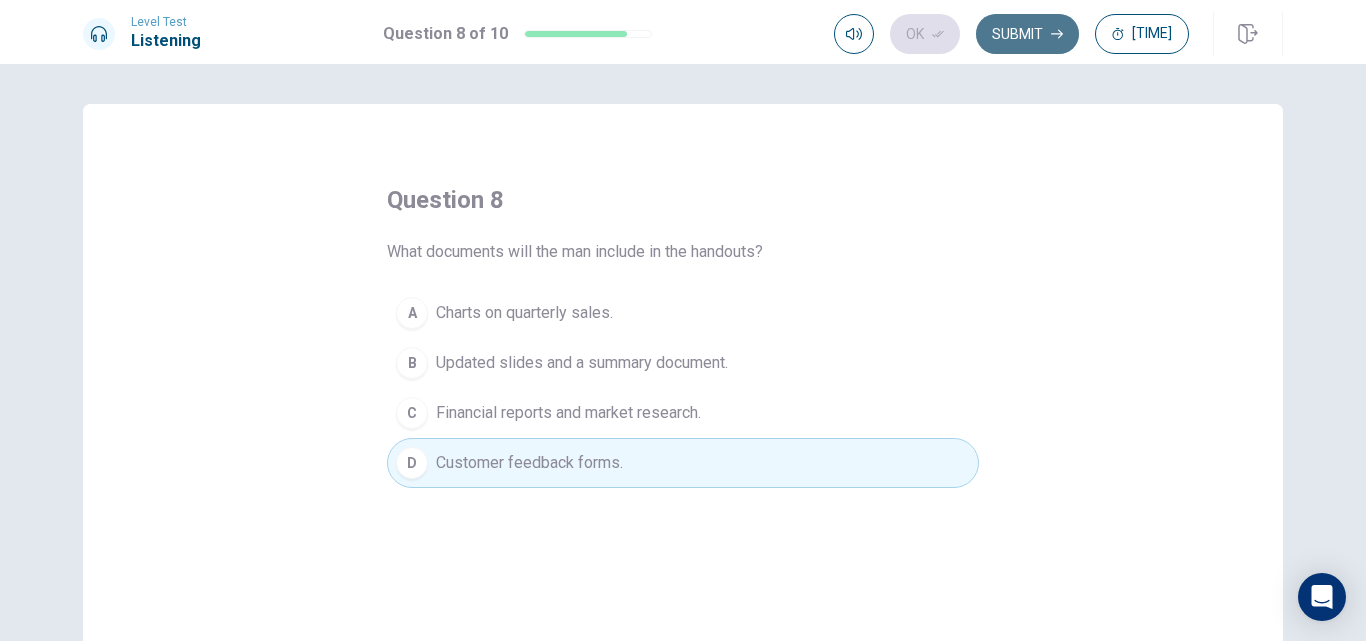 click on "Submit" at bounding box center (1027, 34) 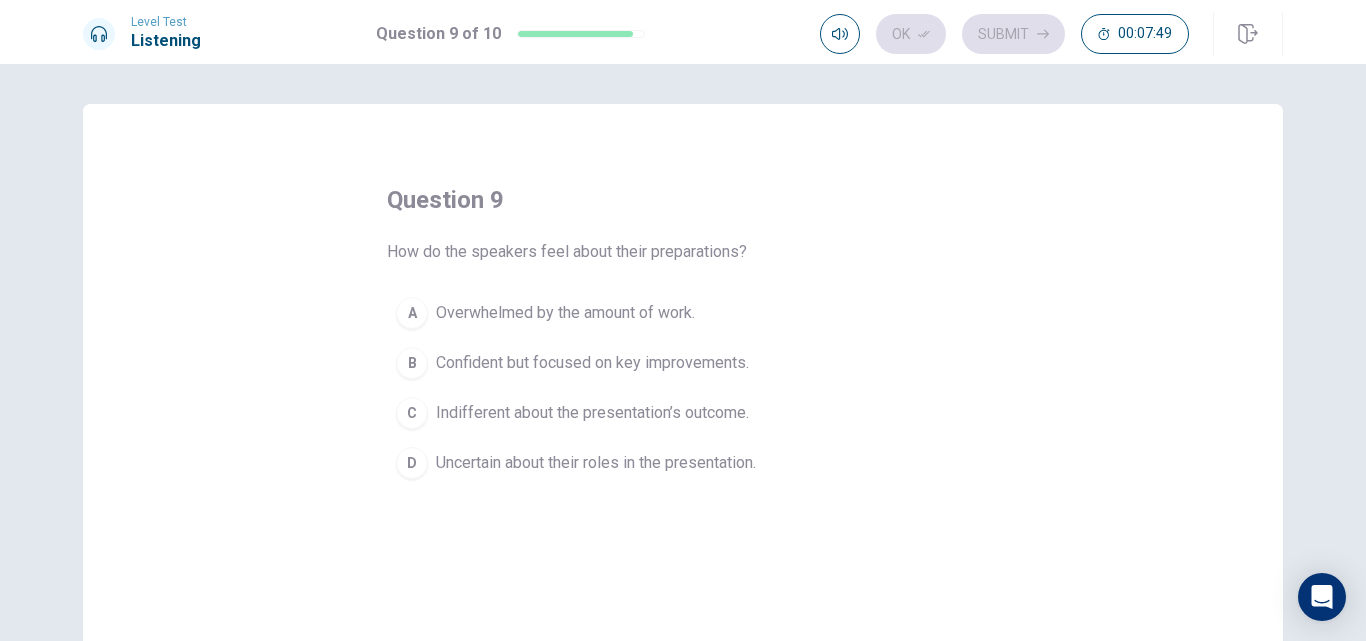click on "C Indifferent about the presentation’s outcome." at bounding box center [683, 413] 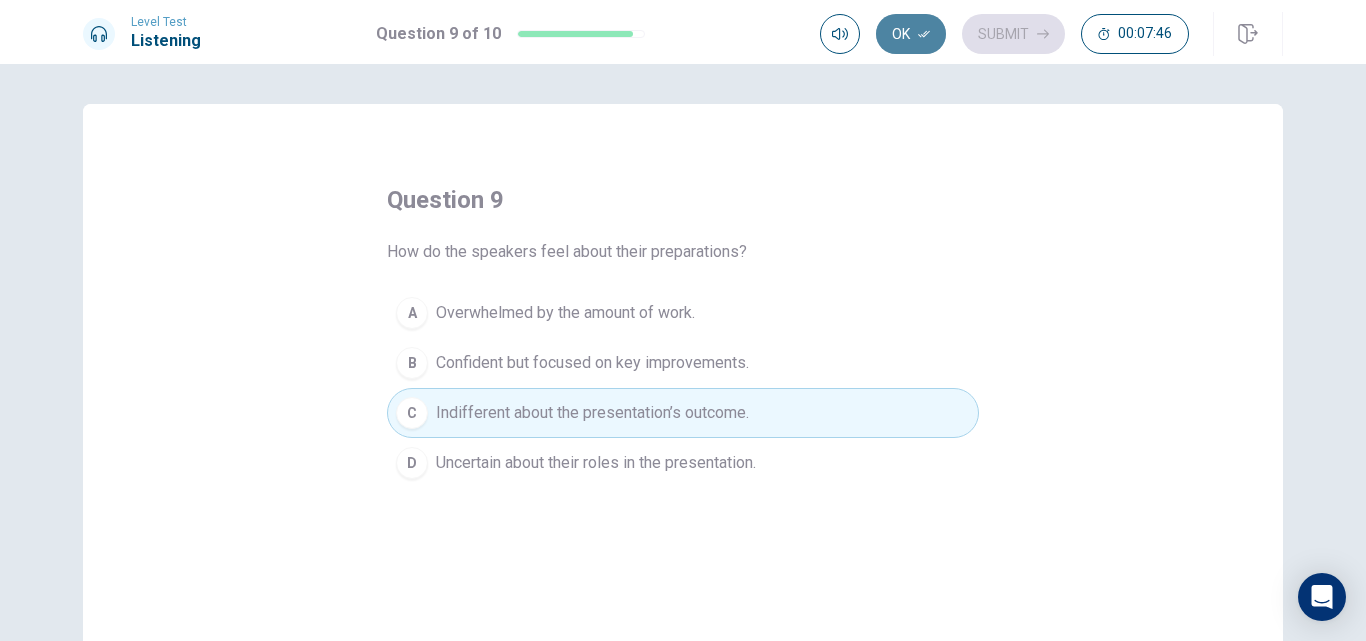 click on "Ok" at bounding box center [911, 34] 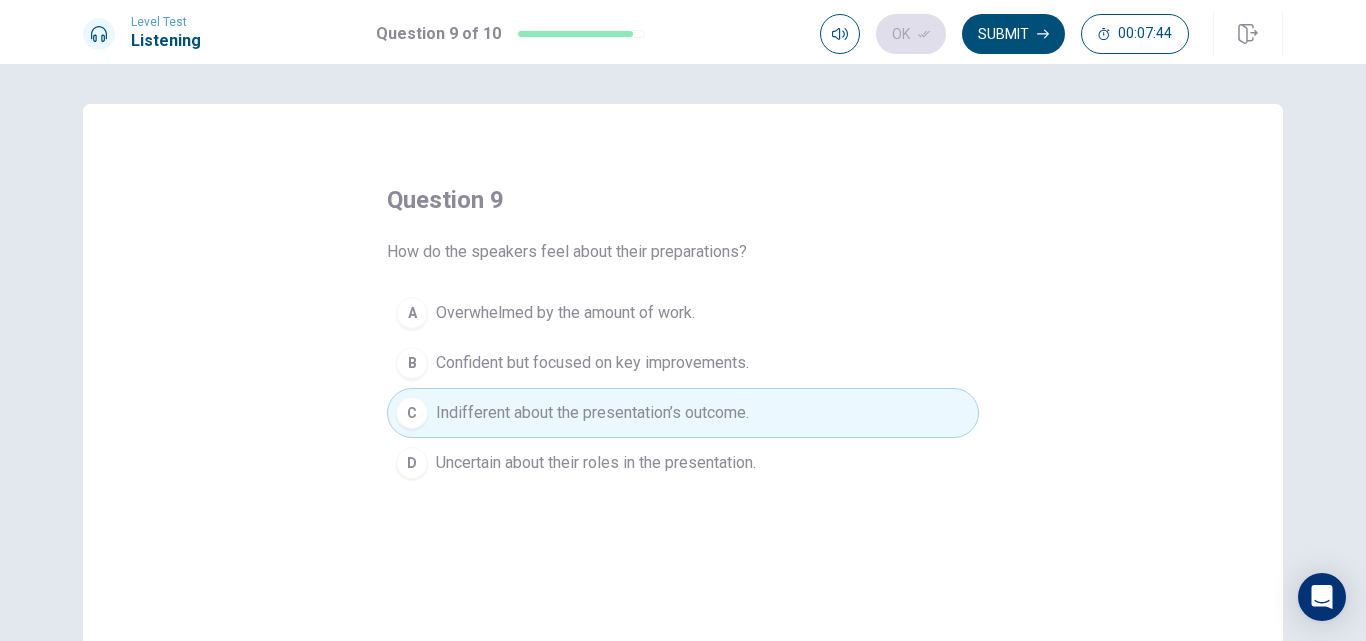 click on "Submit" at bounding box center [1013, 34] 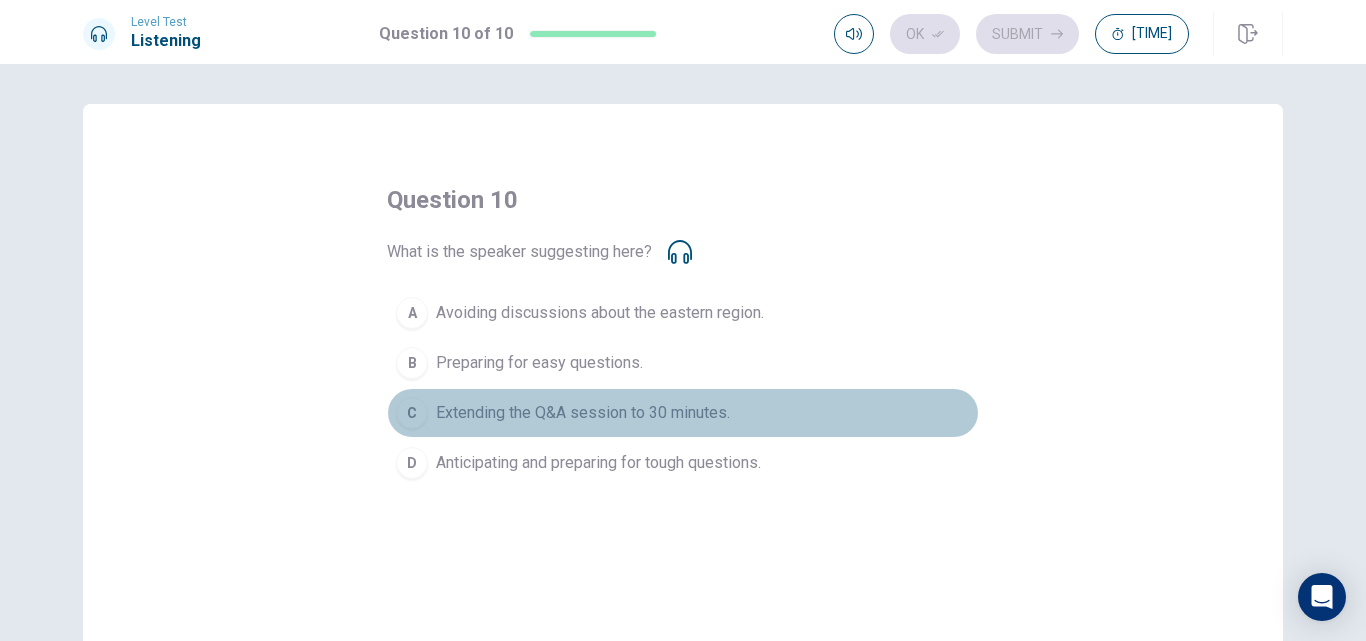 click on "Extending the Q&A session to 30 minutes." at bounding box center (600, 313) 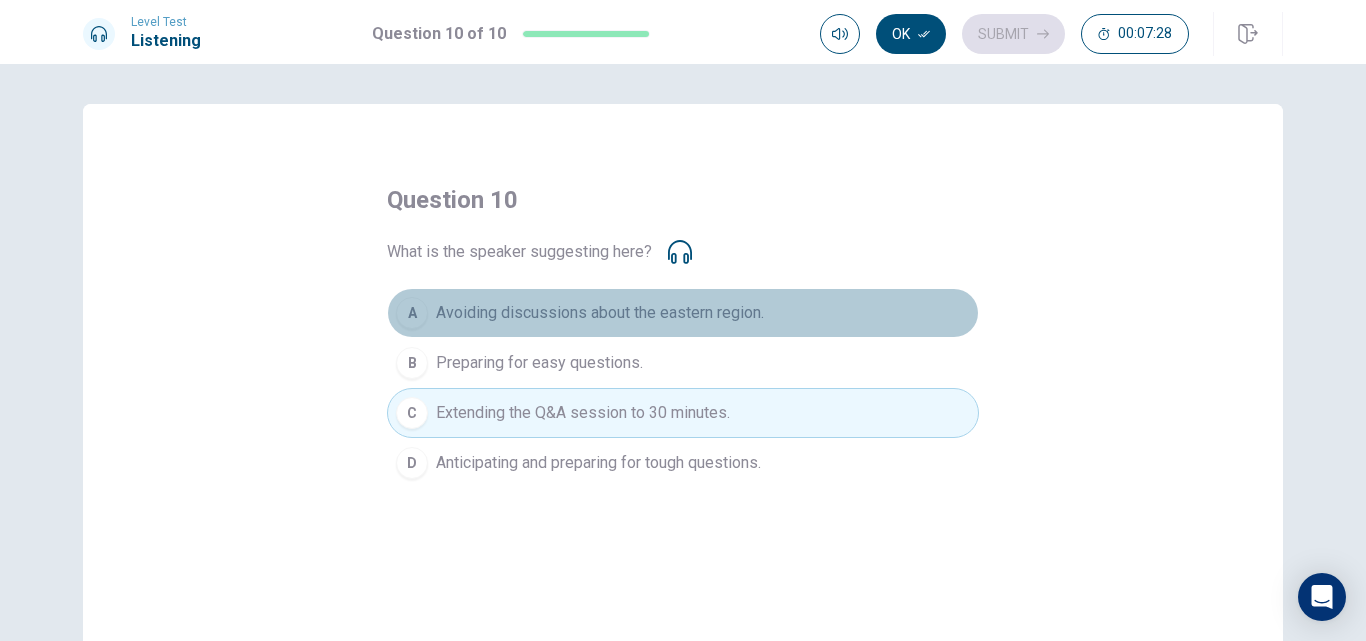 click on "Avoiding discussions about the eastern region." at bounding box center [600, 313] 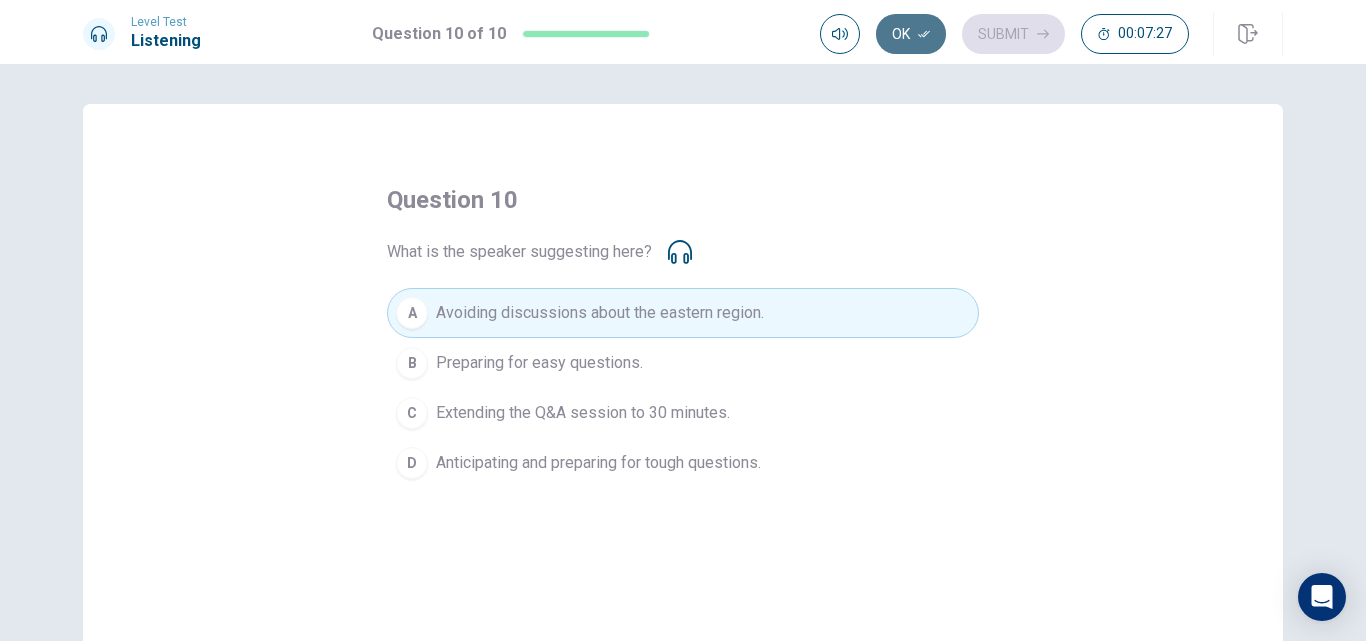 click on "Ok" at bounding box center (911, 34) 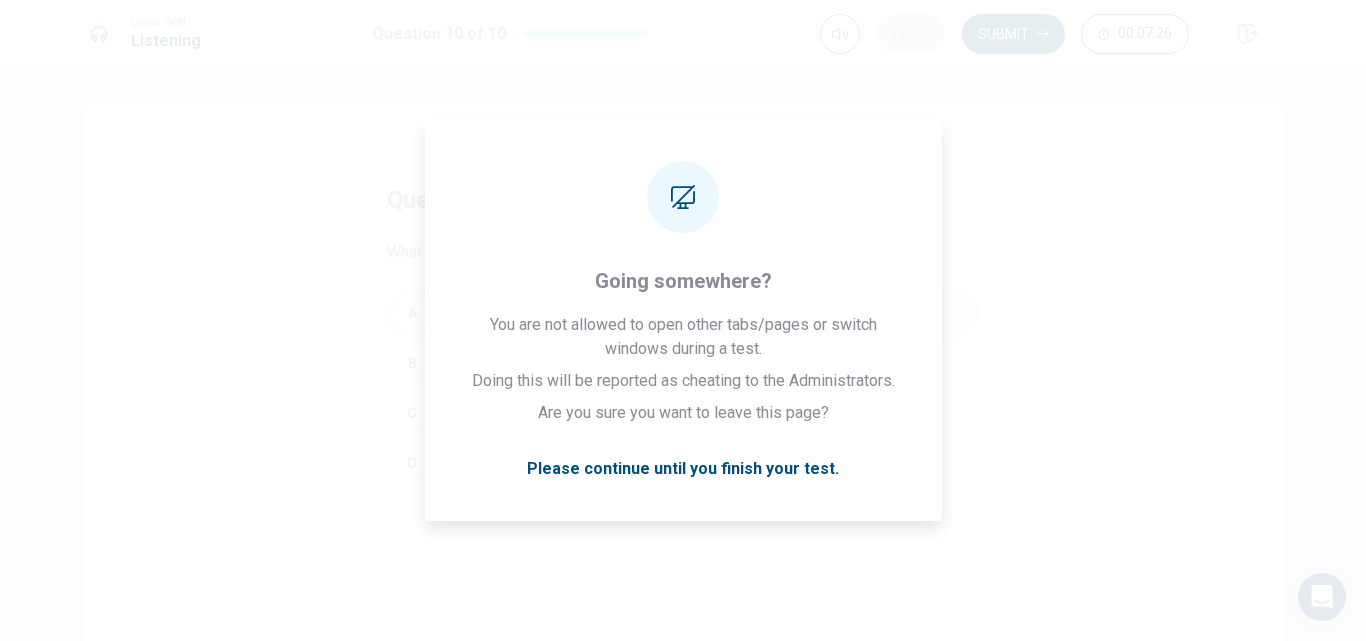 click on "Submit" at bounding box center [1013, 34] 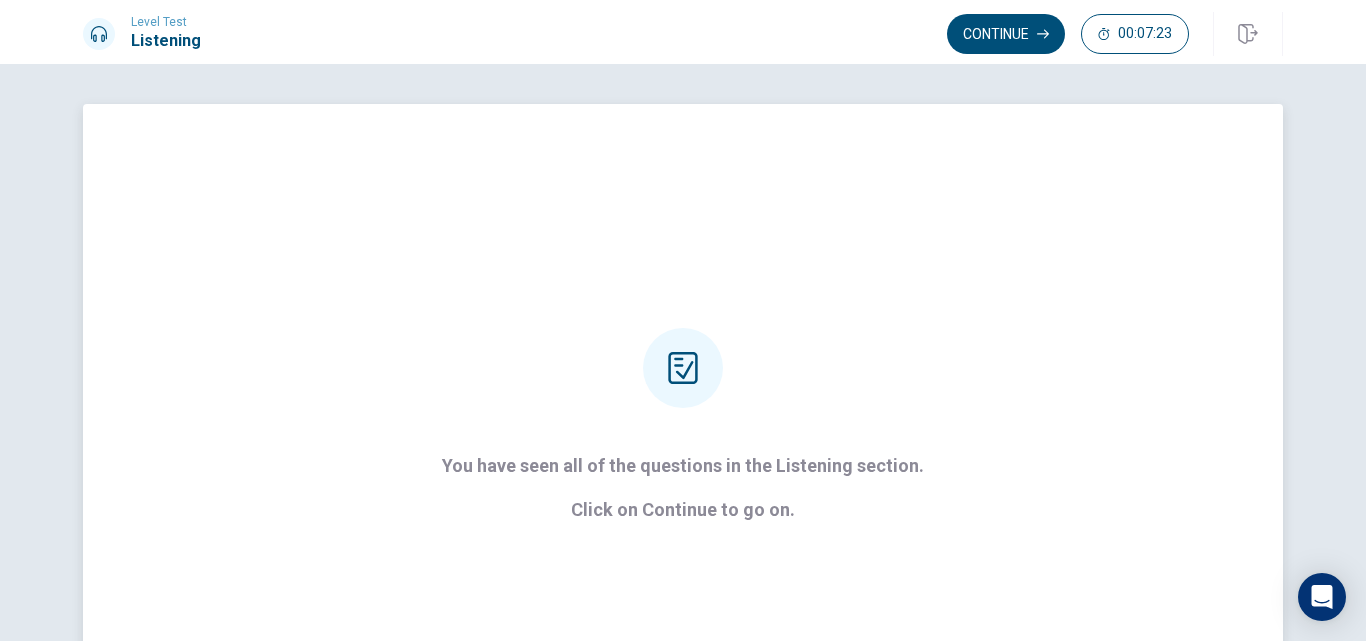 click on "Click on Continue to go on." at bounding box center [683, 510] 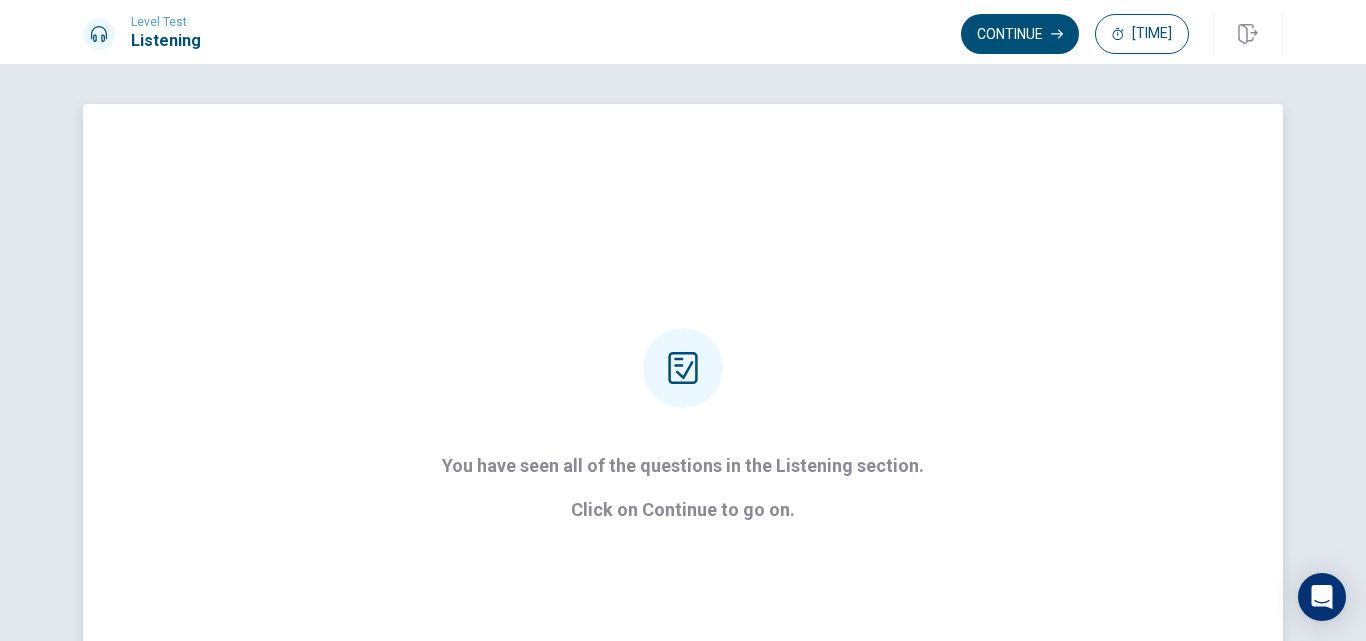 click at bounding box center [683, 368] 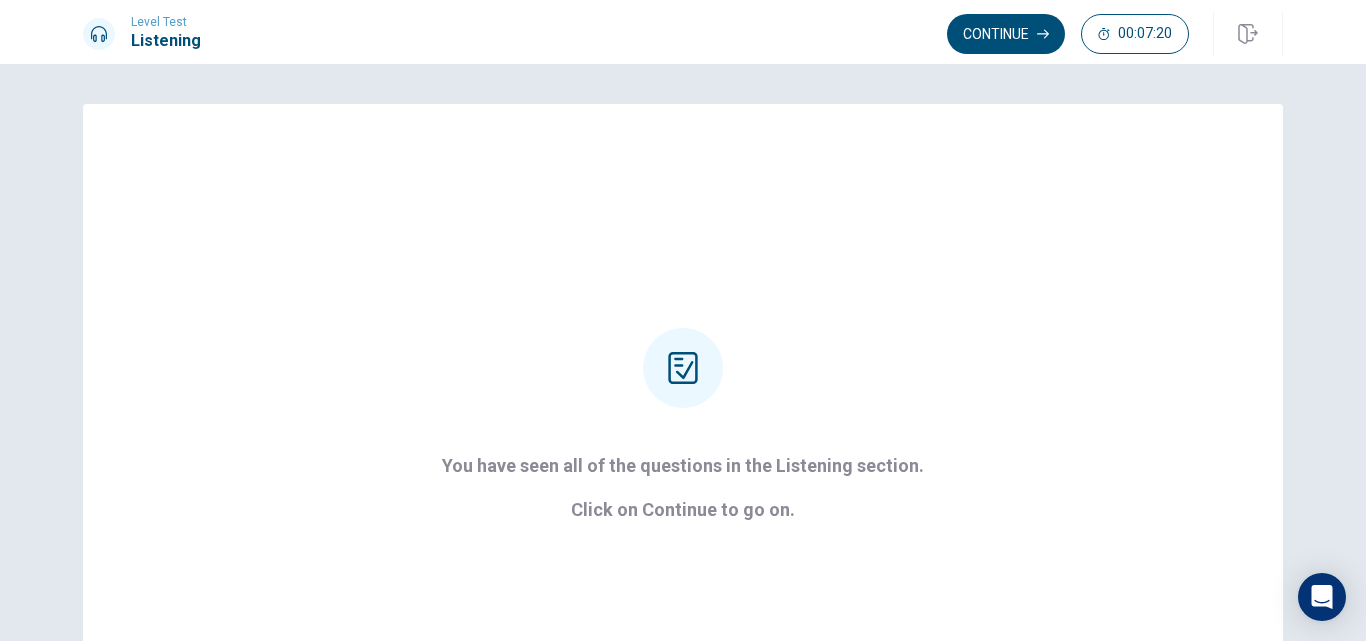 click on "Continue" at bounding box center (1006, 34) 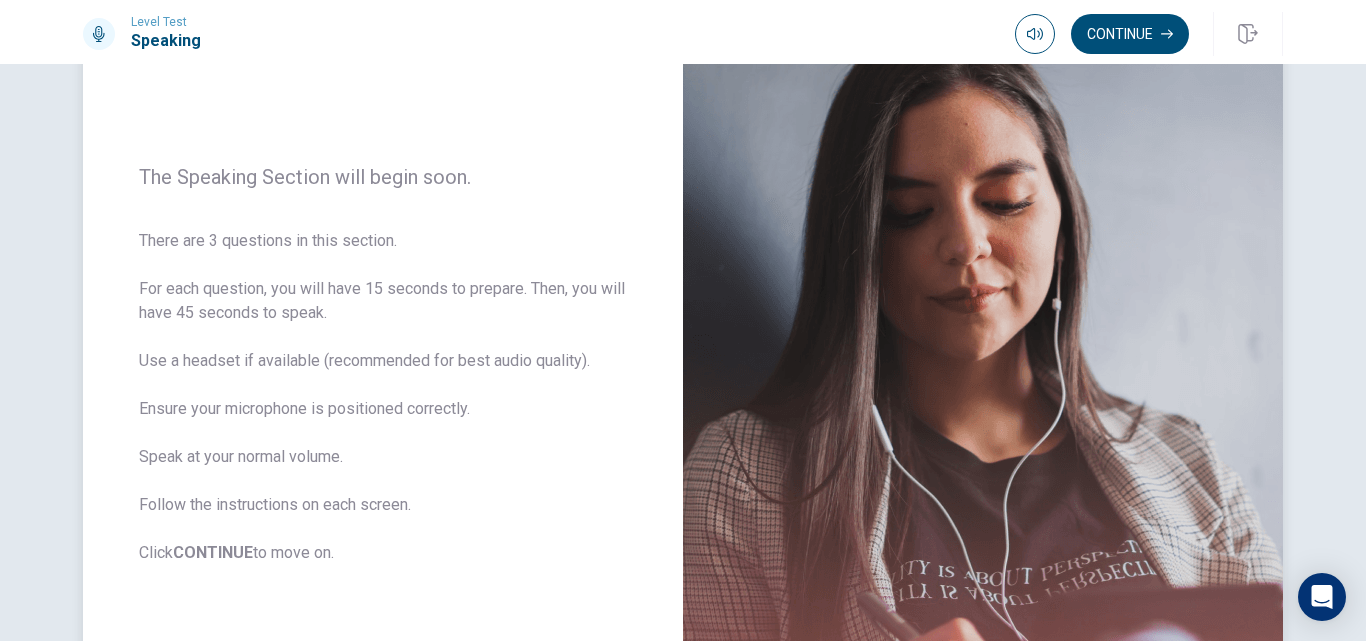 scroll, scrollTop: 200, scrollLeft: 0, axis: vertical 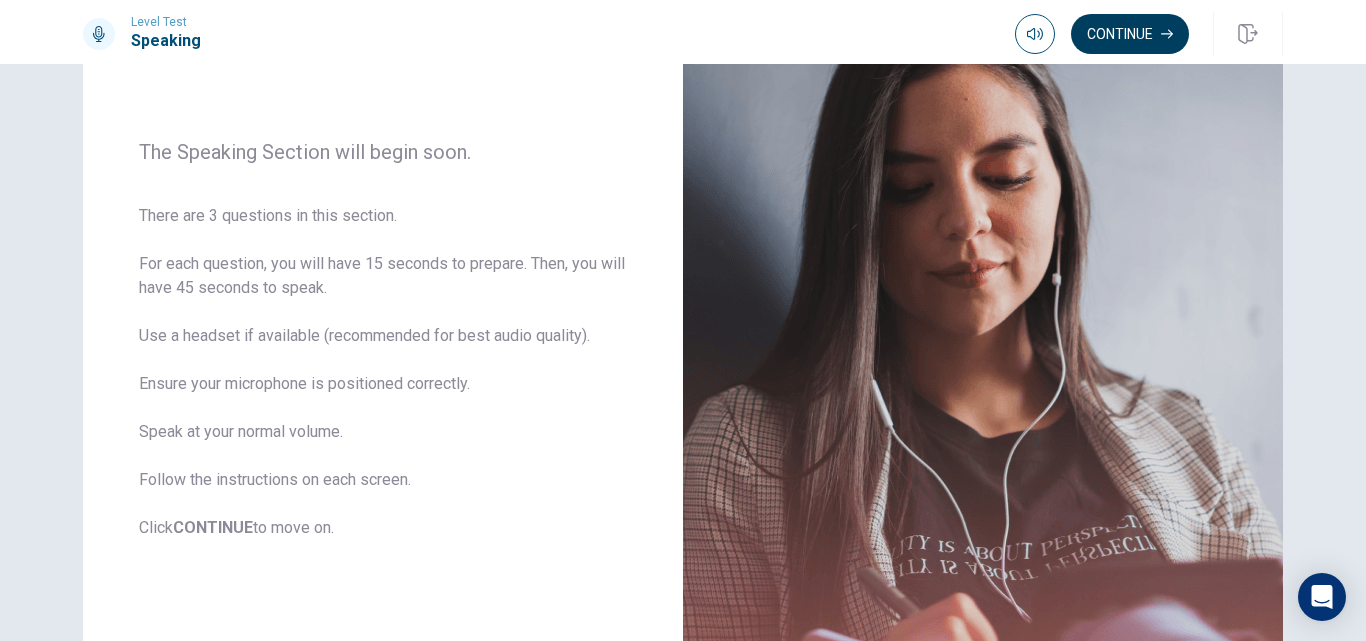 click on "Continue" at bounding box center (1130, 34) 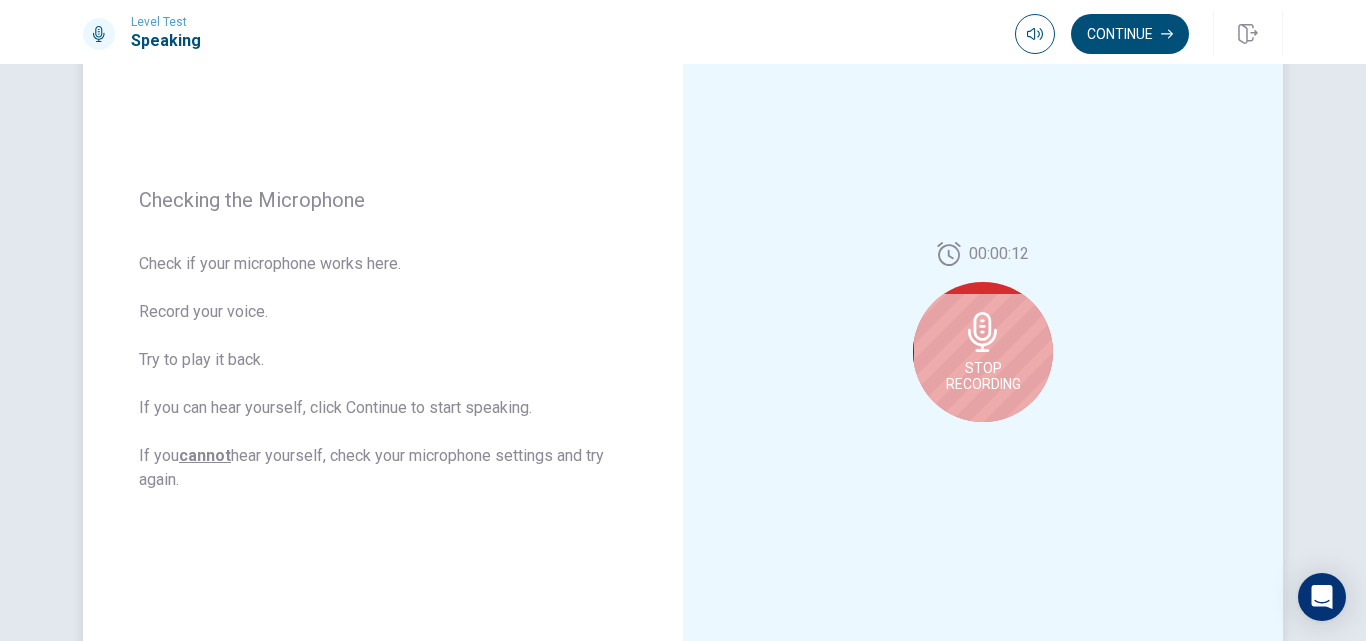 click at bounding box center [983, 332] 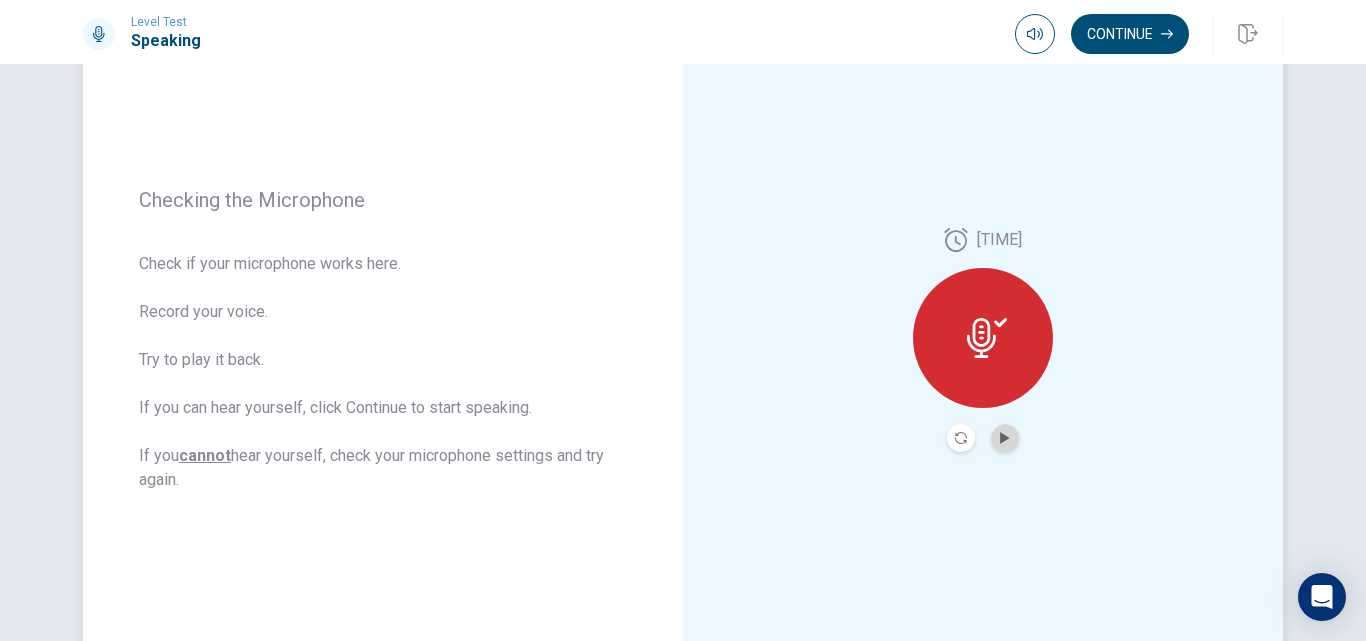 click at bounding box center [1005, 438] 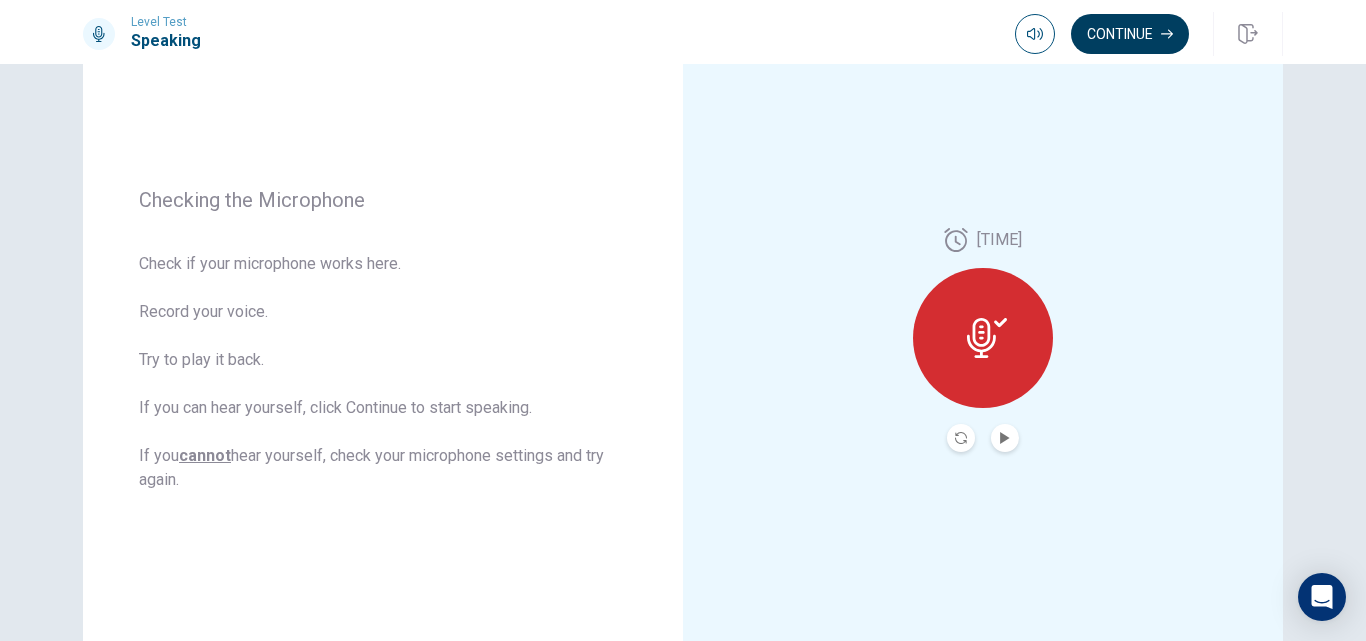 click on "Continue" at bounding box center (1130, 34) 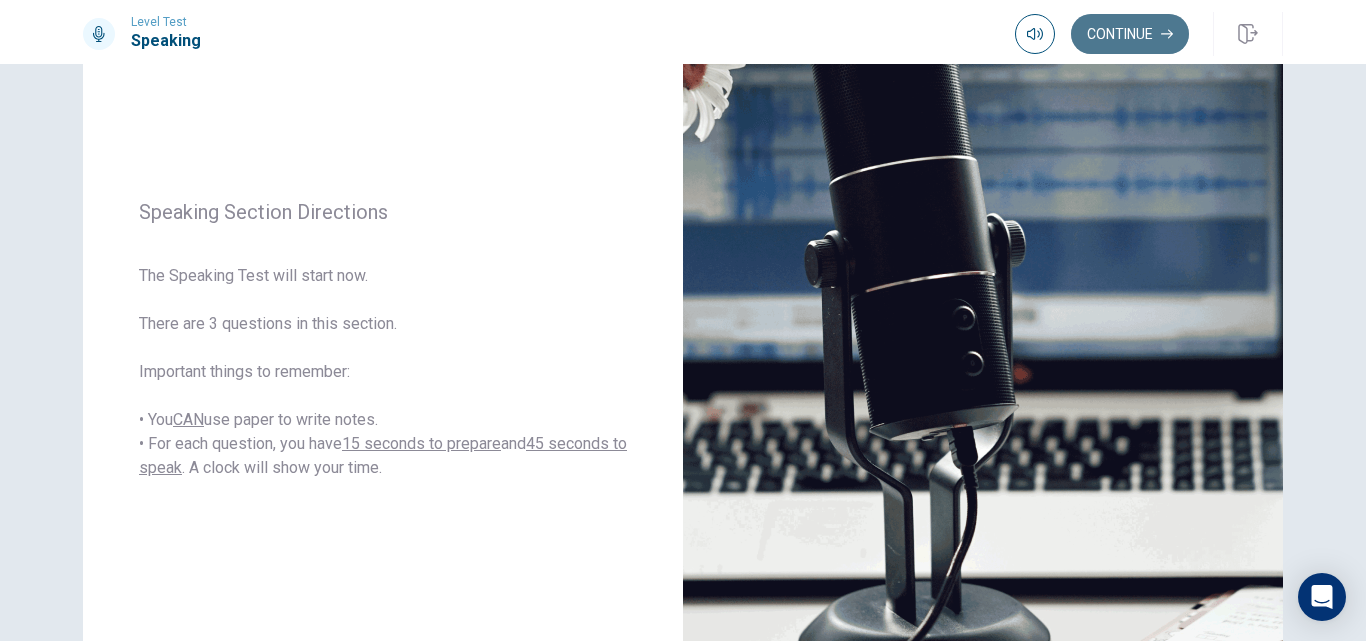 click on "Continue" at bounding box center (1130, 34) 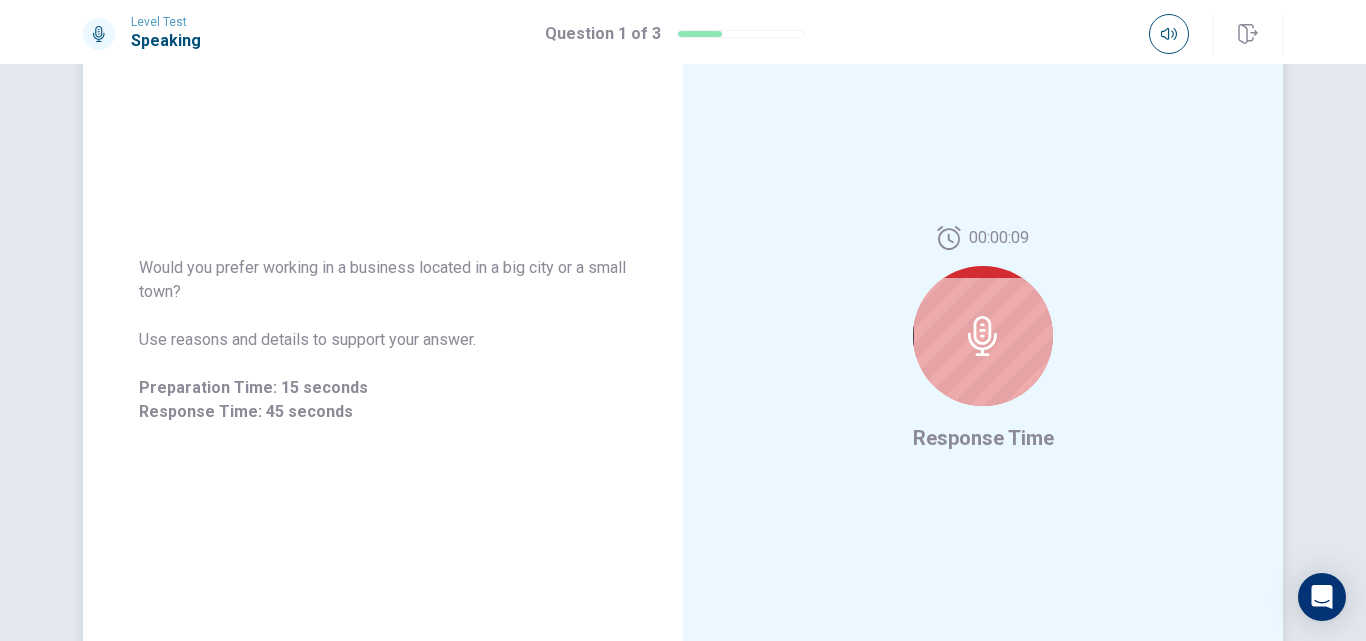 click at bounding box center [983, 336] 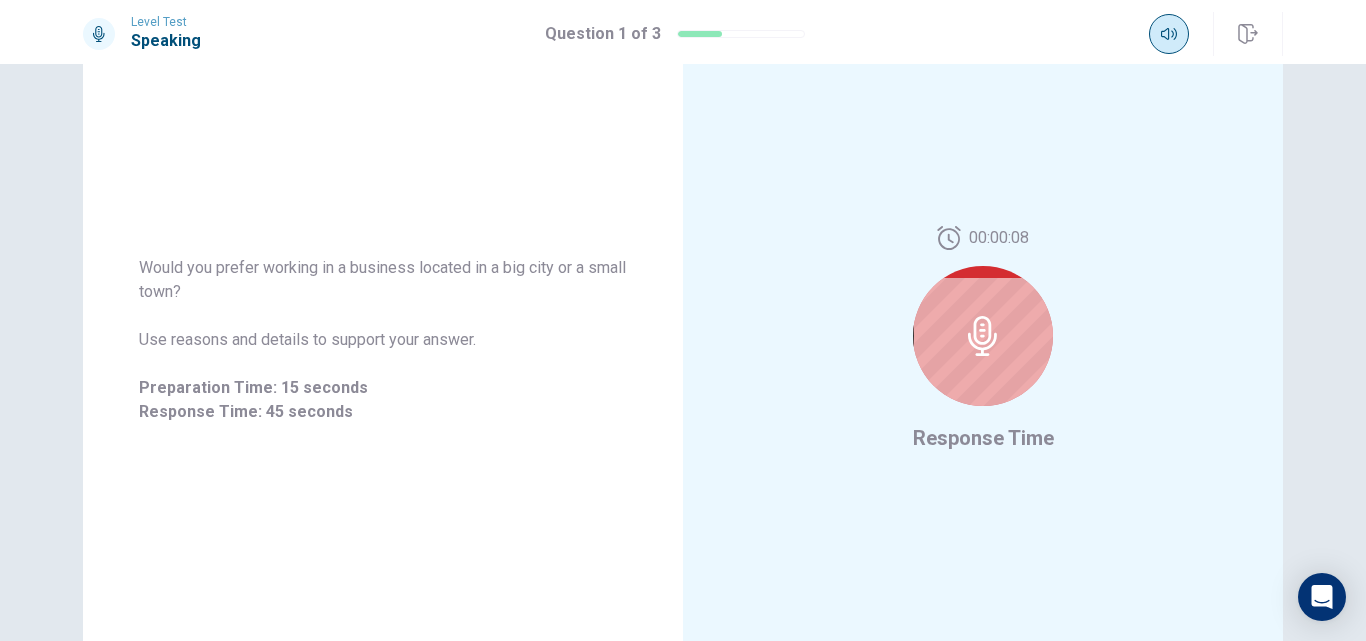 click at bounding box center (1169, 34) 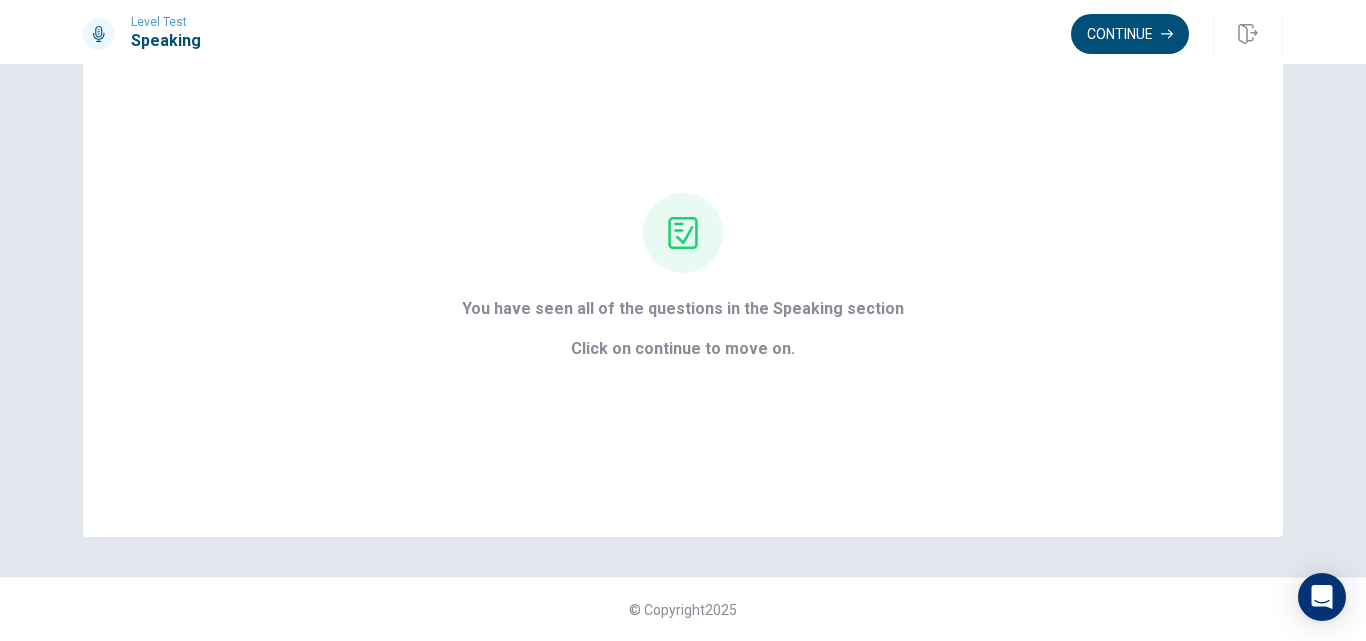 scroll, scrollTop: 87, scrollLeft: 0, axis: vertical 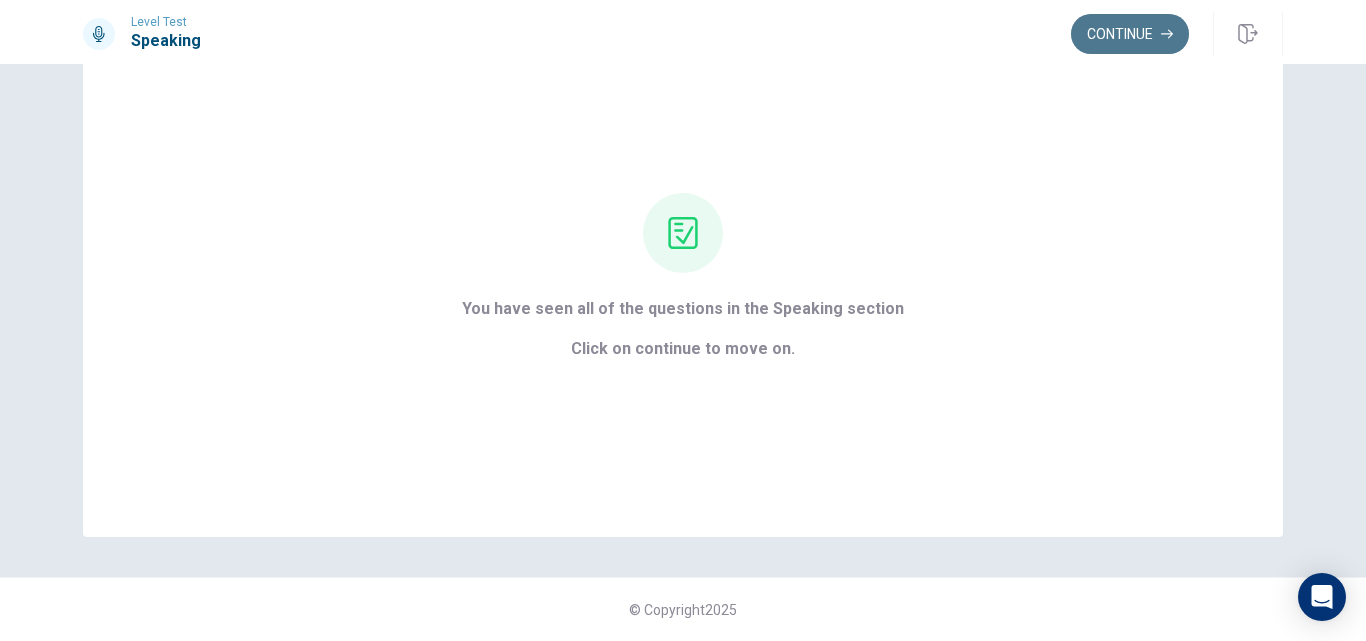 click on "Continue" at bounding box center (1130, 34) 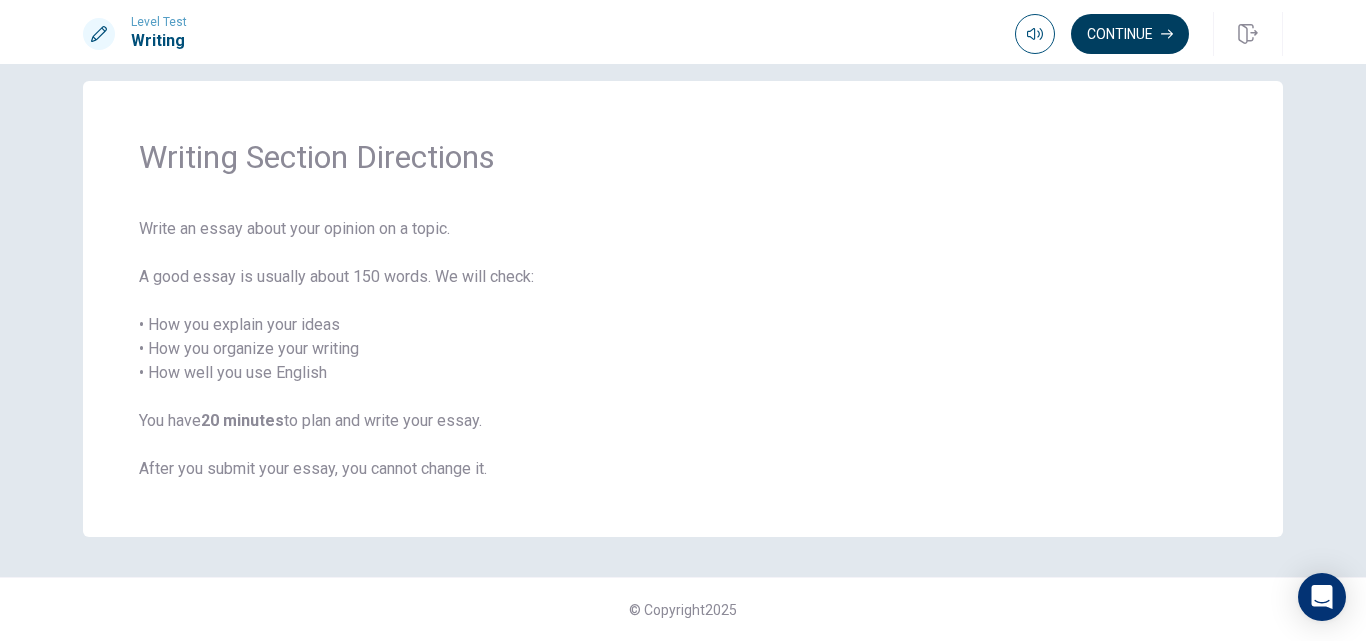 click on "Continue" at bounding box center [1130, 34] 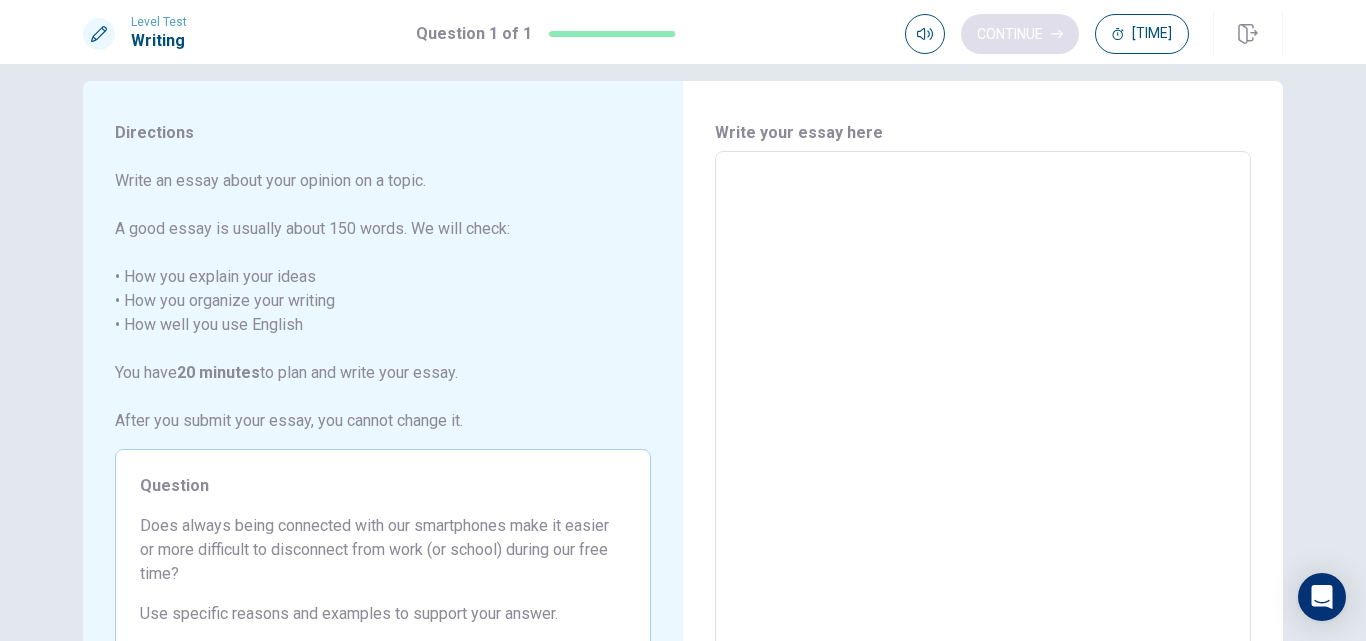 scroll, scrollTop: 200, scrollLeft: 0, axis: vertical 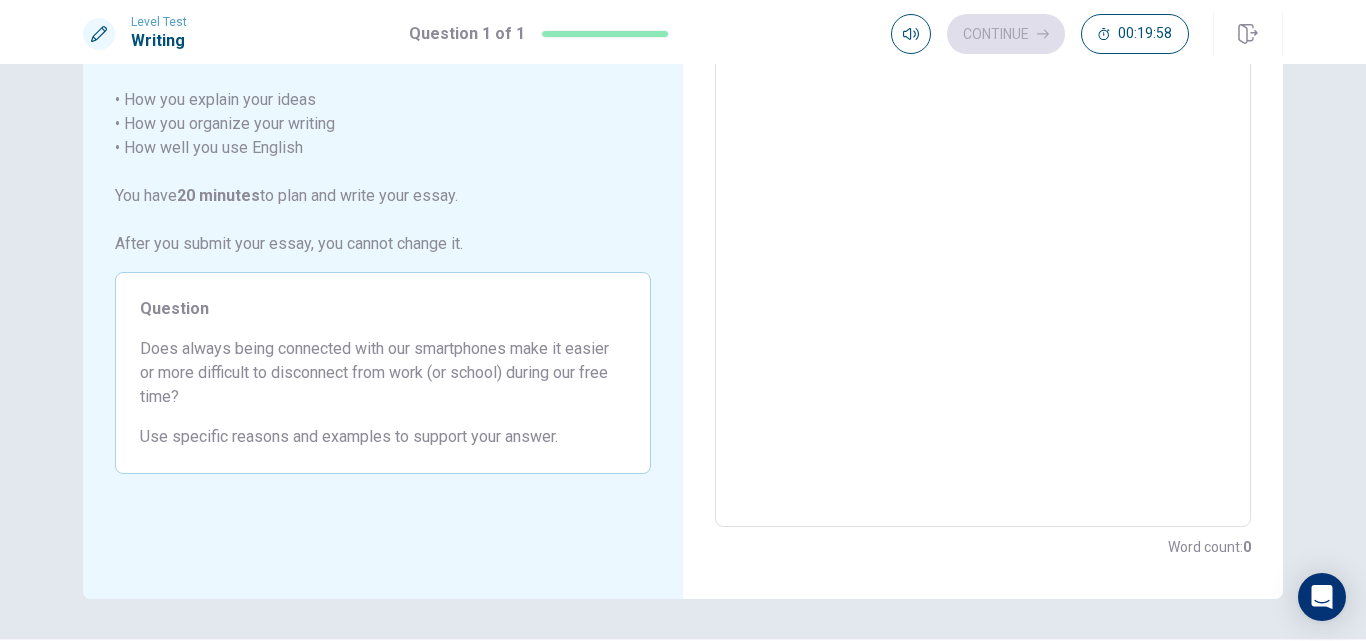 click on "Question Does always being connected with our smartphones make it easier or more difficult to disconnect from work (or school) during our free time? Use specific reasons and examples to support your answer." at bounding box center (383, 373) 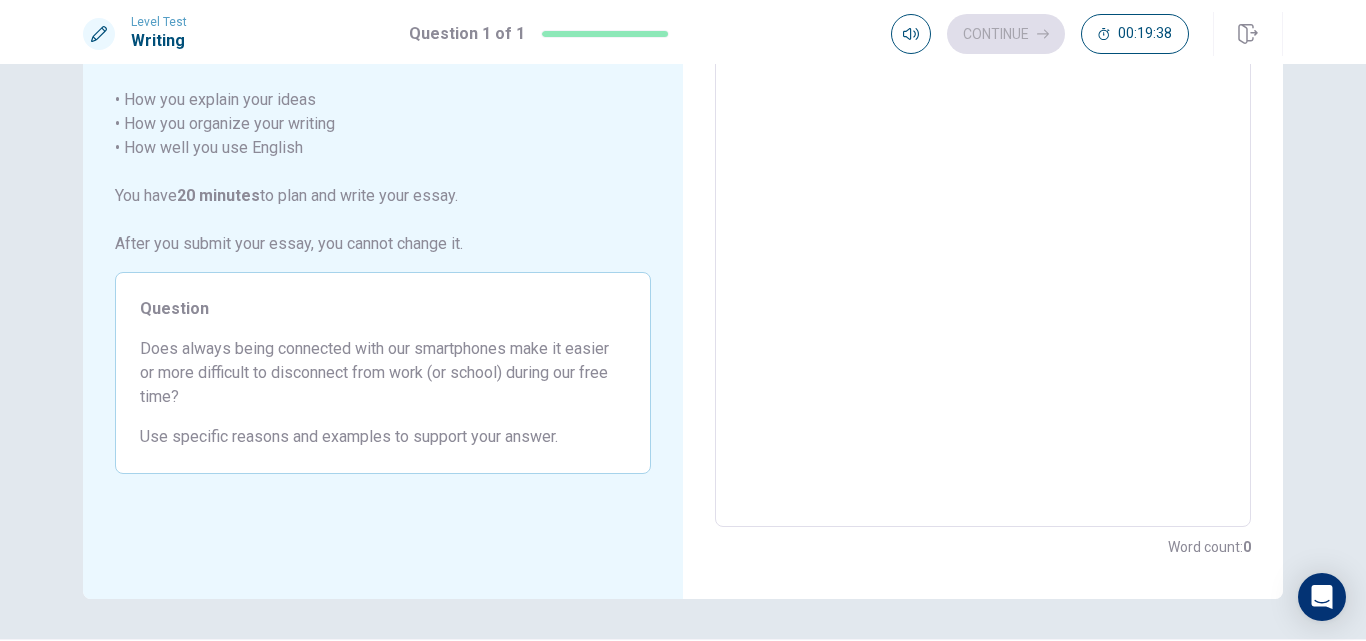 click on "Does always being connected with our smartphones make it easier or more difficult to disconnect from work (or school) during our free time?" at bounding box center (383, 373) 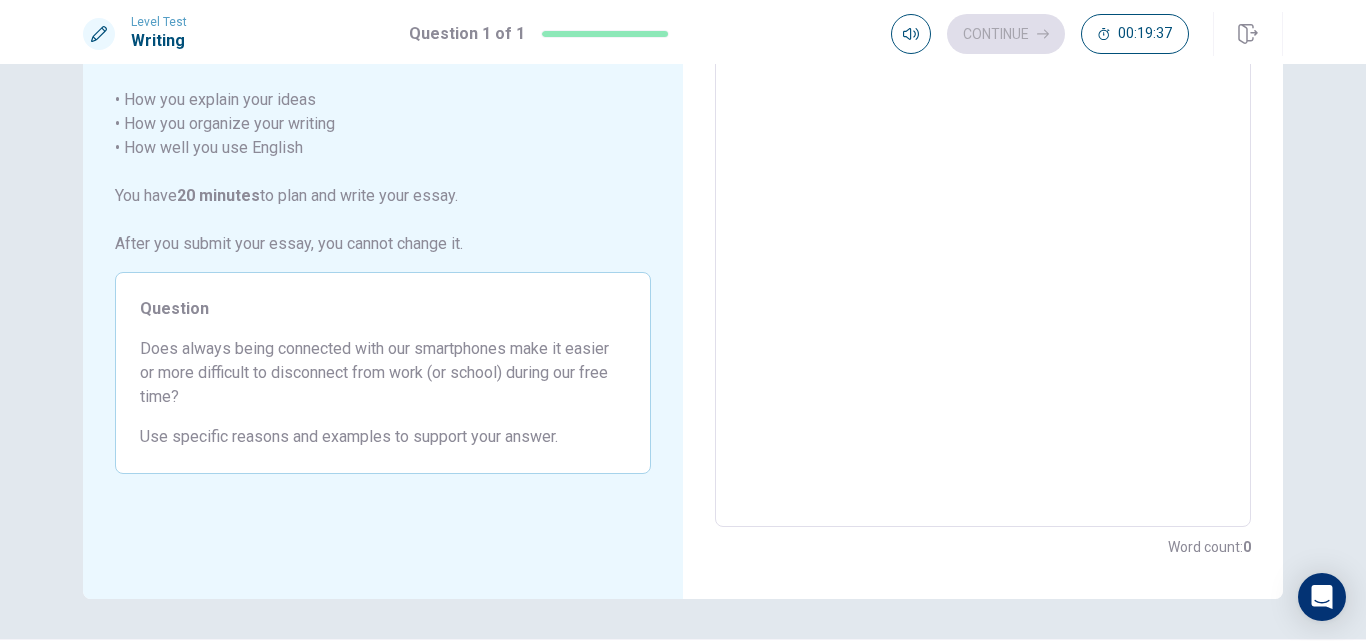 drag, startPoint x: 316, startPoint y: 323, endPoint x: 293, endPoint y: 323, distance: 23 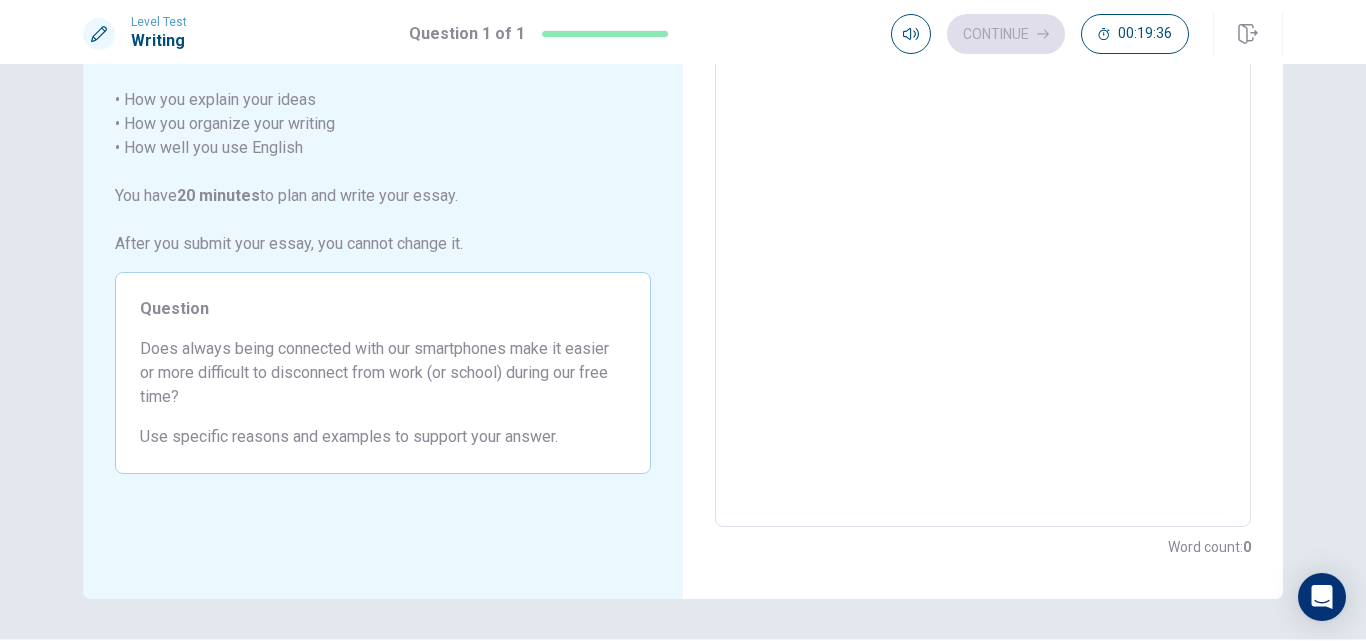click on "Question" at bounding box center (383, 309) 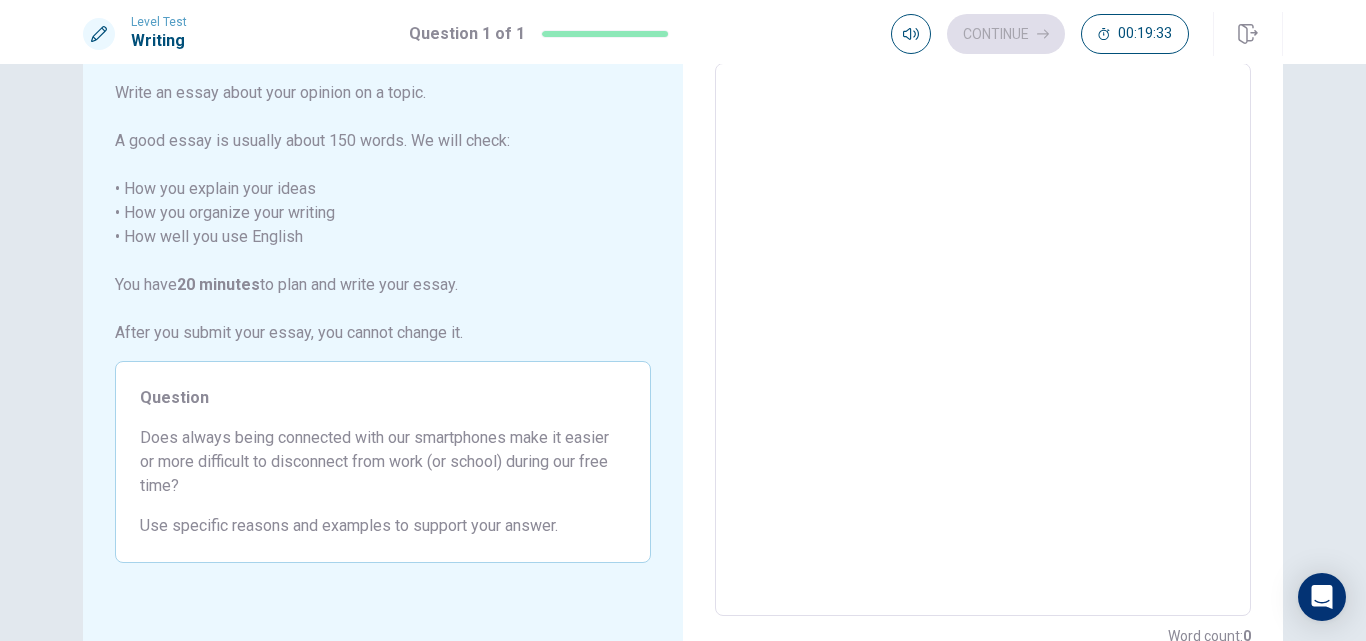 scroll, scrollTop: 0, scrollLeft: 0, axis: both 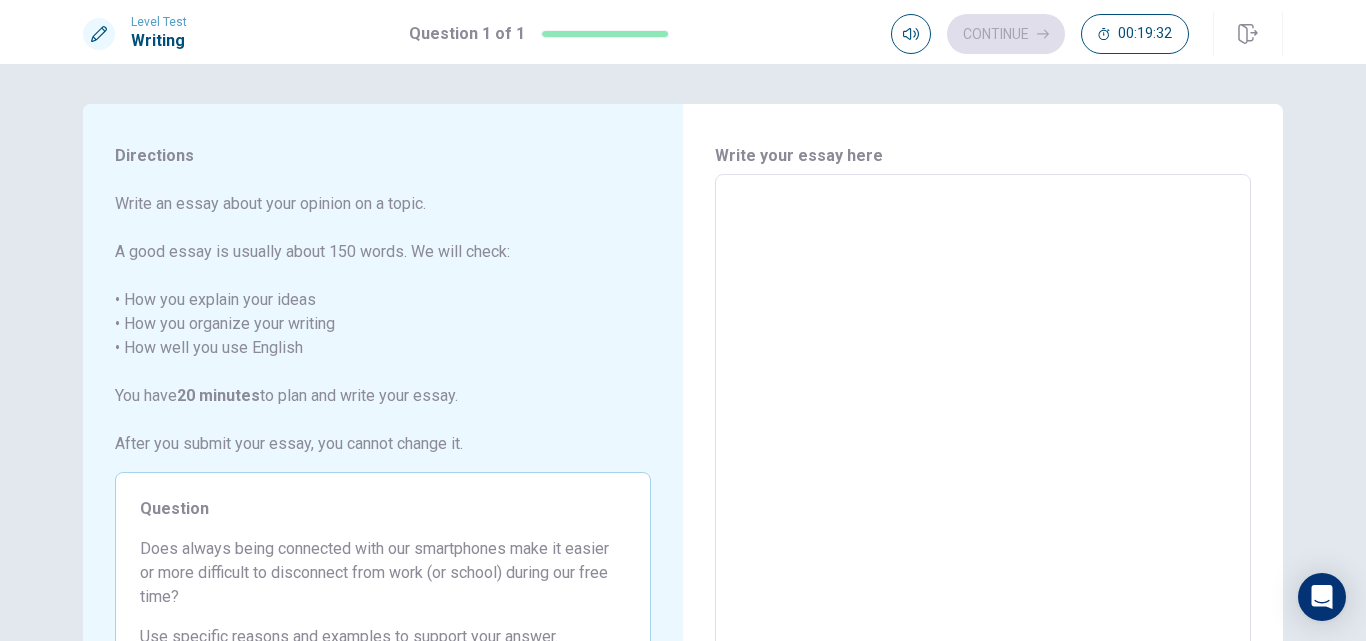 click at bounding box center (983, 451) 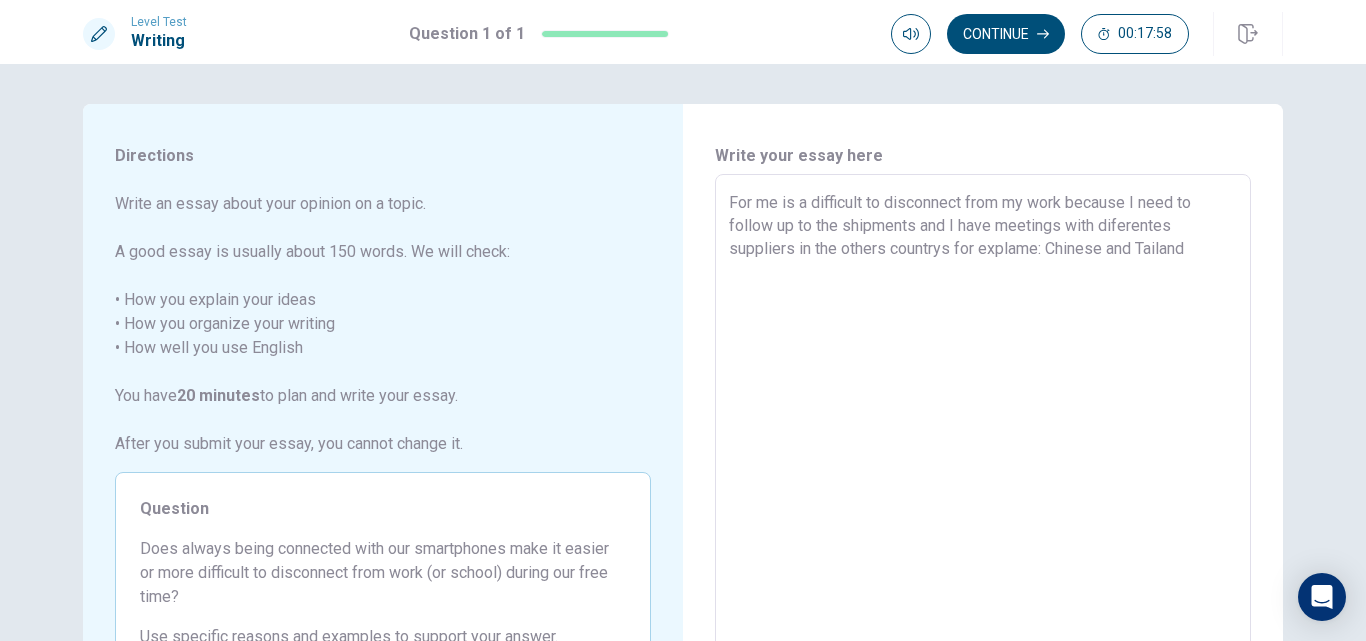 click on "For me is a difficult to disconnect from my work because I need to follow up to the shipments and I have meetings with diferentes suppliers in the others countrys for explame: Chinese and Tailand" at bounding box center [983, 451] 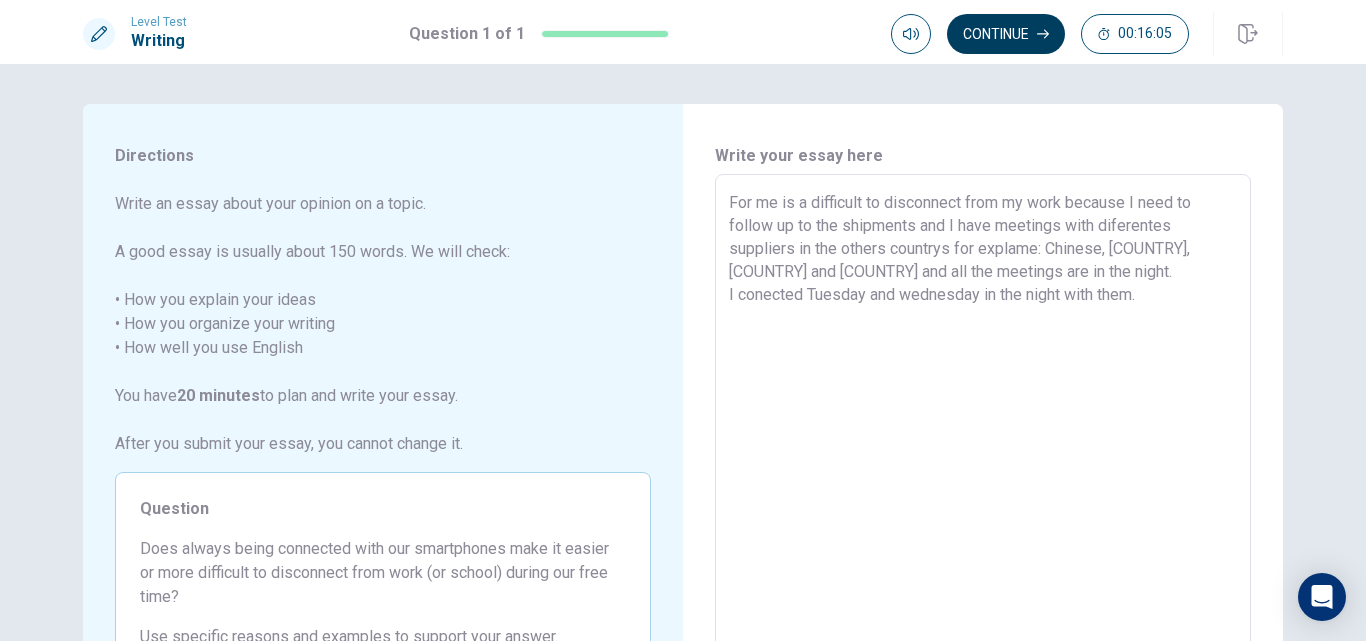 type on "For me is a difficult to disconnect from my work because I need to follow up to the shipments and I have meetings with diferentes suppliers in the others countrys for explame: Chinese, [COUNTRY], [COUNTRY] and [COUNTRY] and all the meetings are in the night.
I conected Tuesday and wednesday in the night with them." 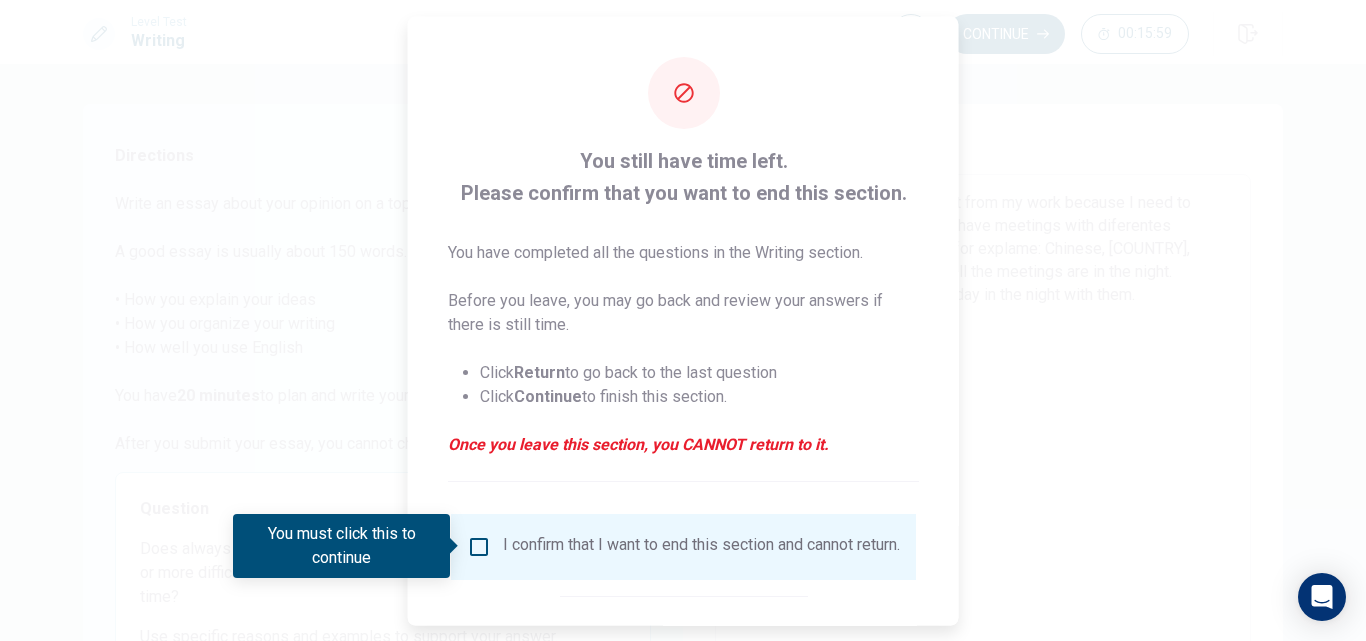 click on "You still have time left.   Please confirm that you want to end this section. You have completed all the questions in the Writing section. Before you leave, you may go back and review your answers if there is still time. Click  Return  to go back to the last question Click  Continue  to finish this section. Once you leave this section, you CANNOT return to it." at bounding box center (683, 312) 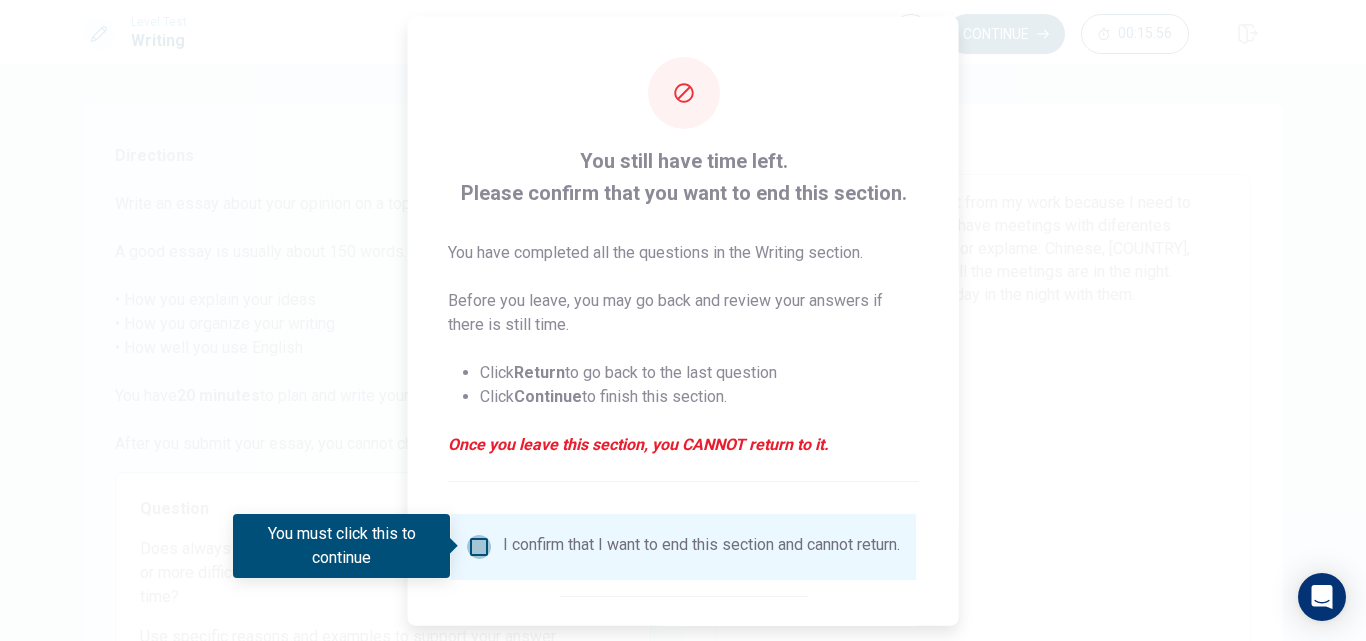 click at bounding box center [479, 546] 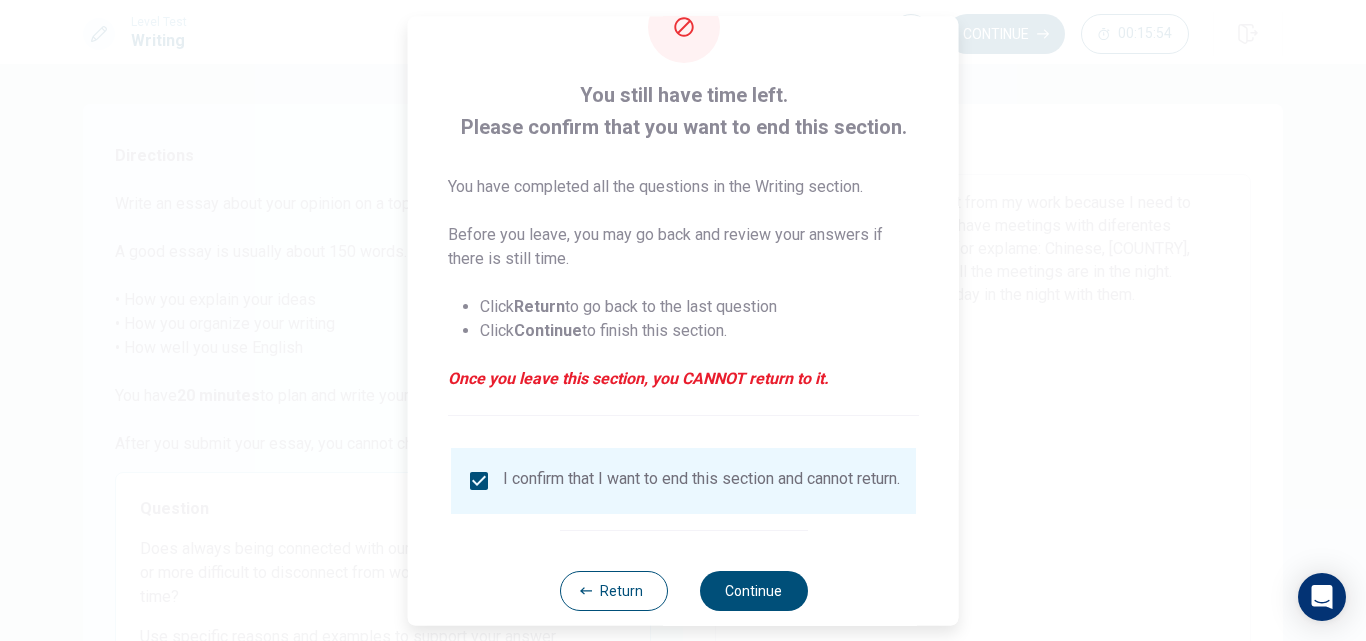 scroll, scrollTop: 100, scrollLeft: 0, axis: vertical 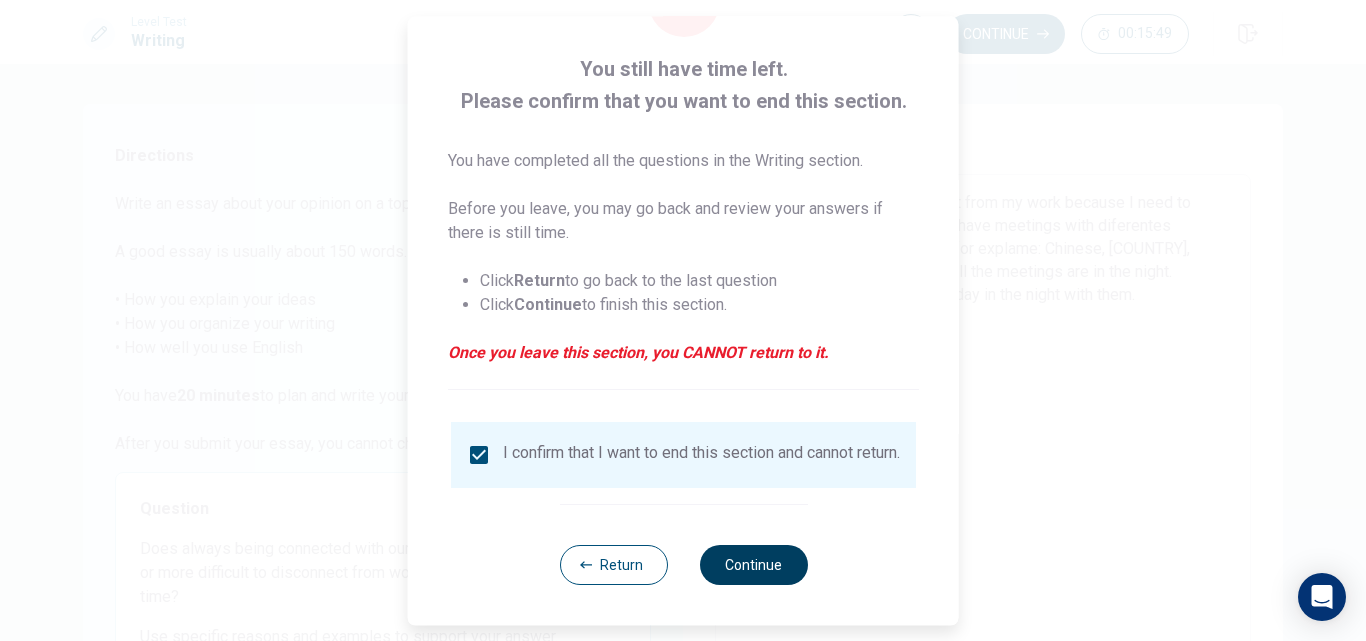 click on "Continue" at bounding box center [753, 565] 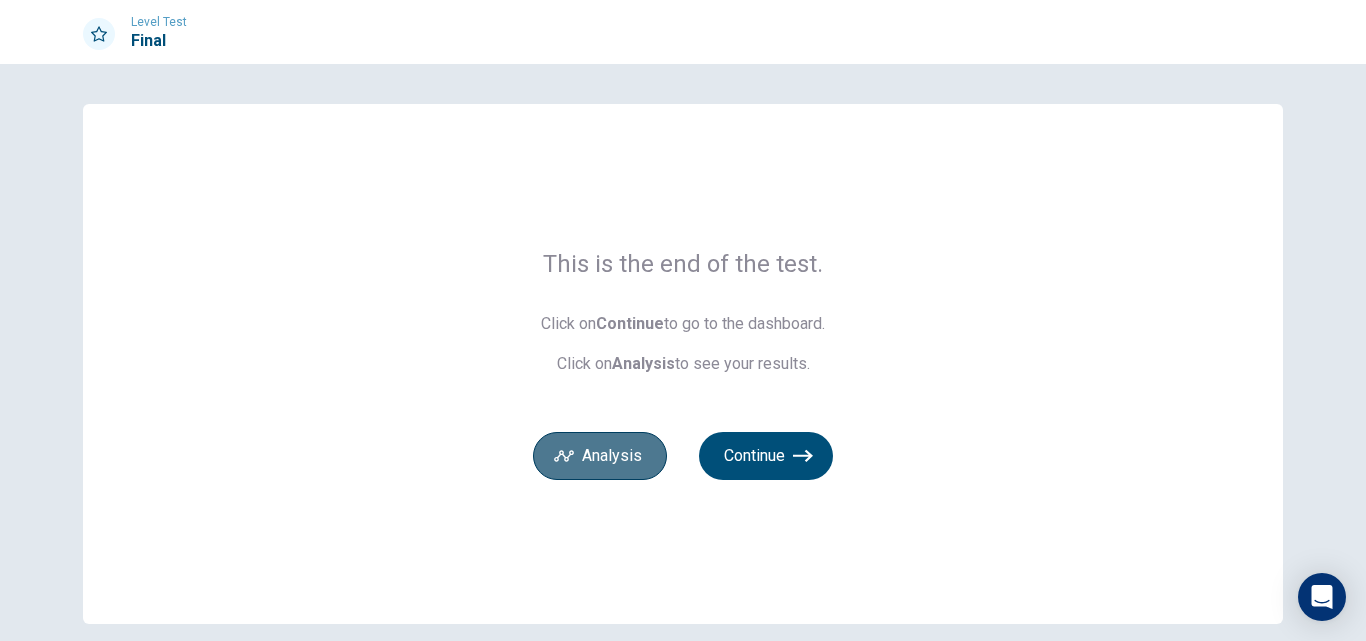 click on "Analysis" at bounding box center [600, 456] 